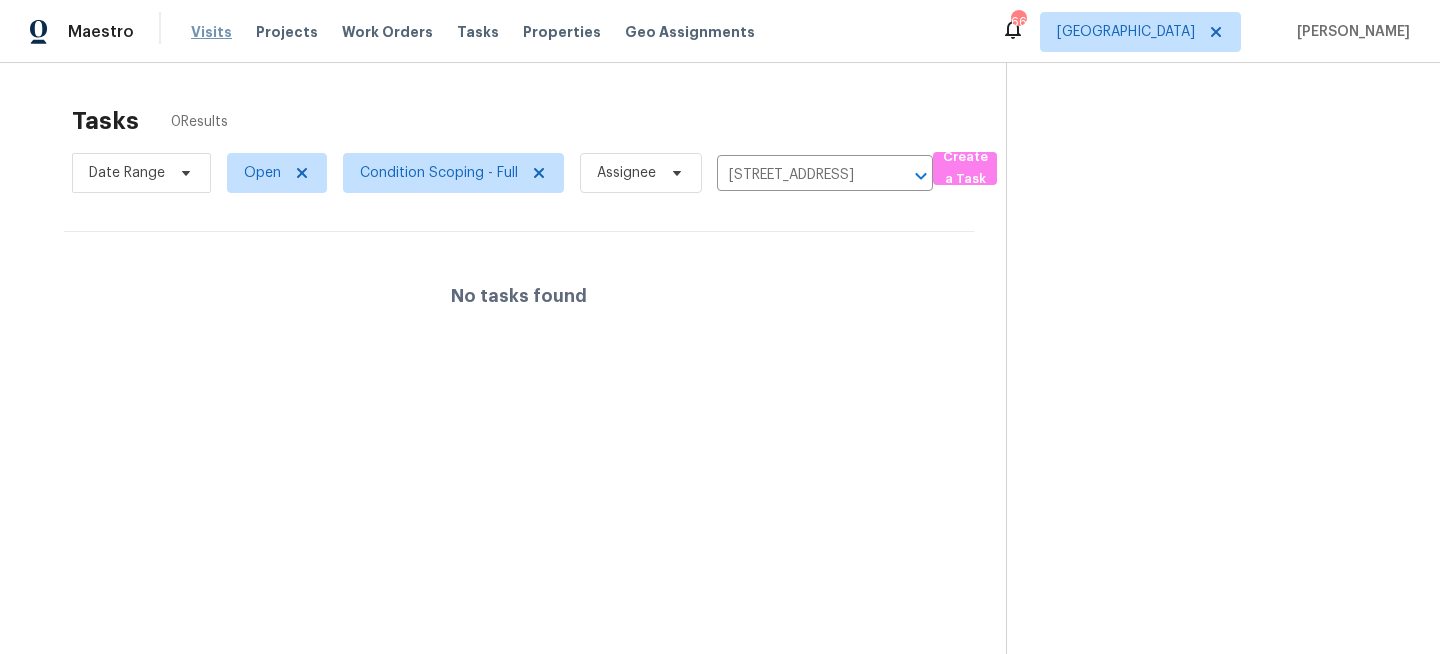 scroll, scrollTop: 0, scrollLeft: 0, axis: both 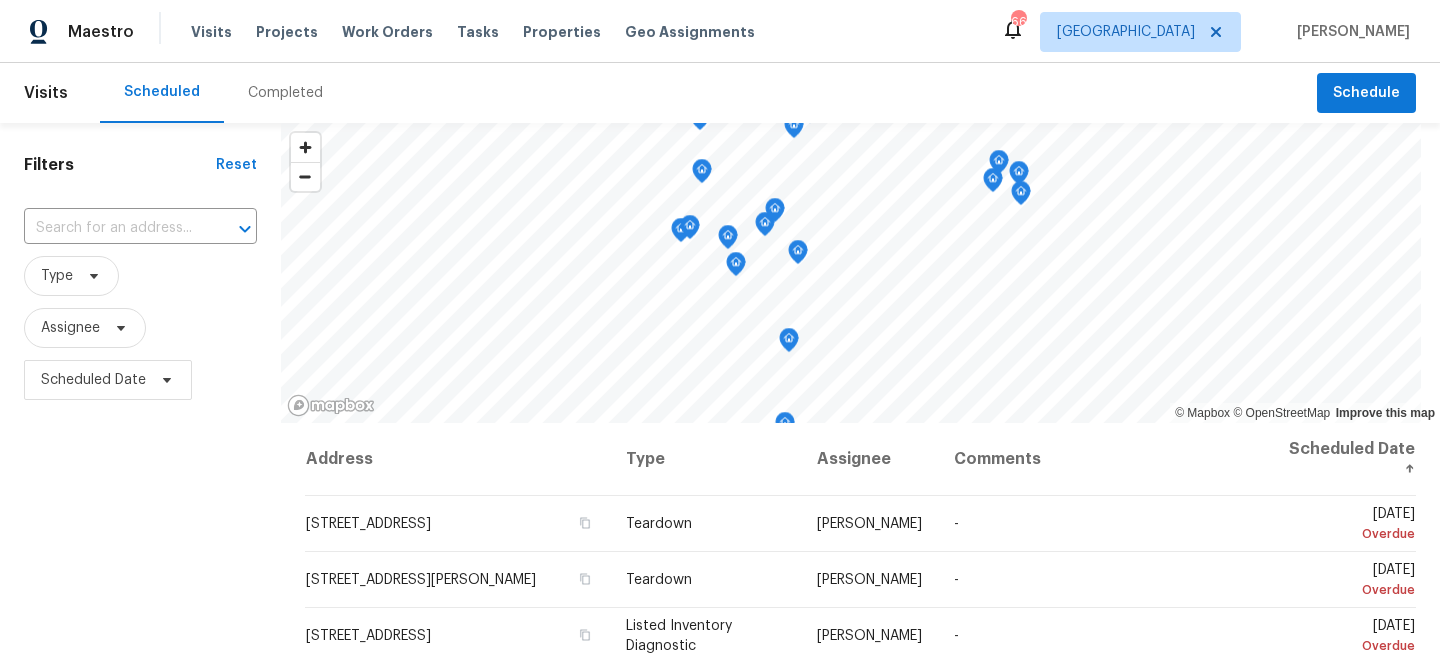 click on "Filters Reset ​ Type Assignee Scheduled Date" at bounding box center [140, 534] 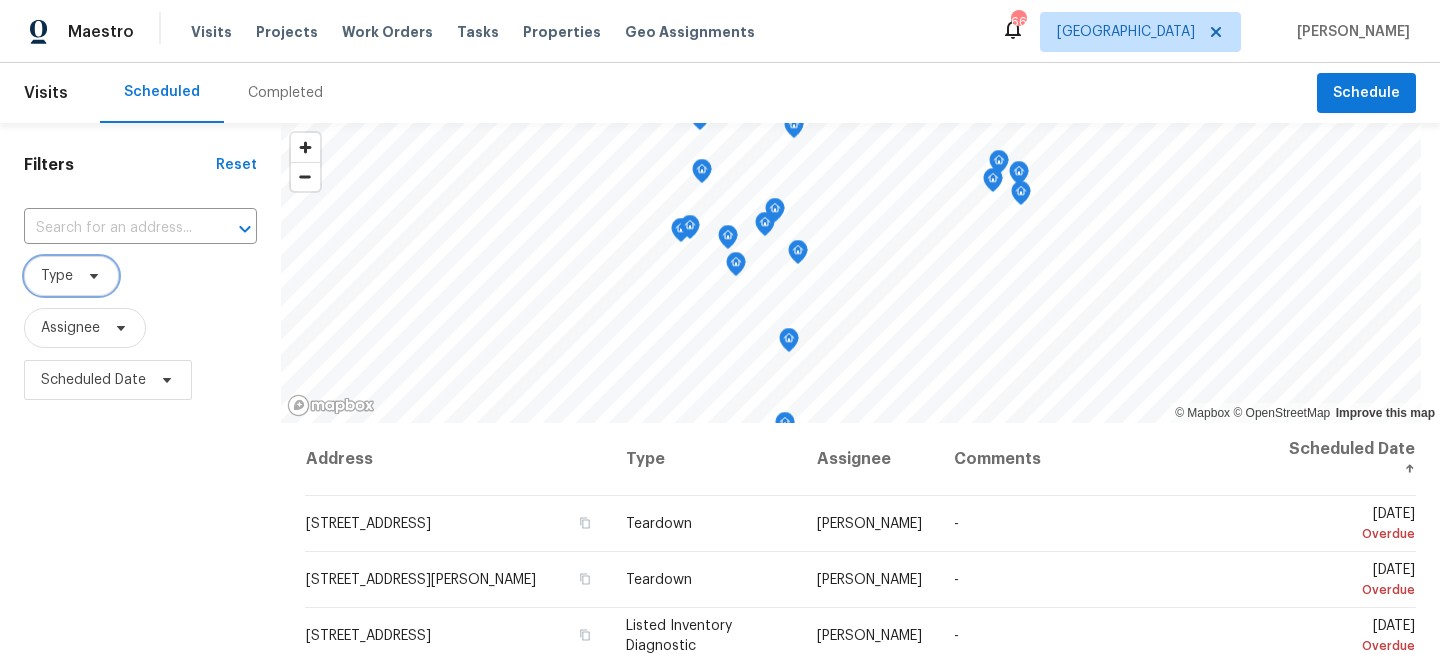 click on "Type" at bounding box center (71, 276) 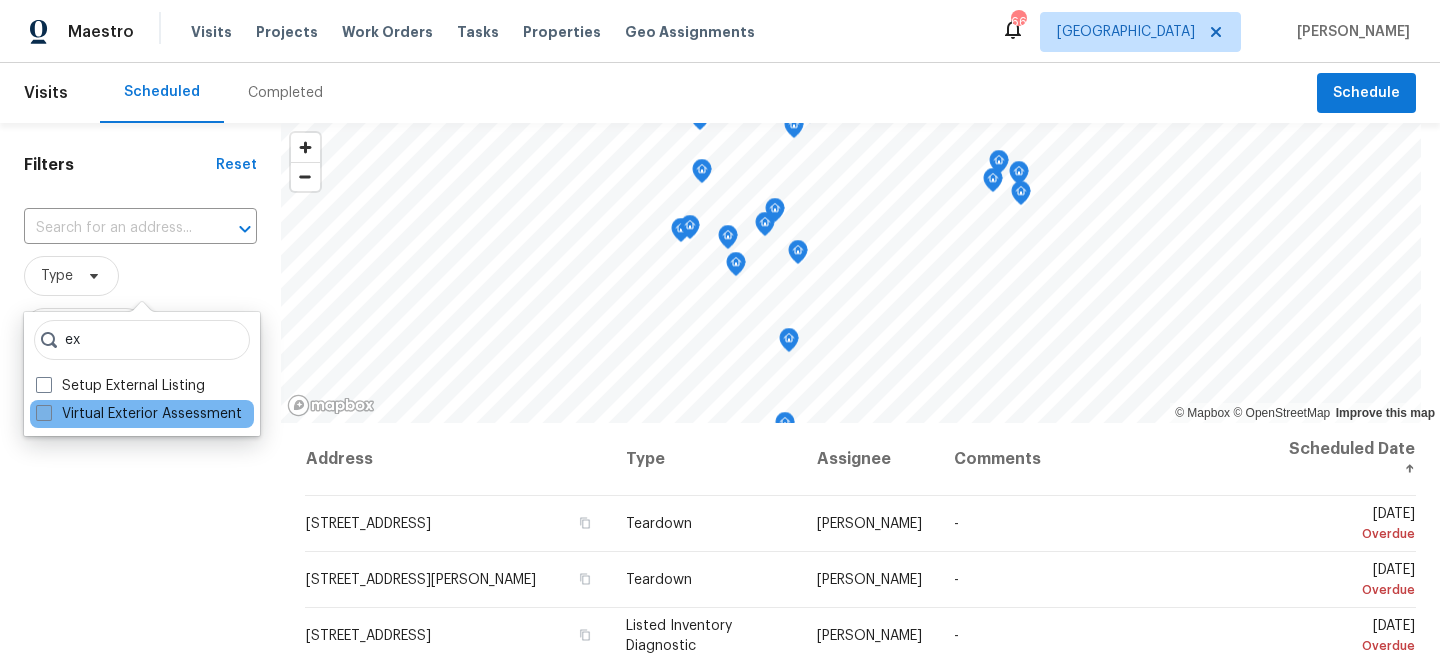 type on "ex" 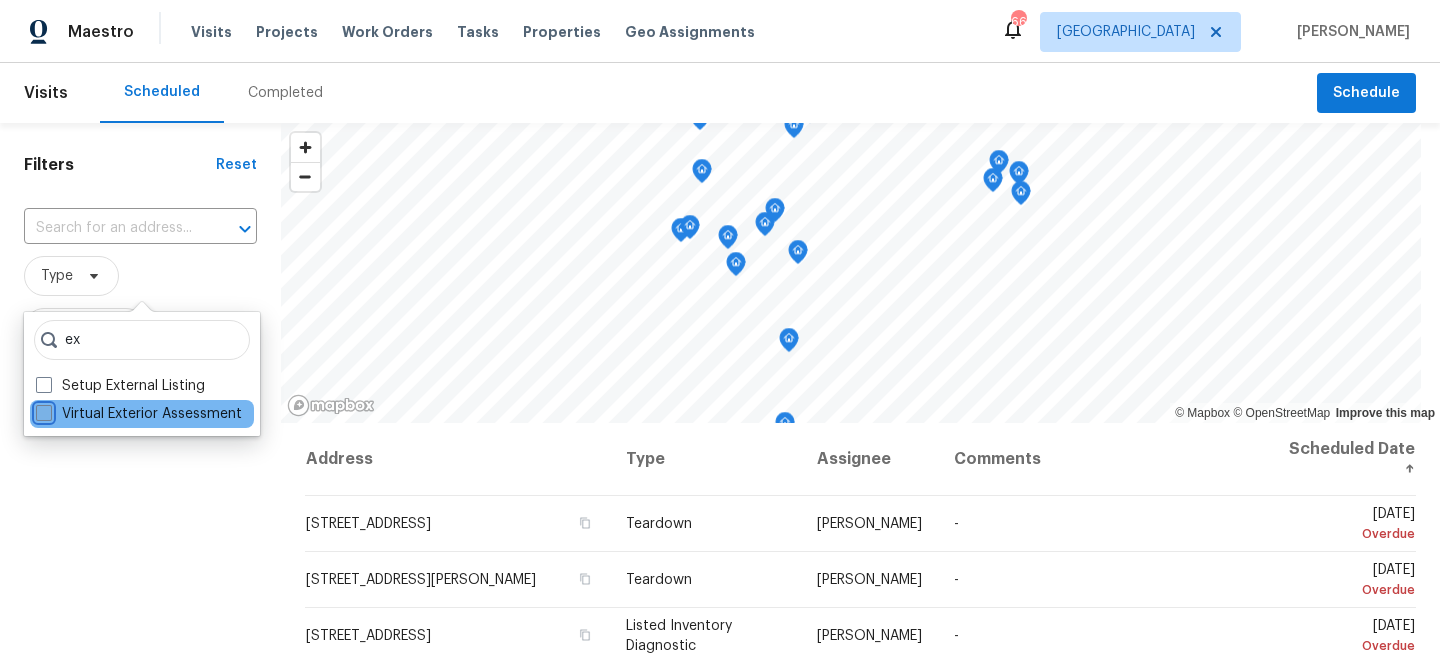 click on "Virtual Exterior Assessment" at bounding box center [42, 410] 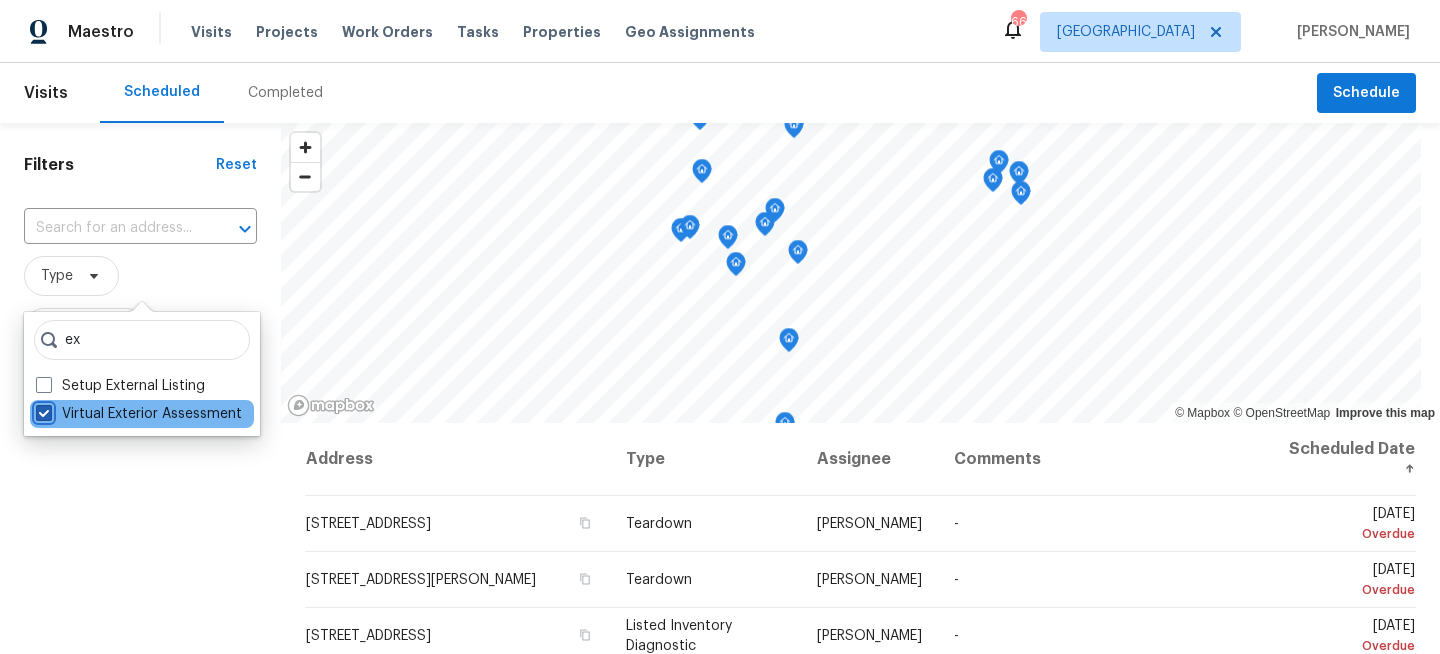 checkbox on "true" 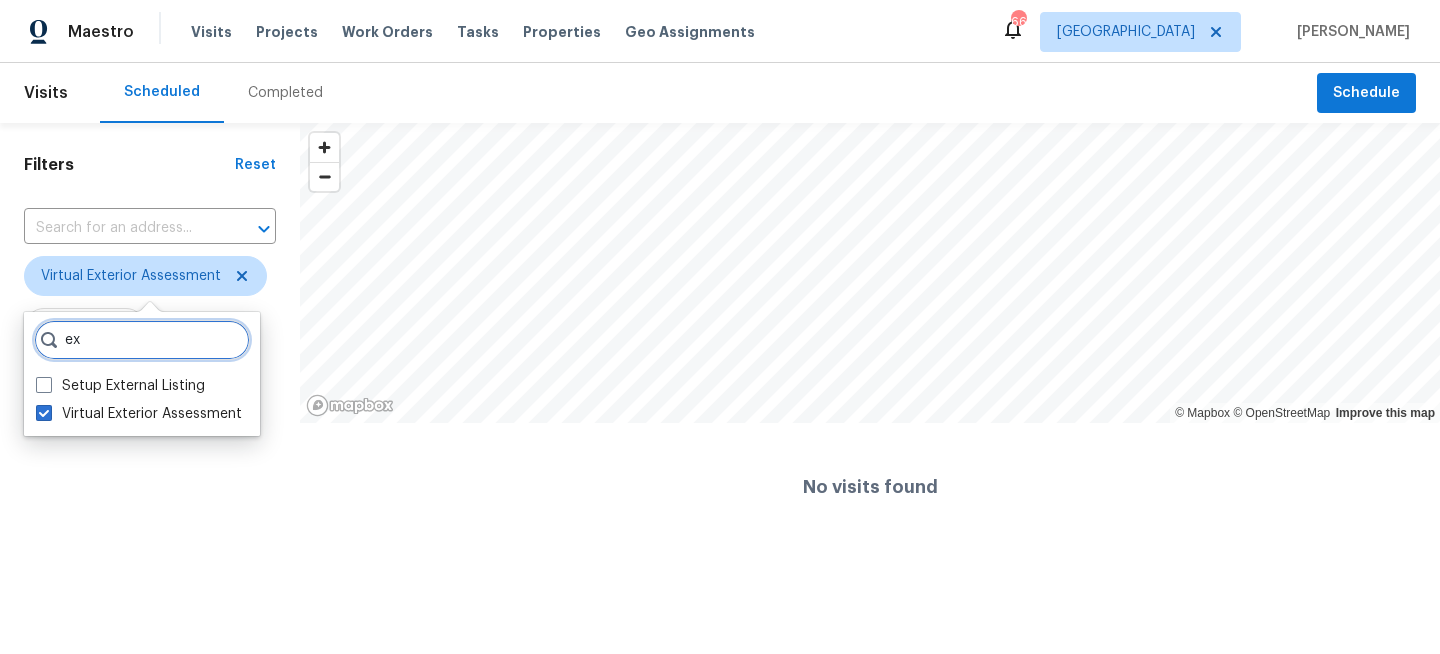 click on "ex" at bounding box center [142, 340] 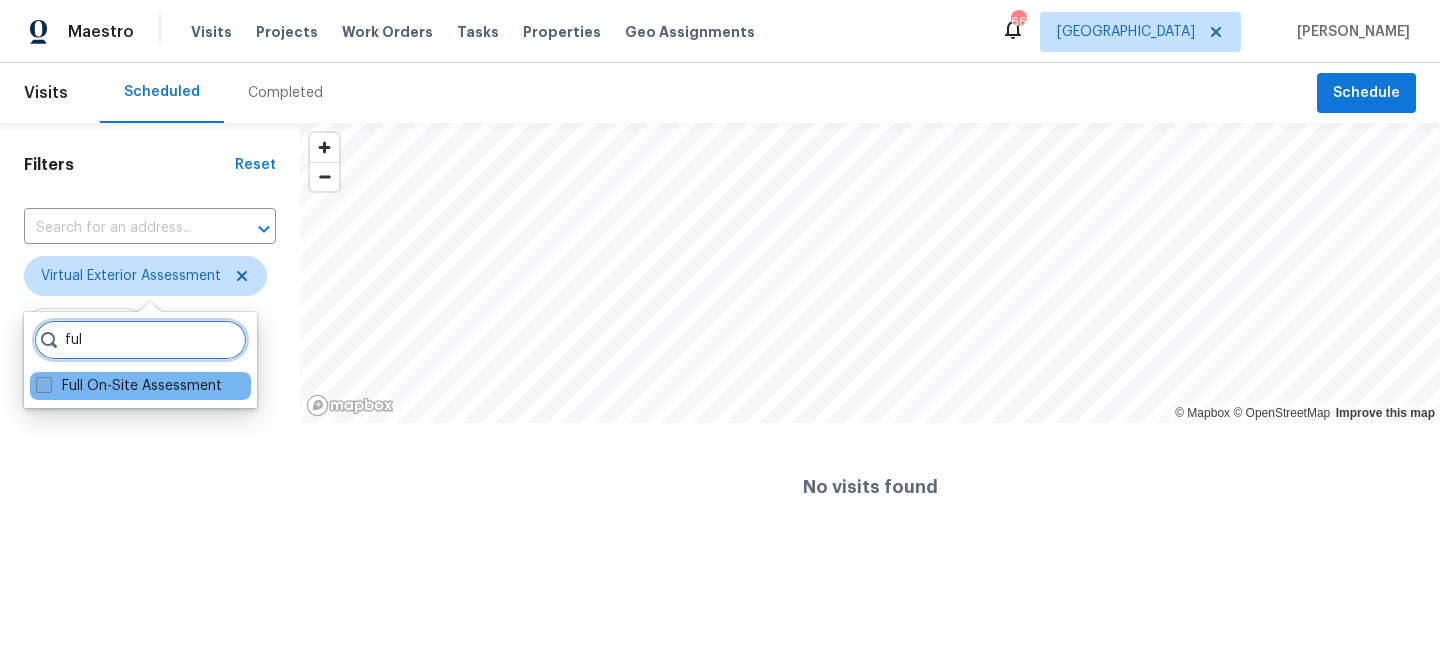 type on "ful" 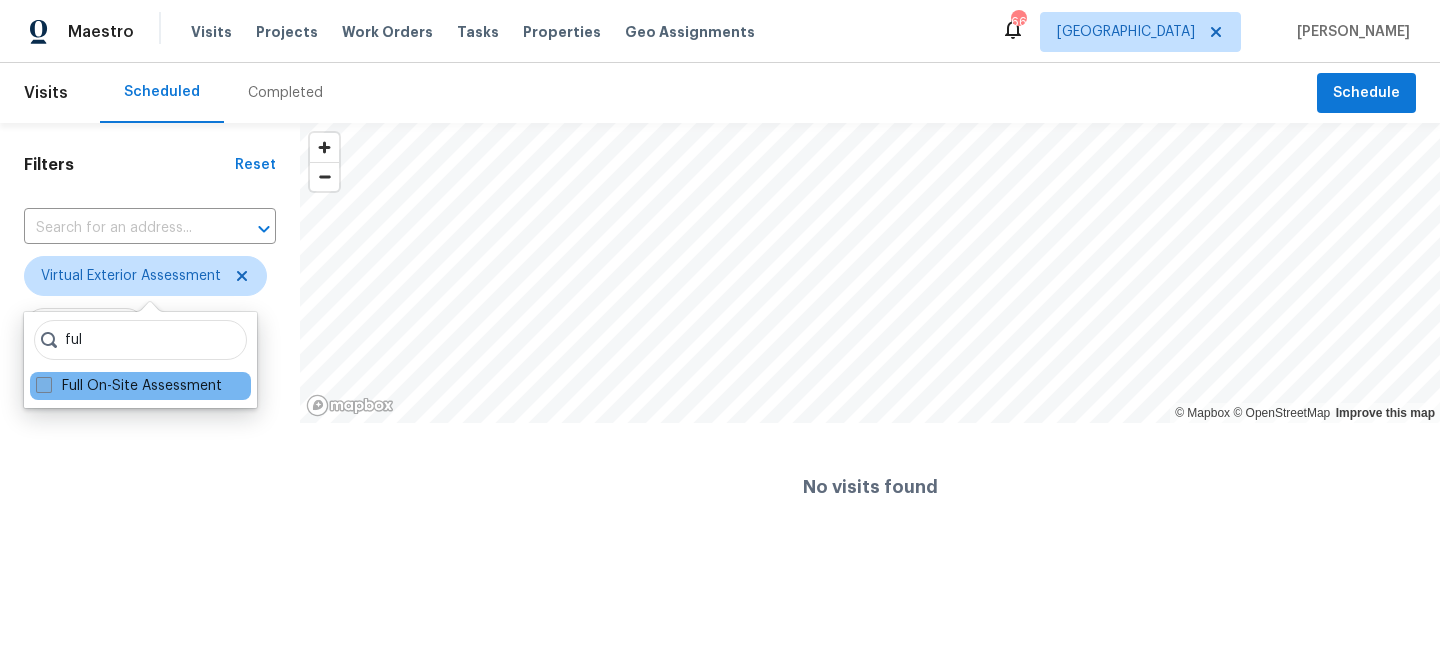 click on "Full On-Site Assessment" at bounding box center (129, 386) 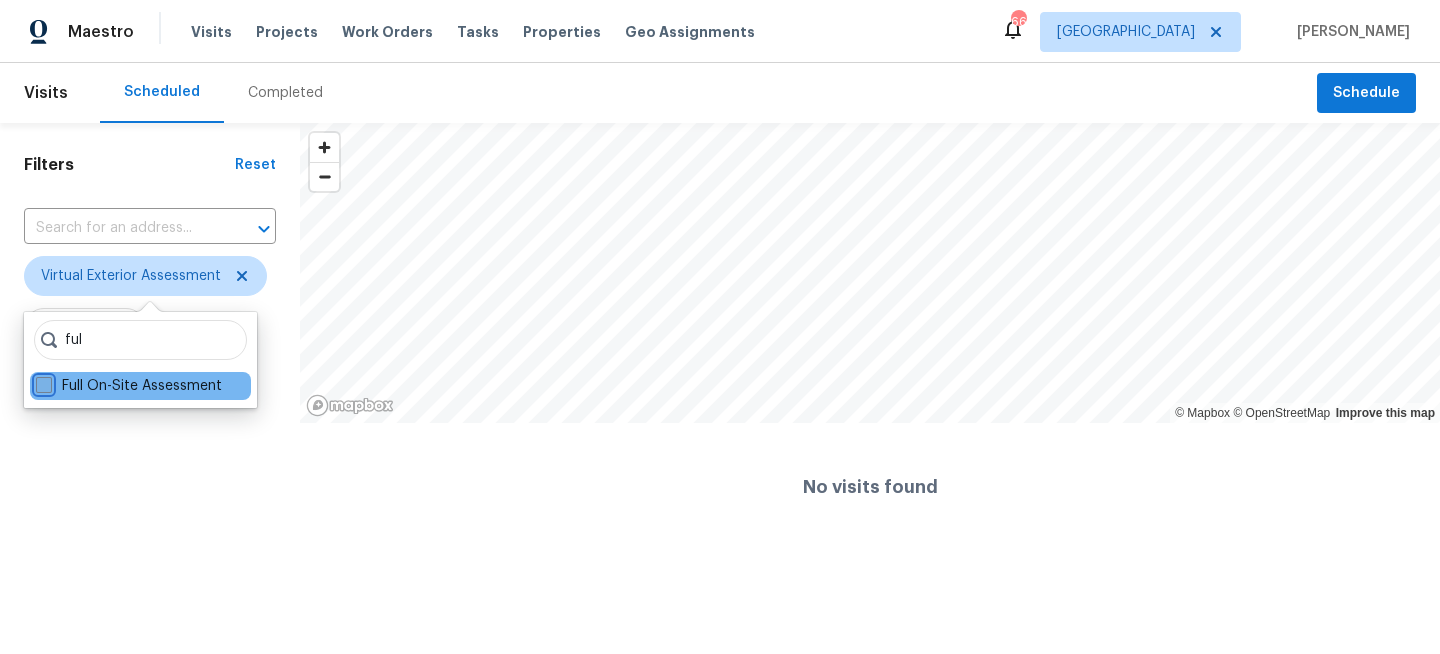 click on "Full On-Site Assessment" at bounding box center [42, 382] 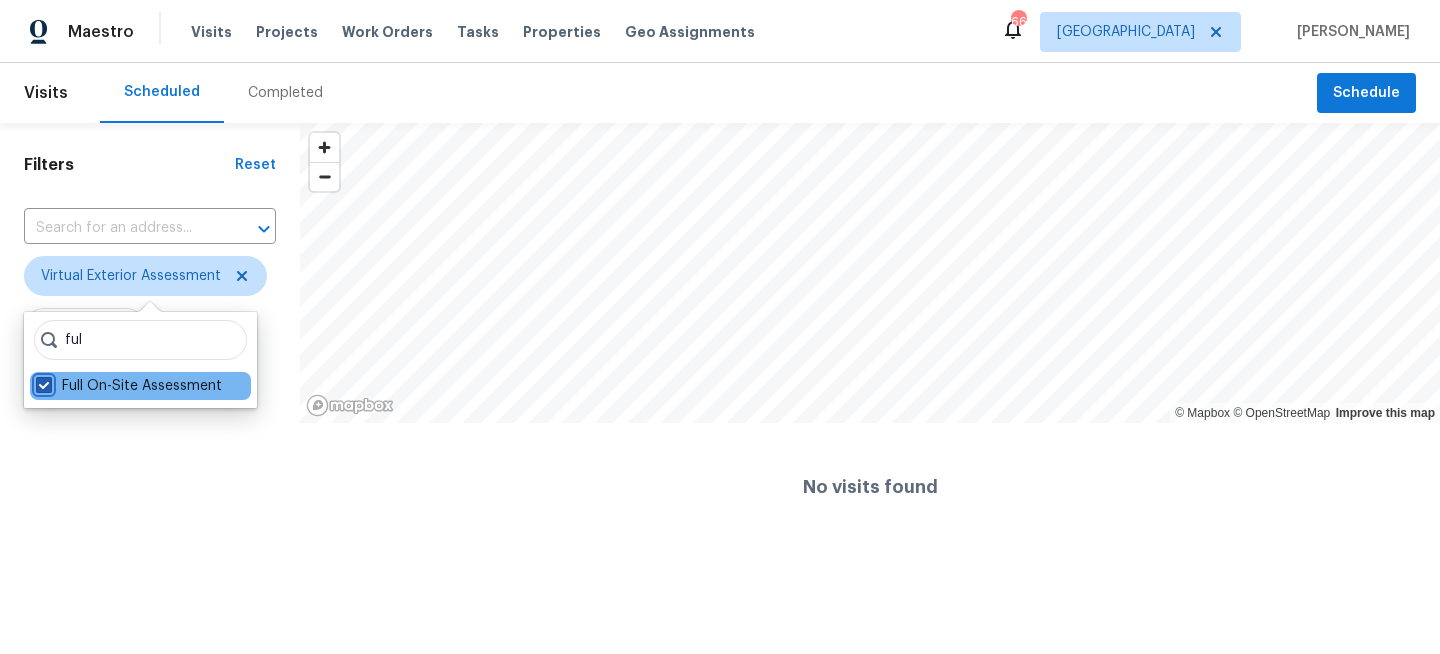 checkbox on "true" 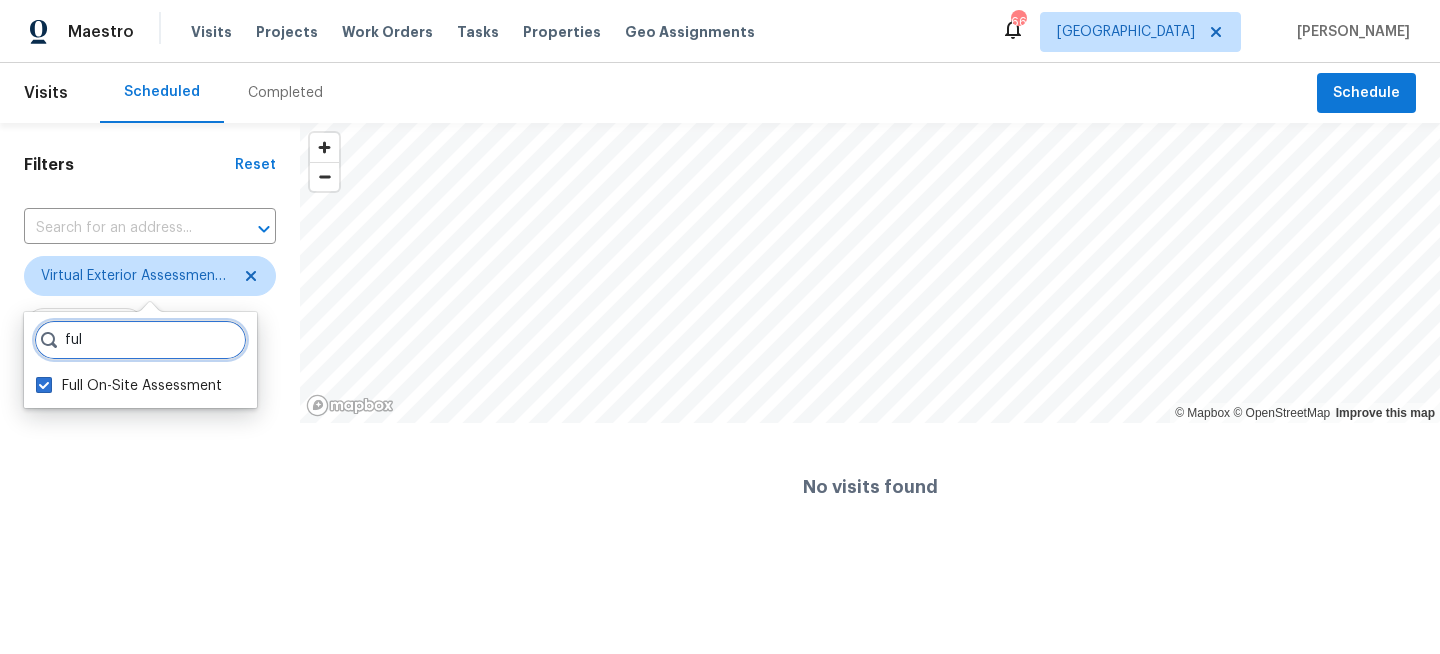 click on "ful" at bounding box center [140, 340] 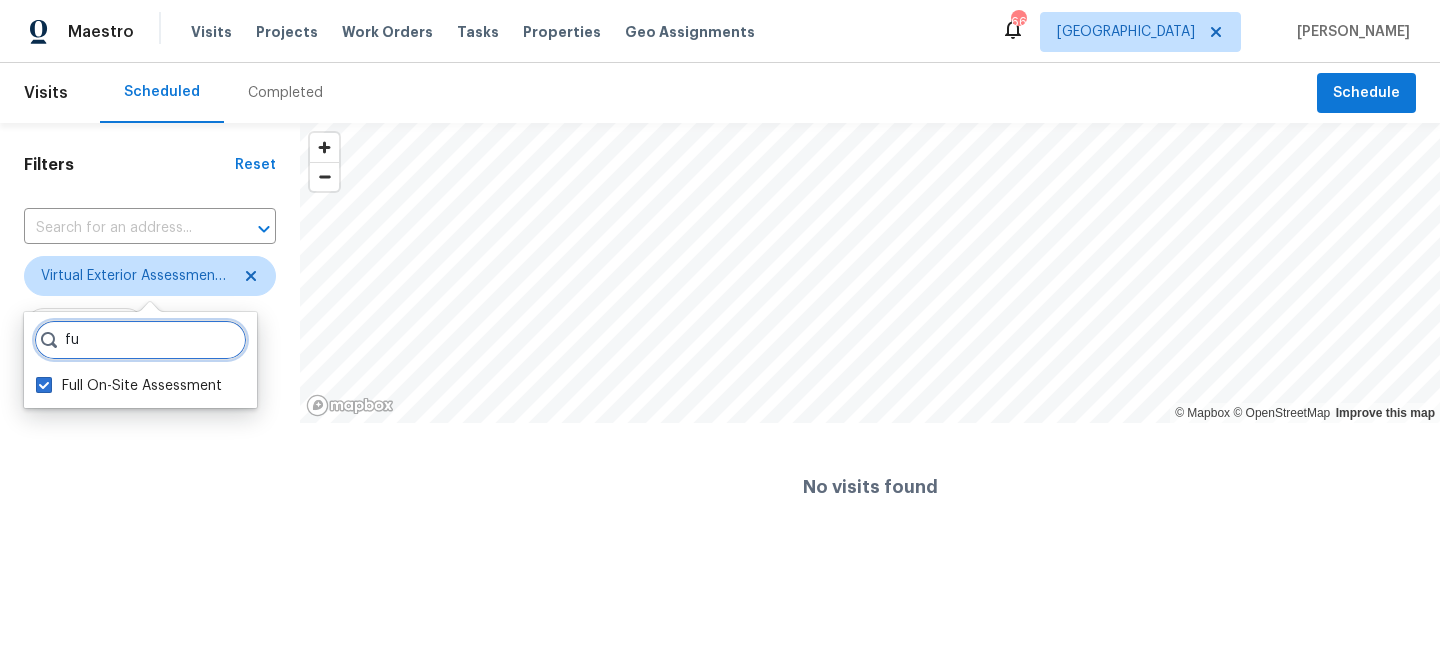 type on "f" 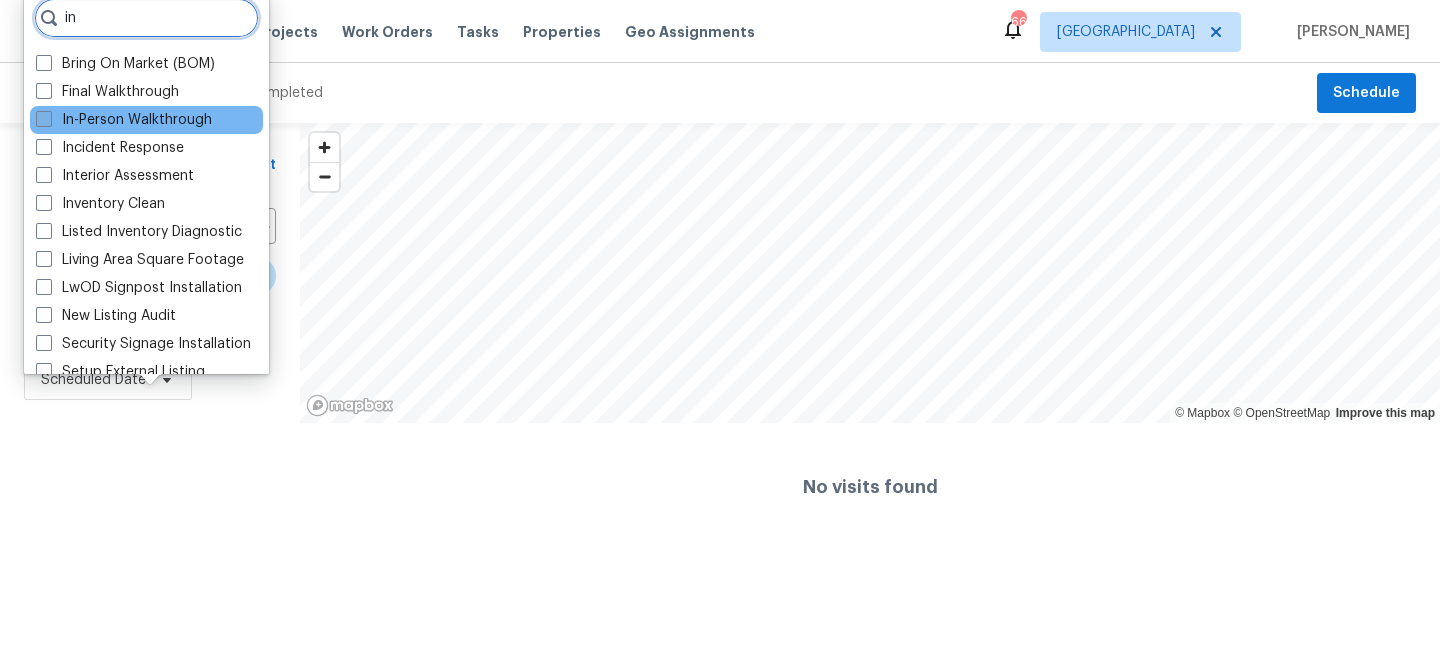 type on "in" 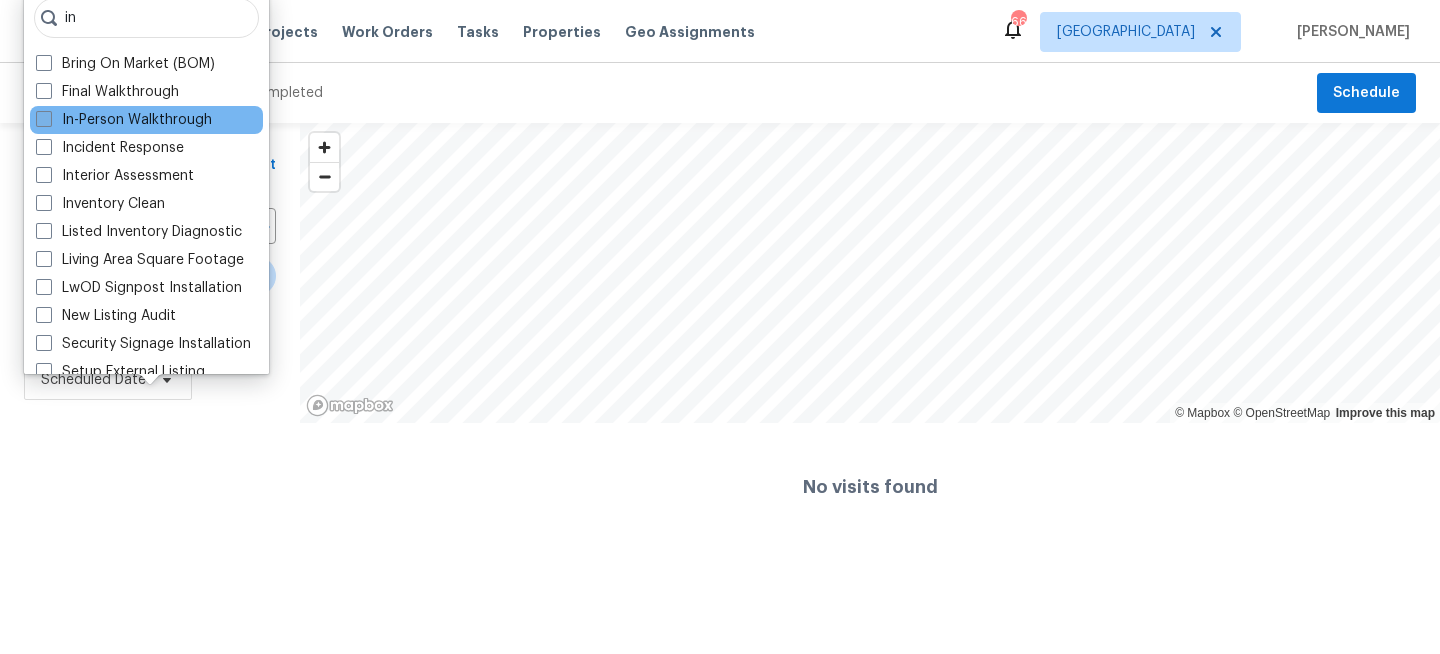 click on "In-Person Walkthrough" at bounding box center (124, 120) 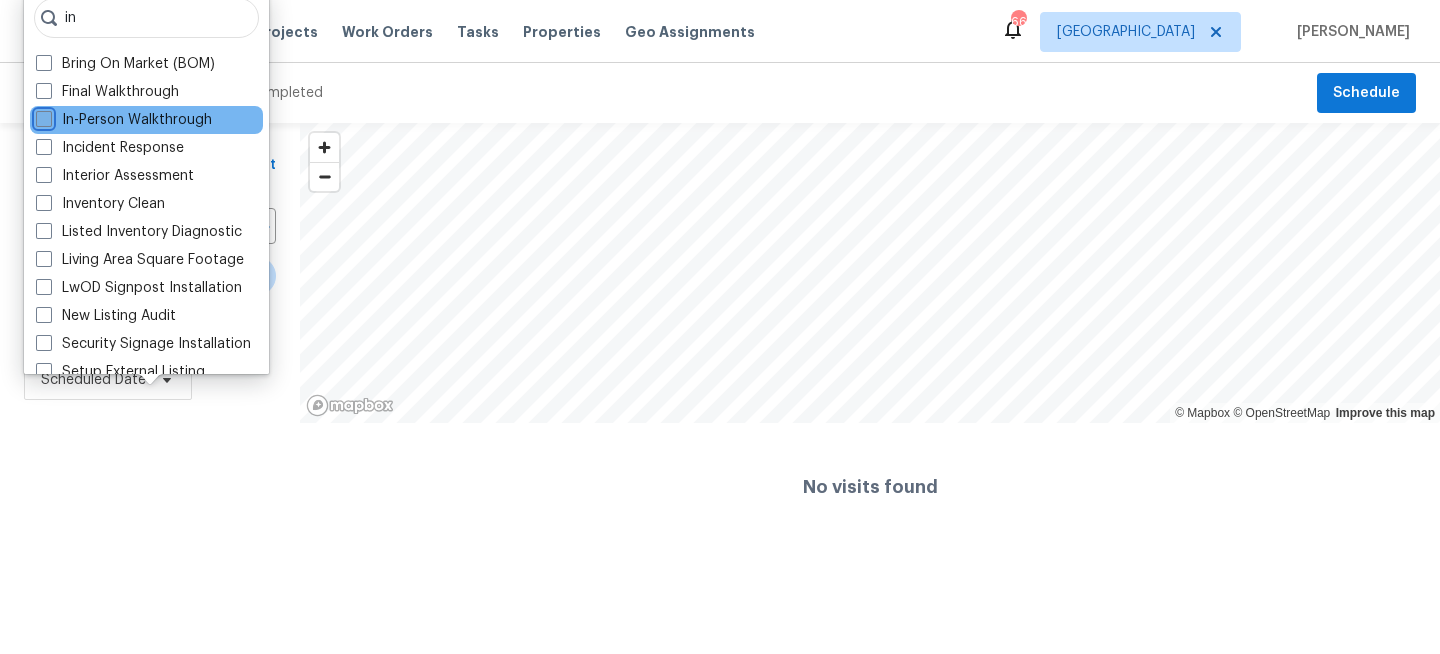 click on "In-Person Walkthrough" at bounding box center [42, 116] 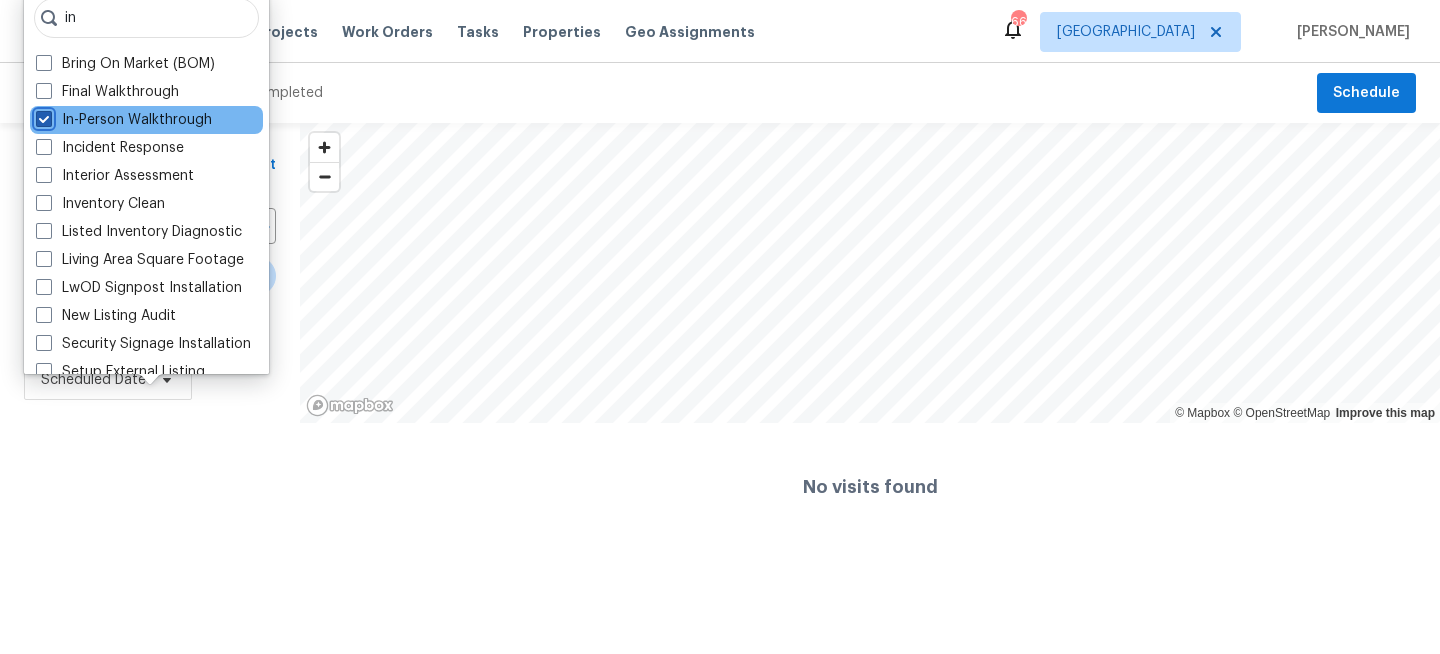 checkbox on "true" 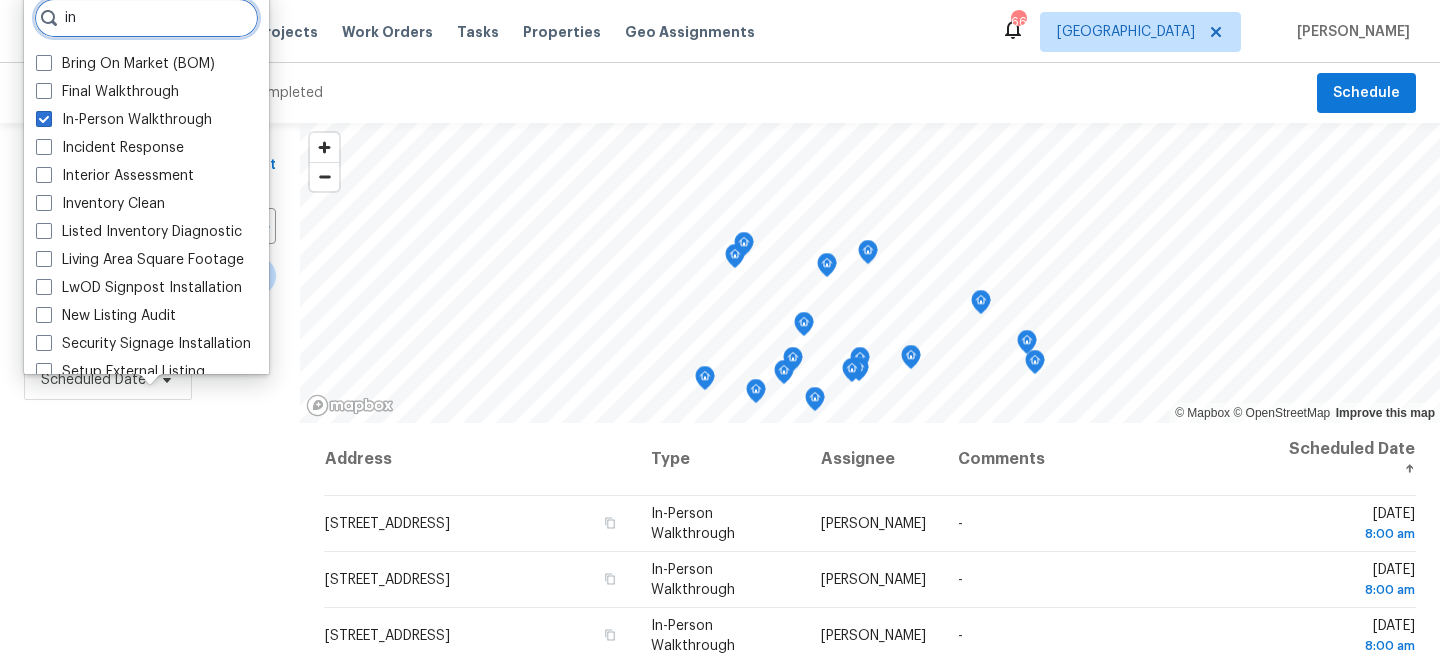 click on "in" at bounding box center (146, 18) 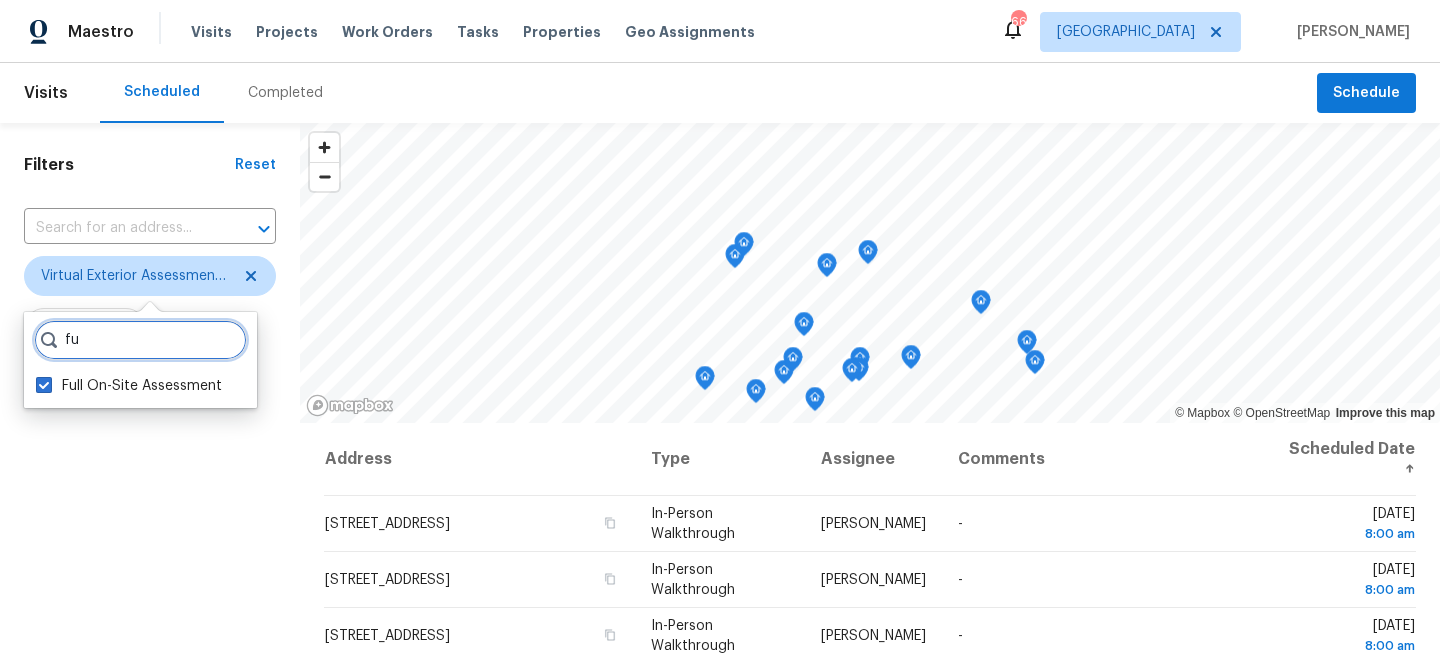 type on "f" 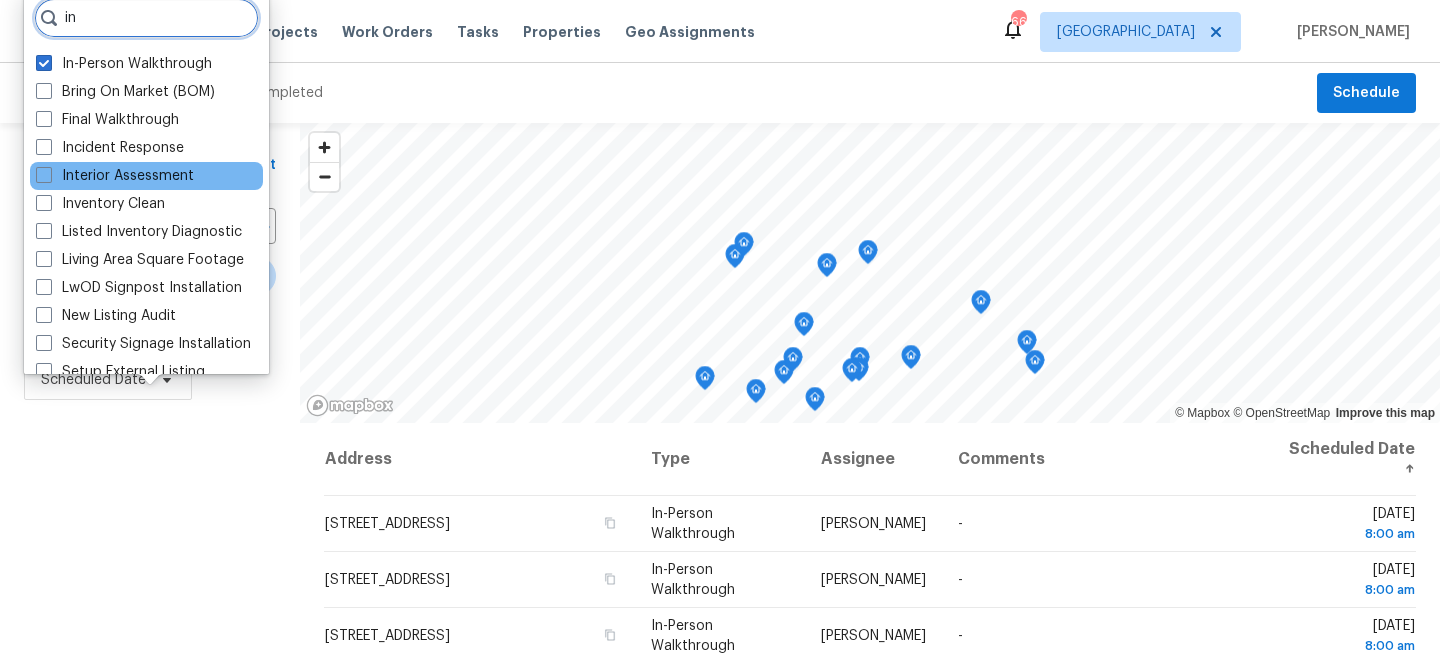 type on "i" 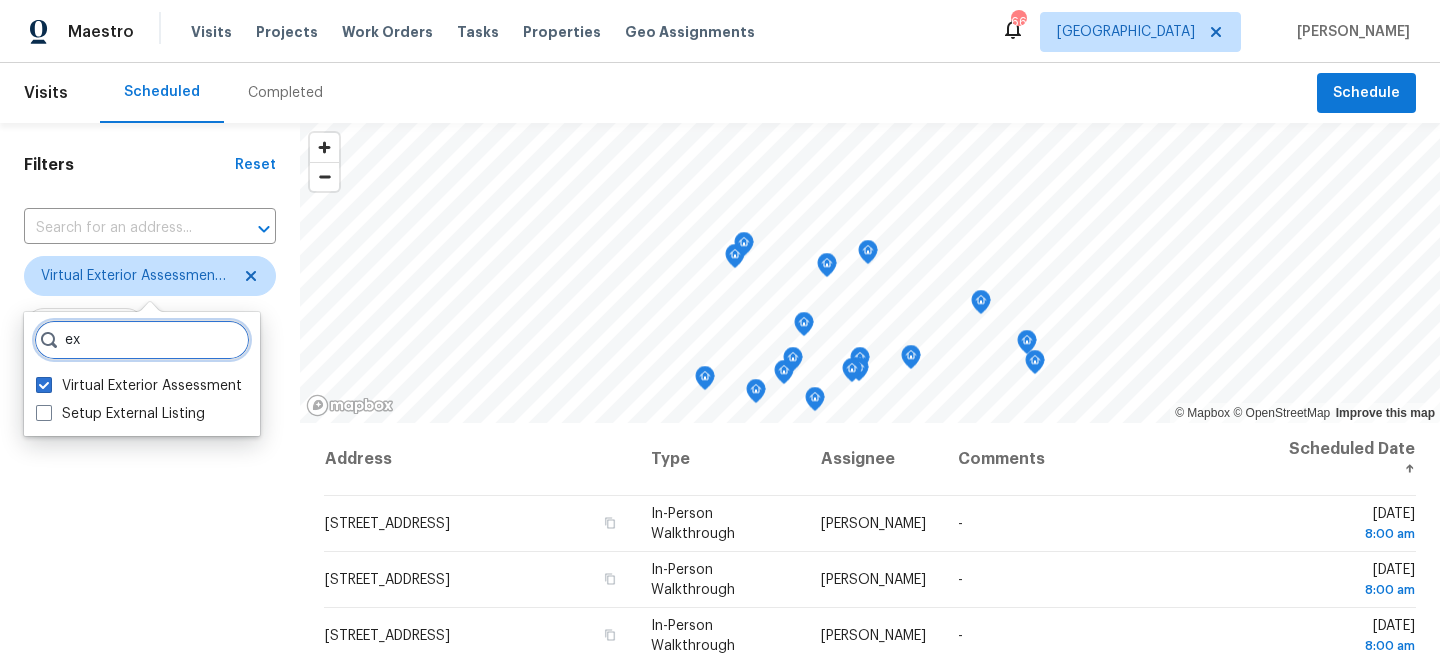 click on "ex" at bounding box center [142, 340] 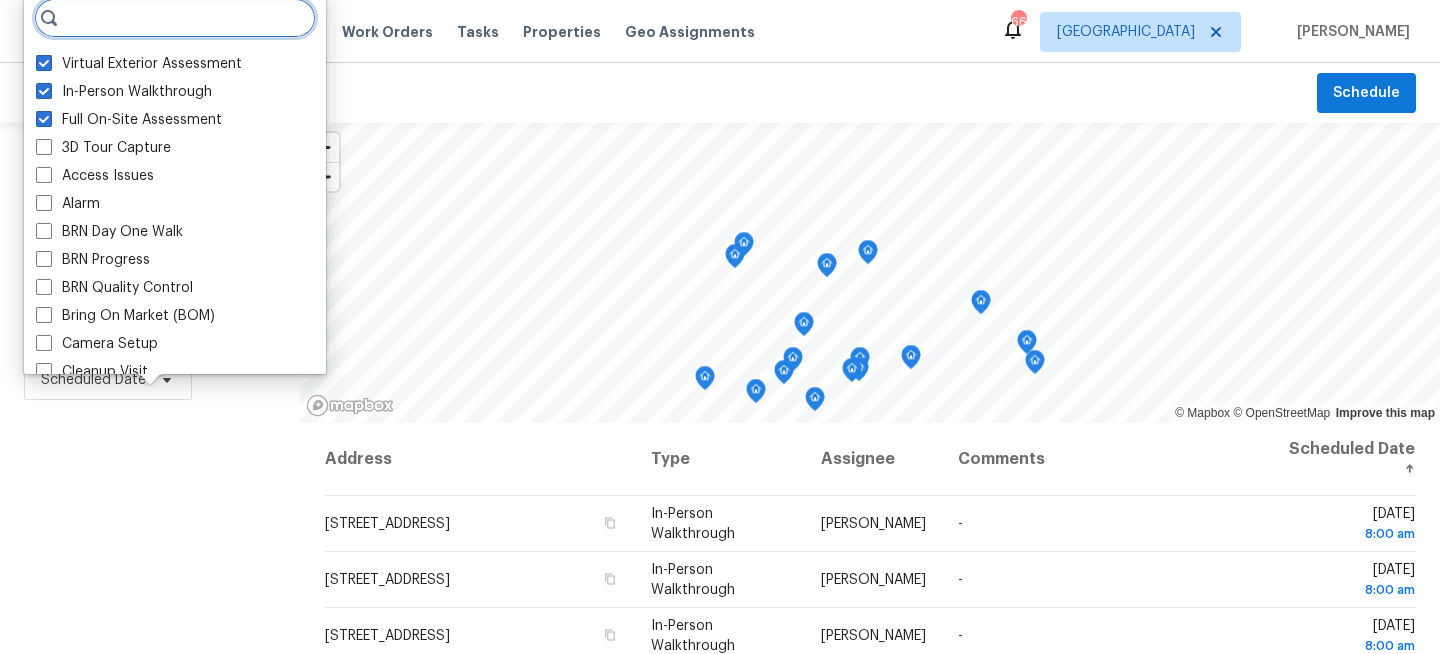 type 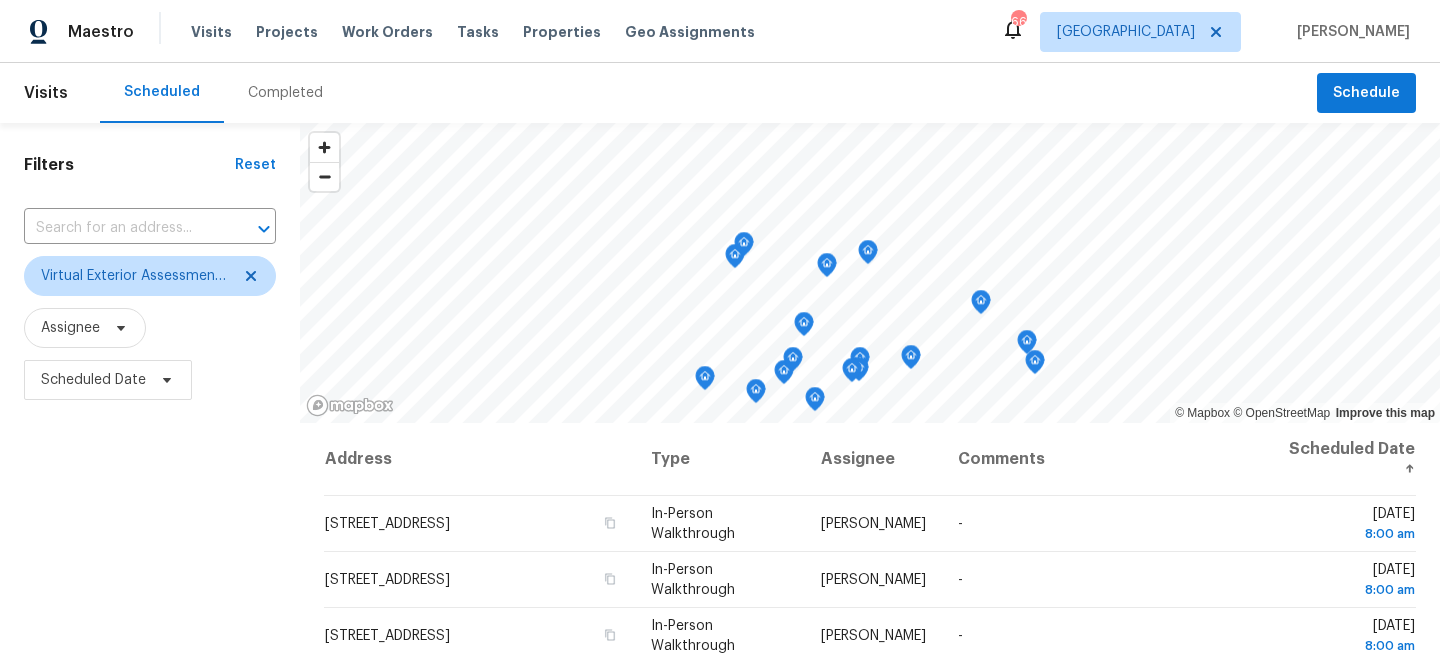 click on "Filters Reset ​ Virtual Exterior Assessment + 2 Assignee Scheduled Date" at bounding box center [150, 534] 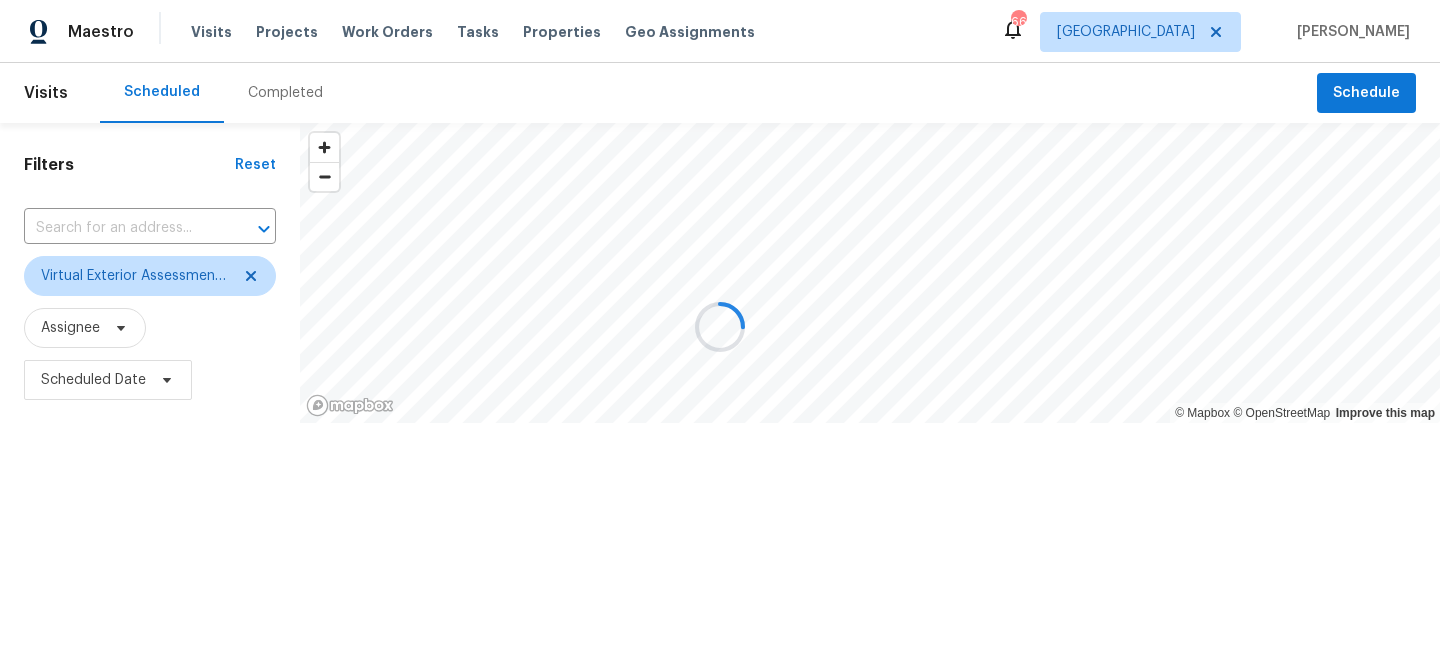 scroll, scrollTop: 0, scrollLeft: 0, axis: both 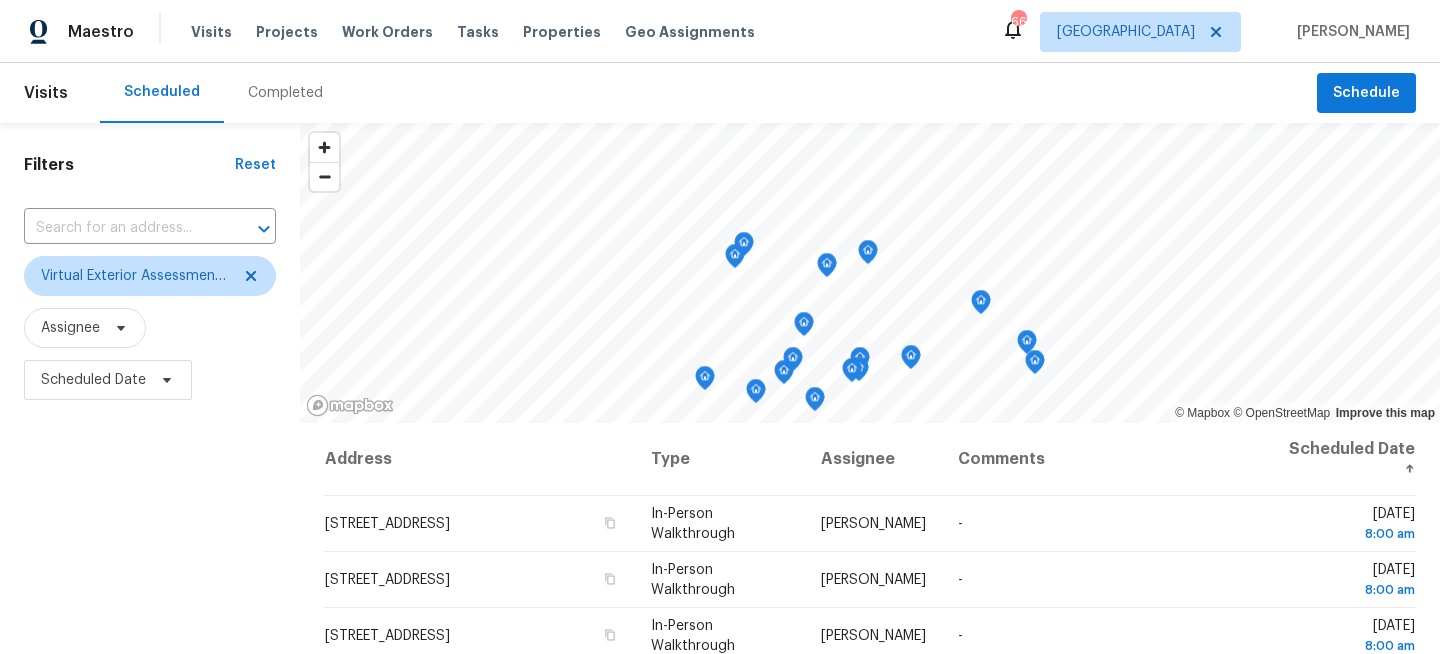 click on "Filters Reset ​ Virtual Exterior Assessment + 2 Assignee Scheduled Date" at bounding box center (150, 534) 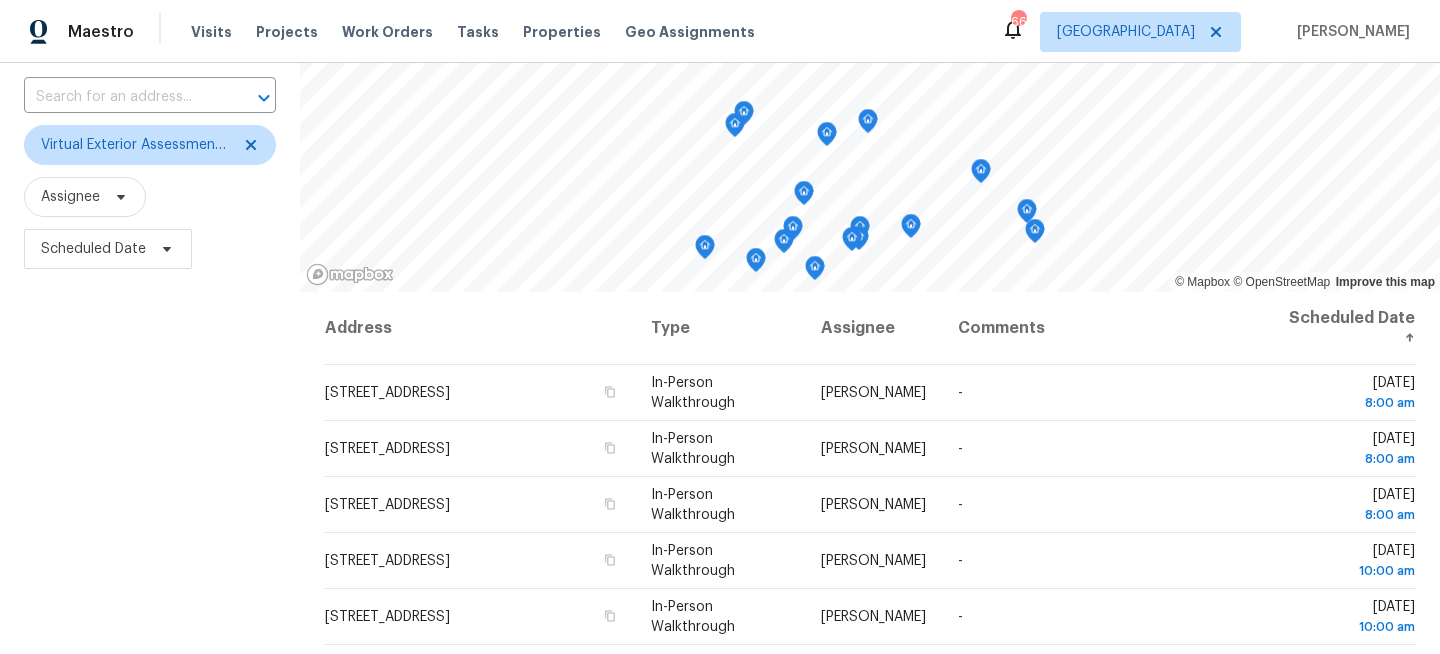 scroll, scrollTop: 292, scrollLeft: 0, axis: vertical 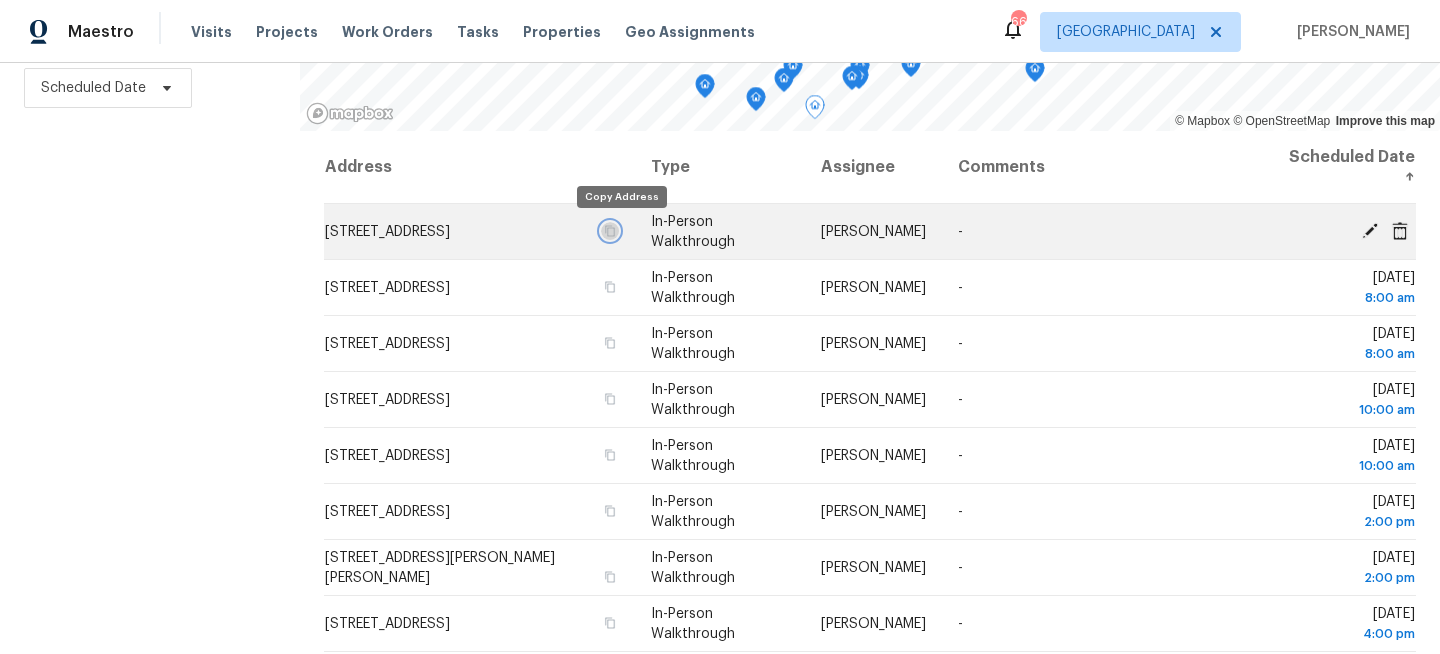 click 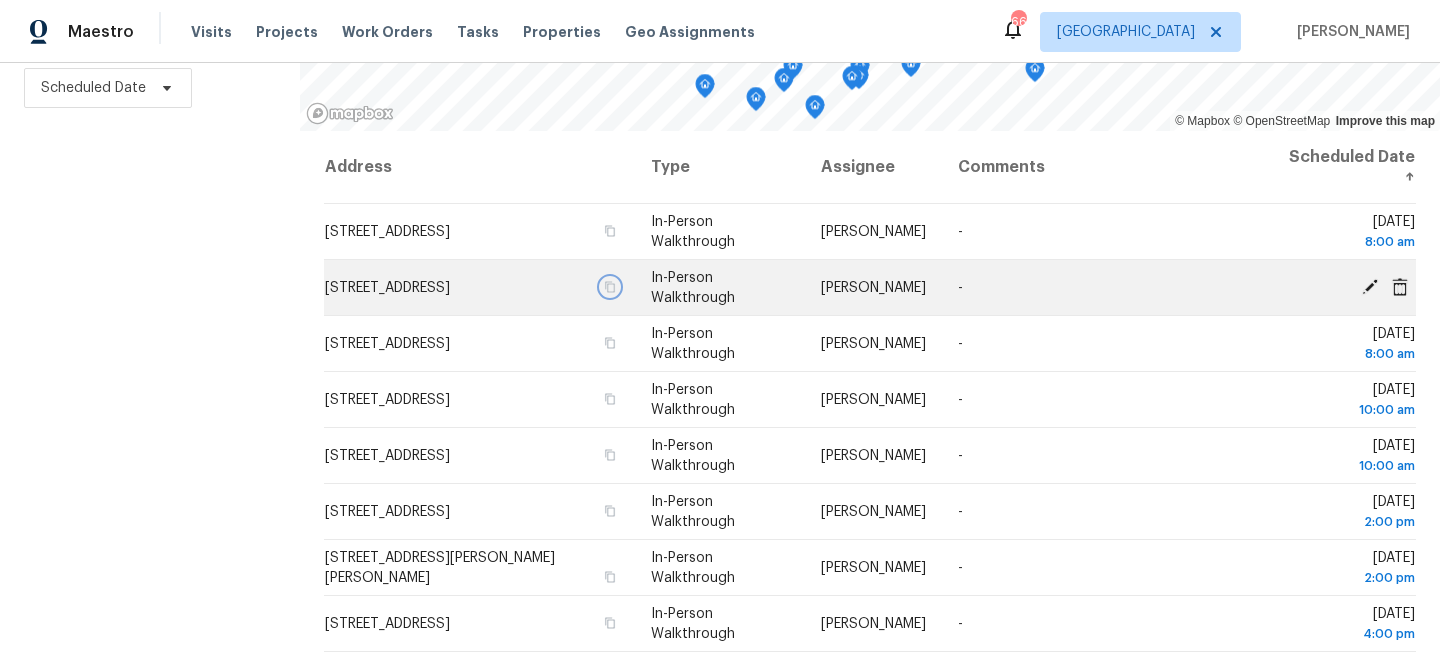 click 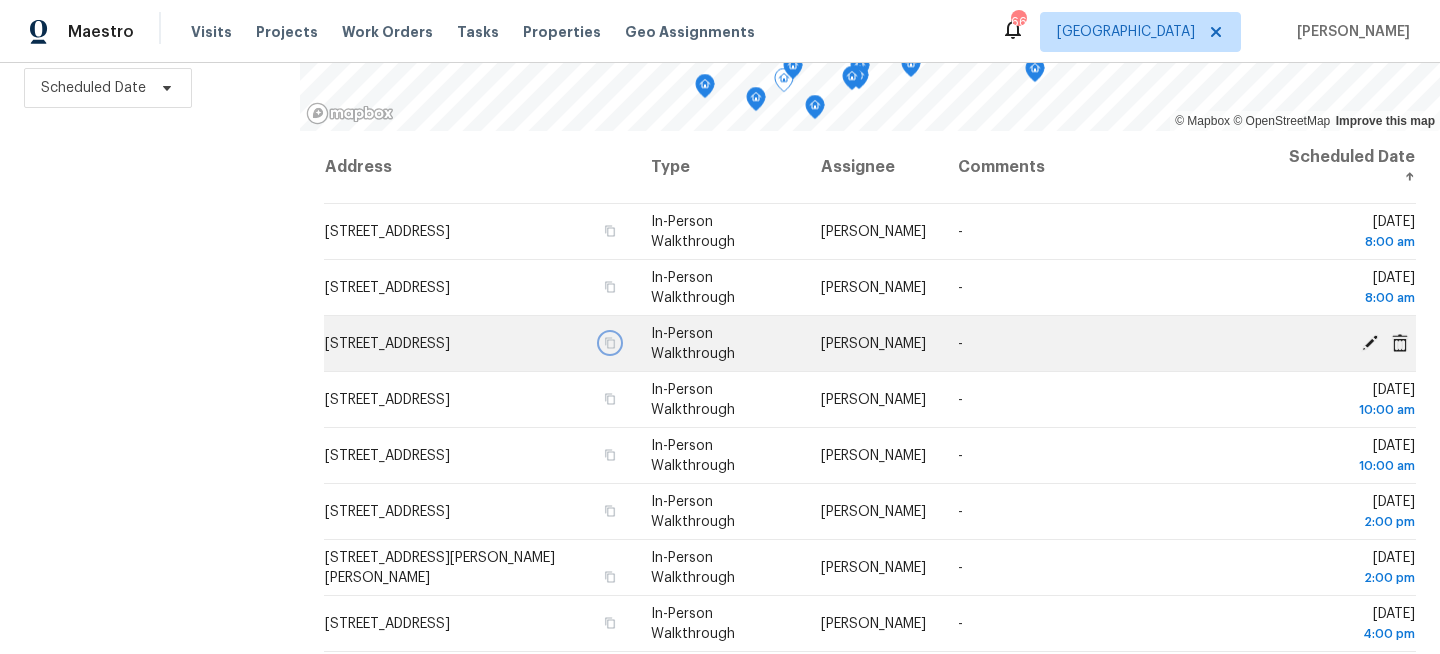 click 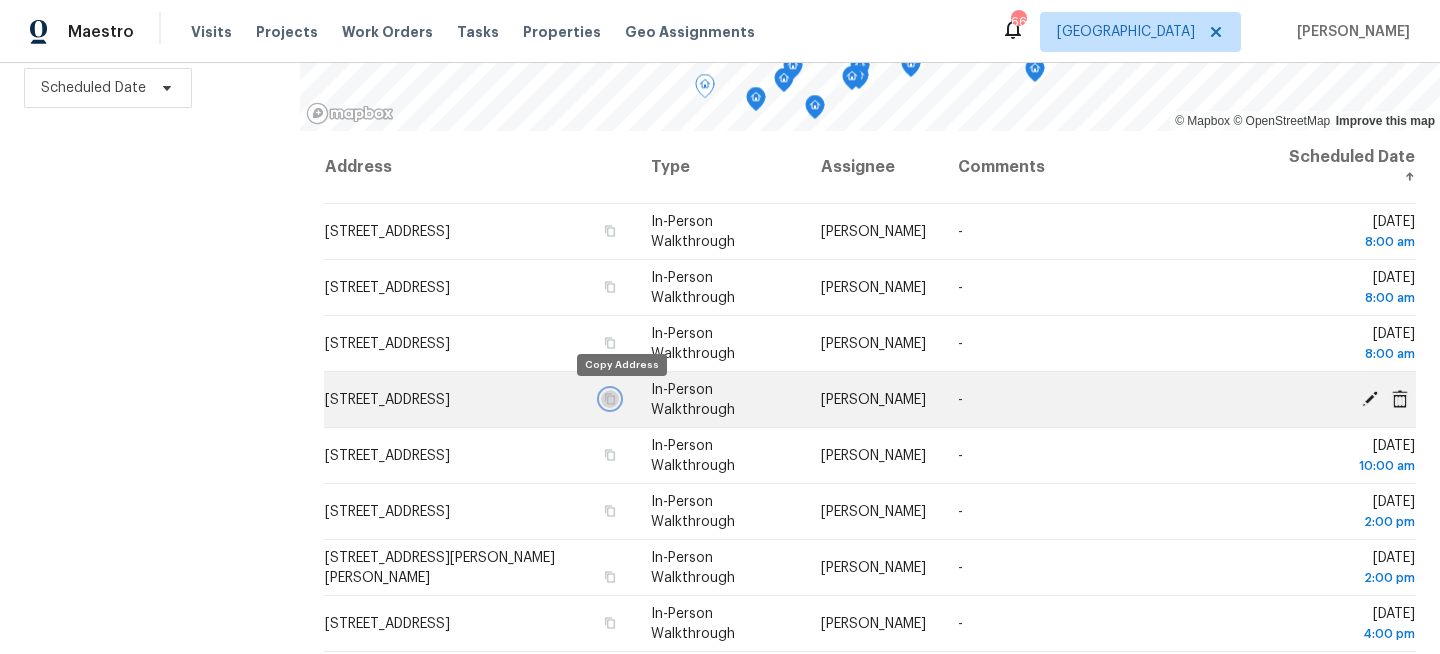 click 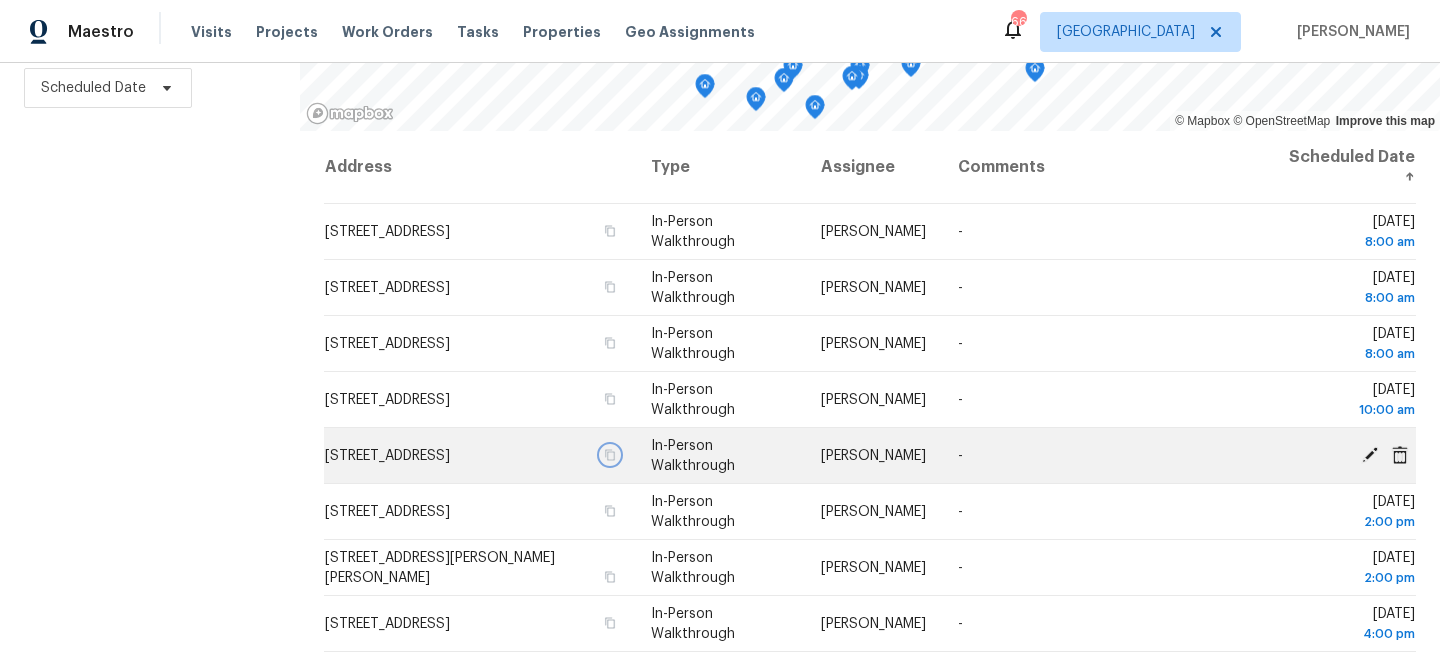 click 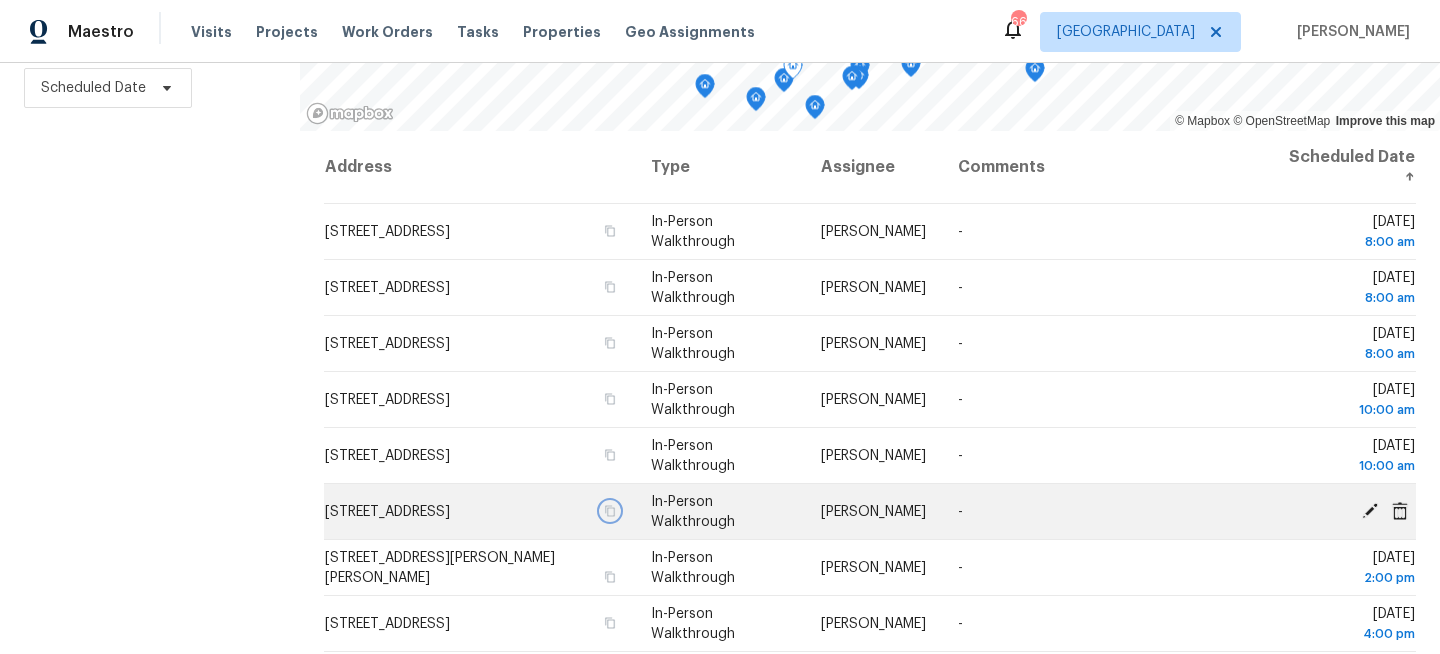 click 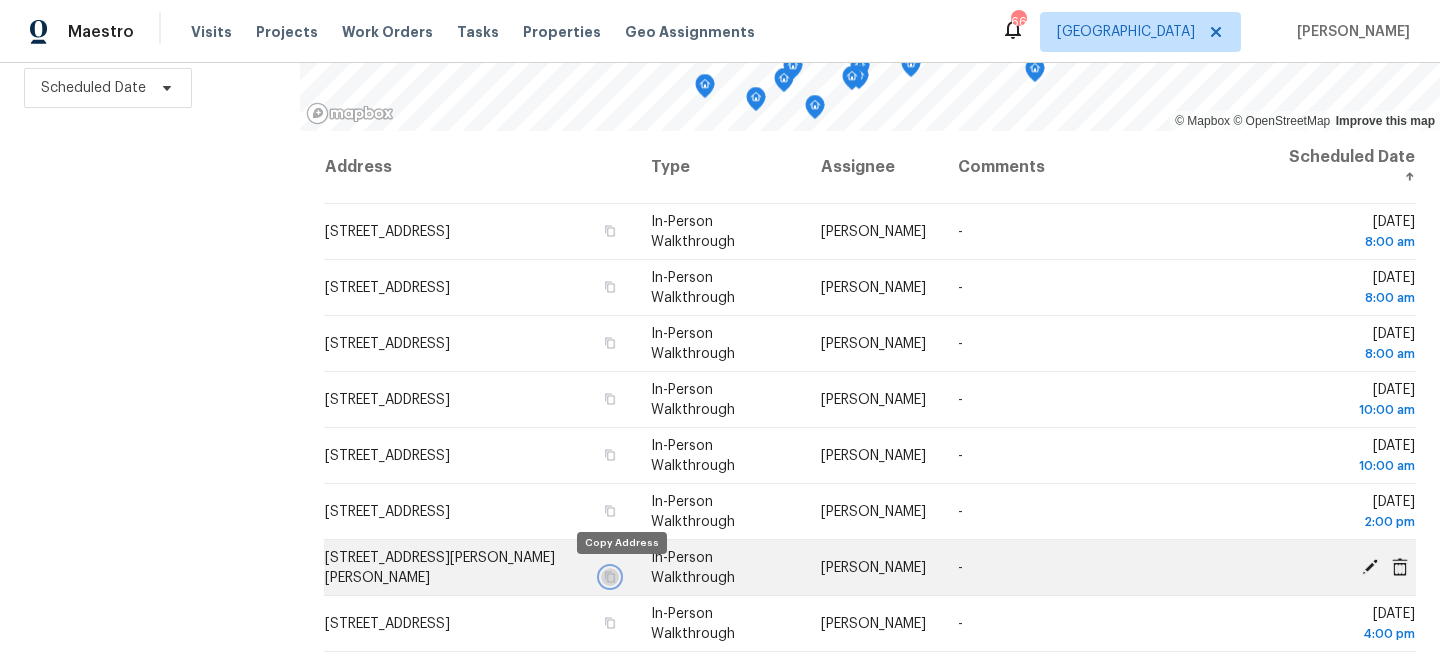 click 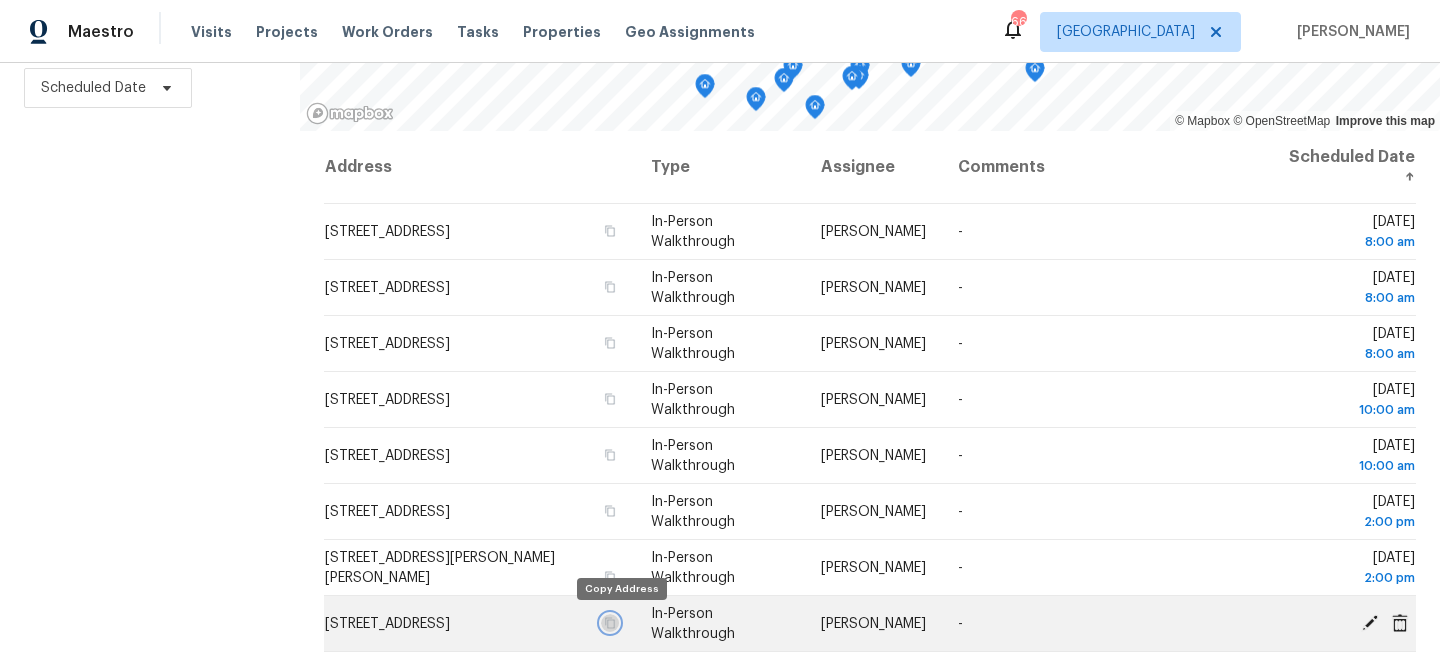 click 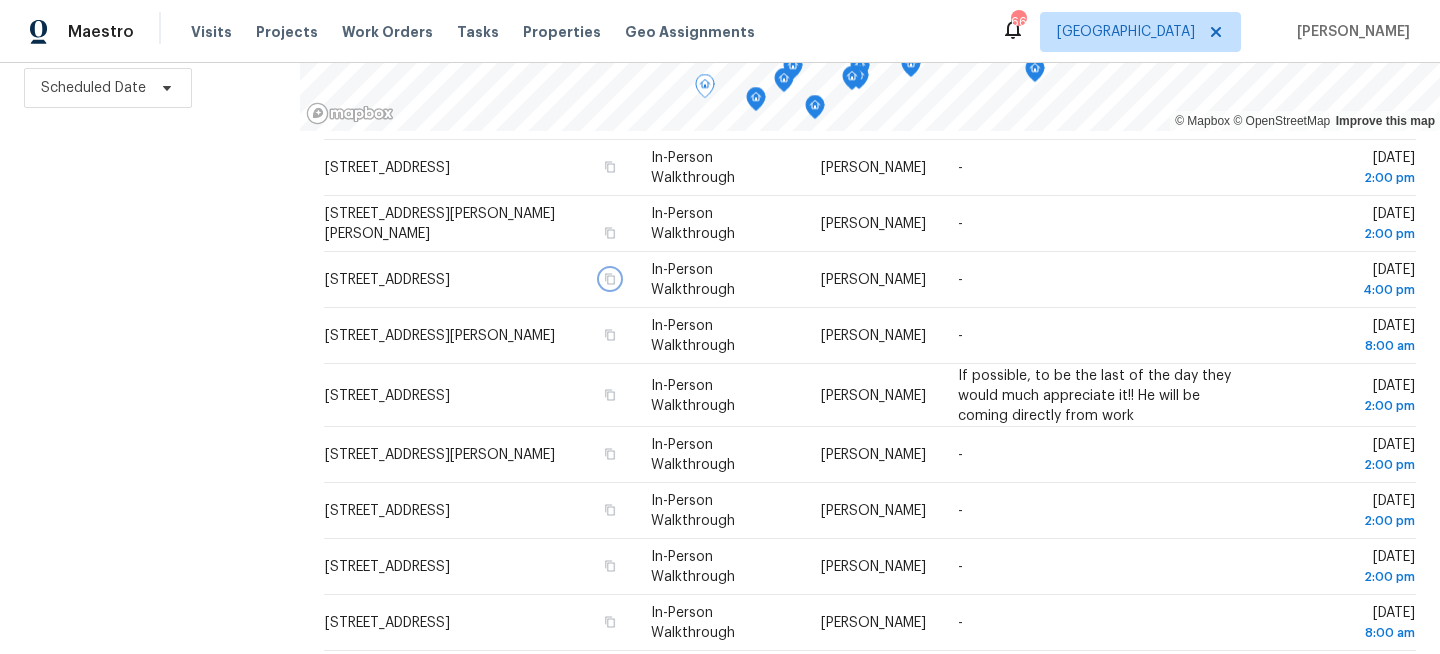 scroll, scrollTop: 461, scrollLeft: 0, axis: vertical 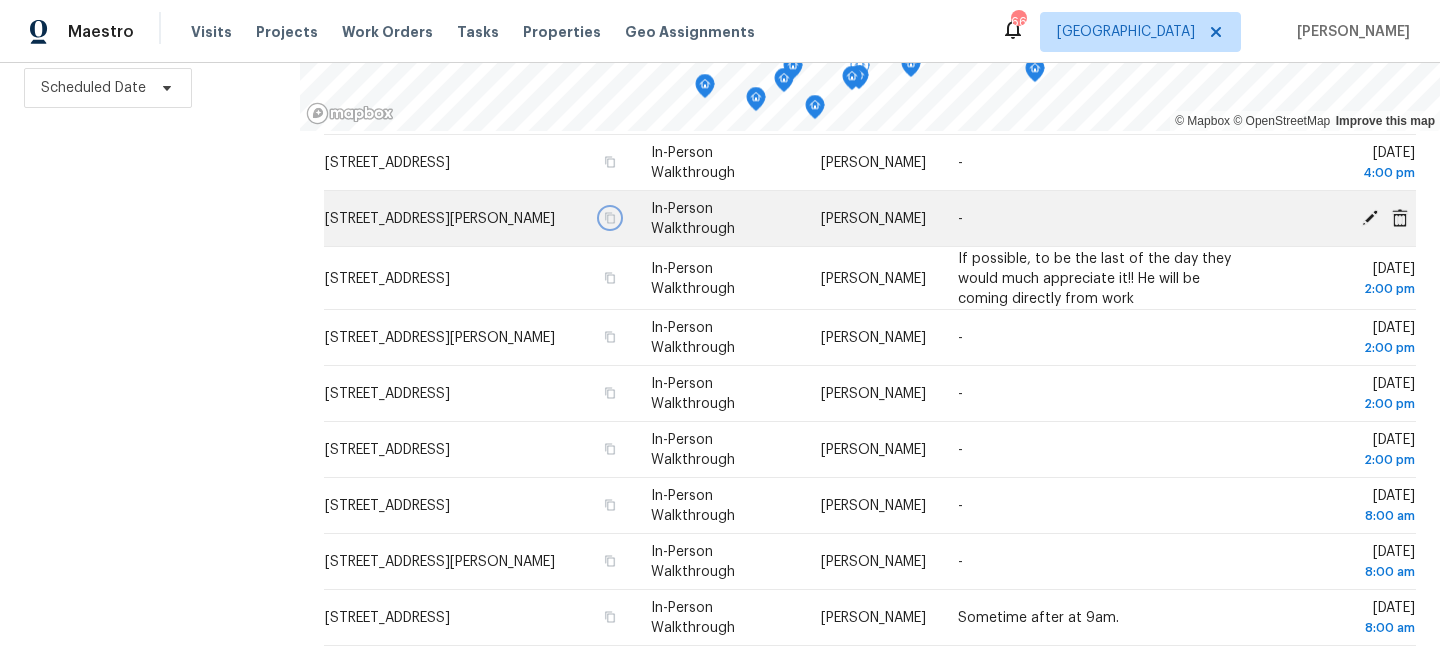 click 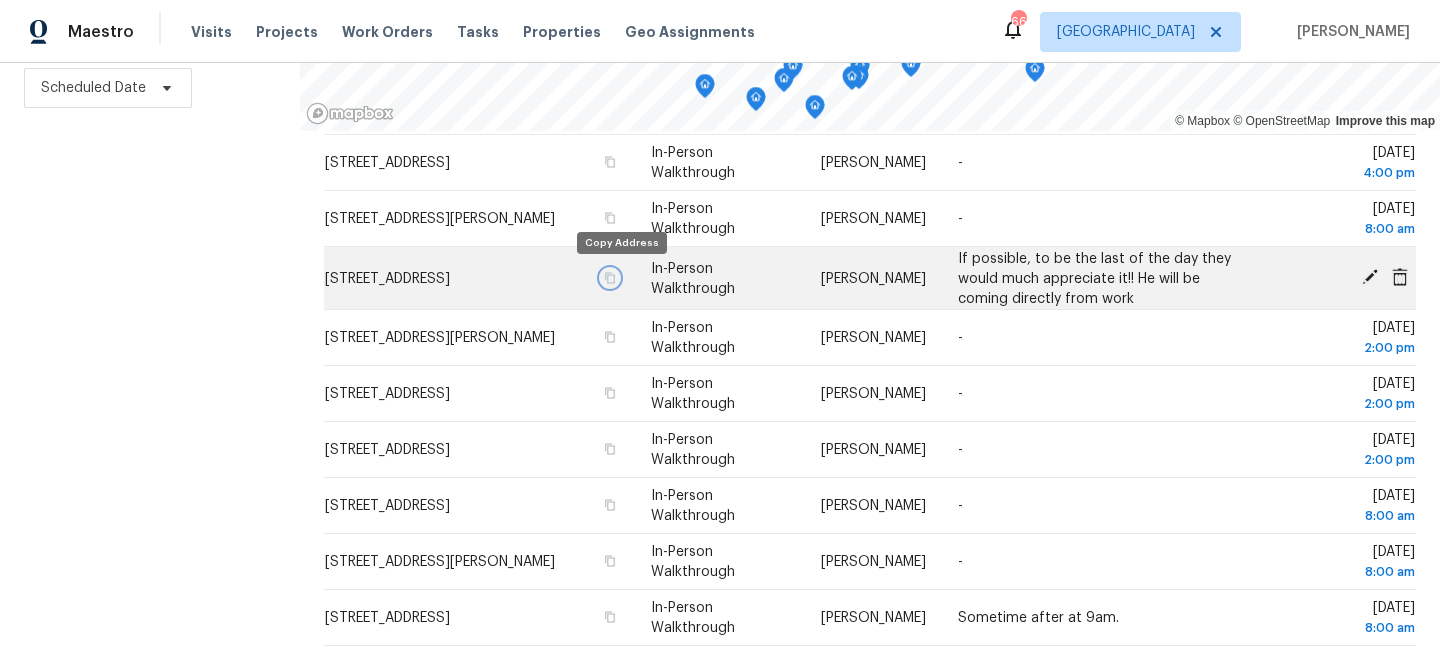 click 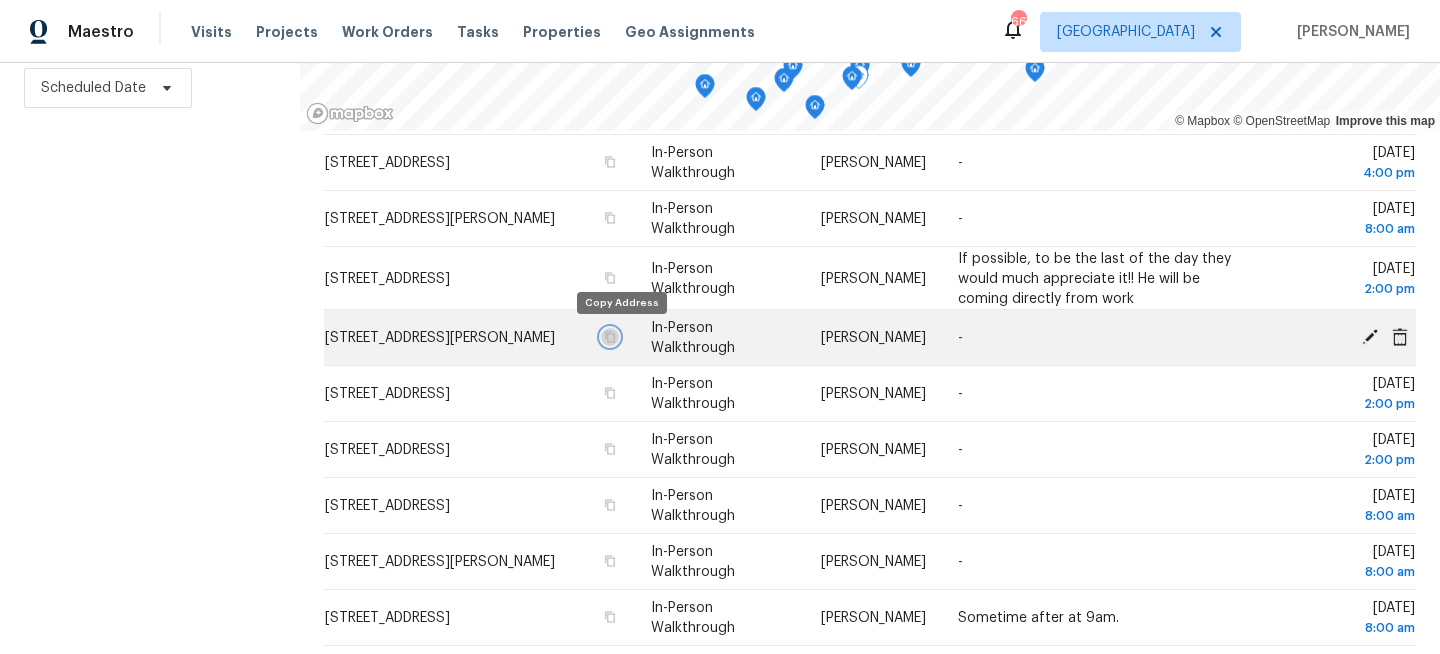click 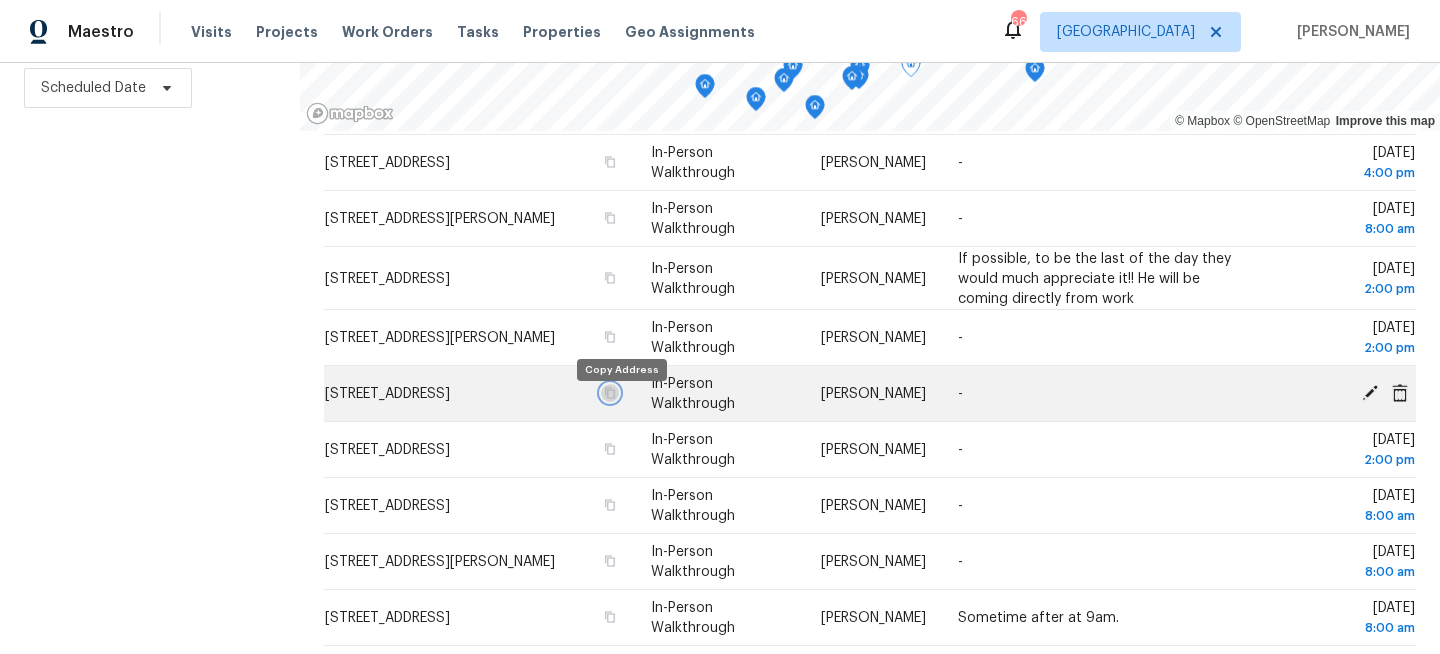 click 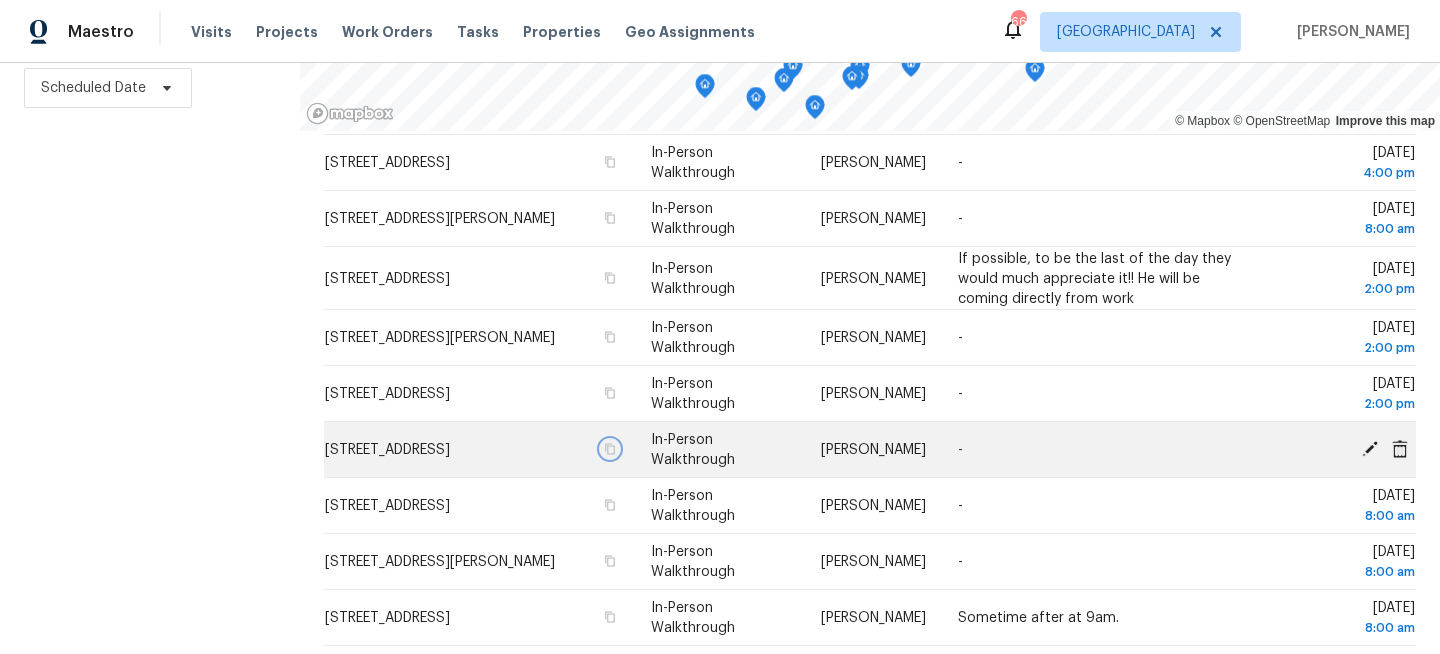 click 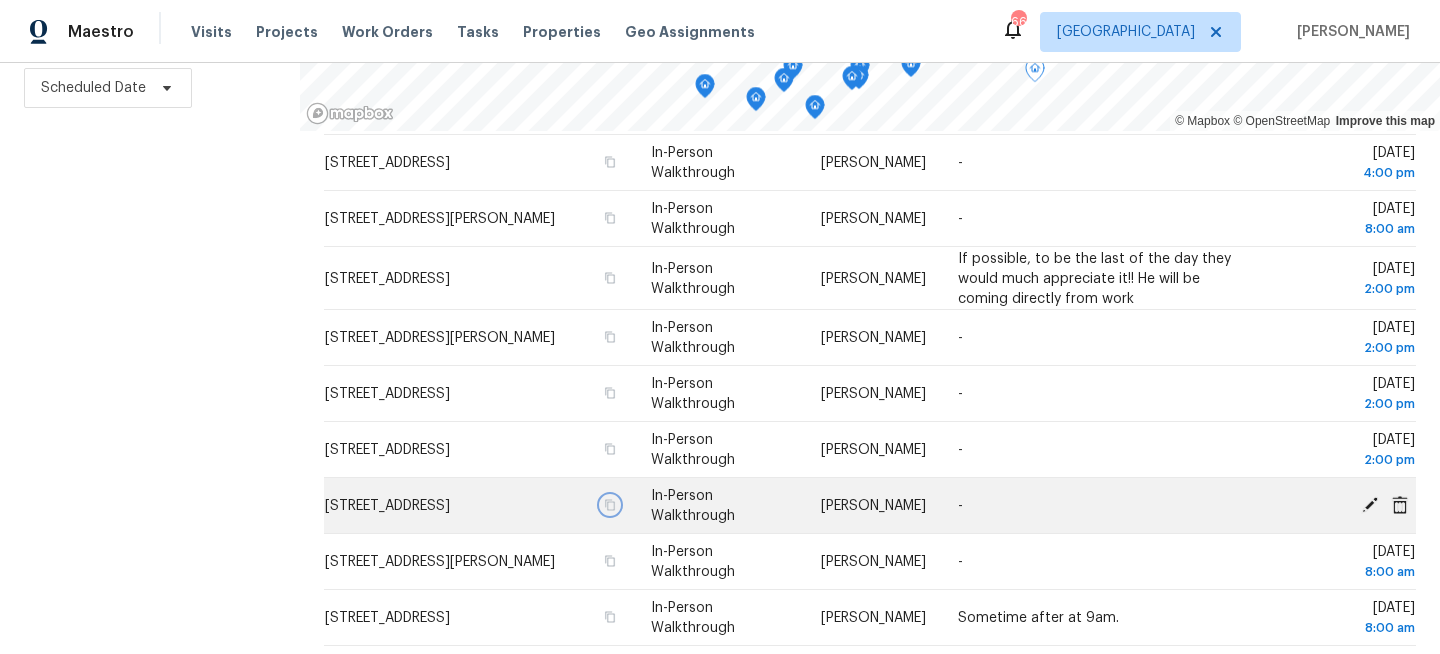 click 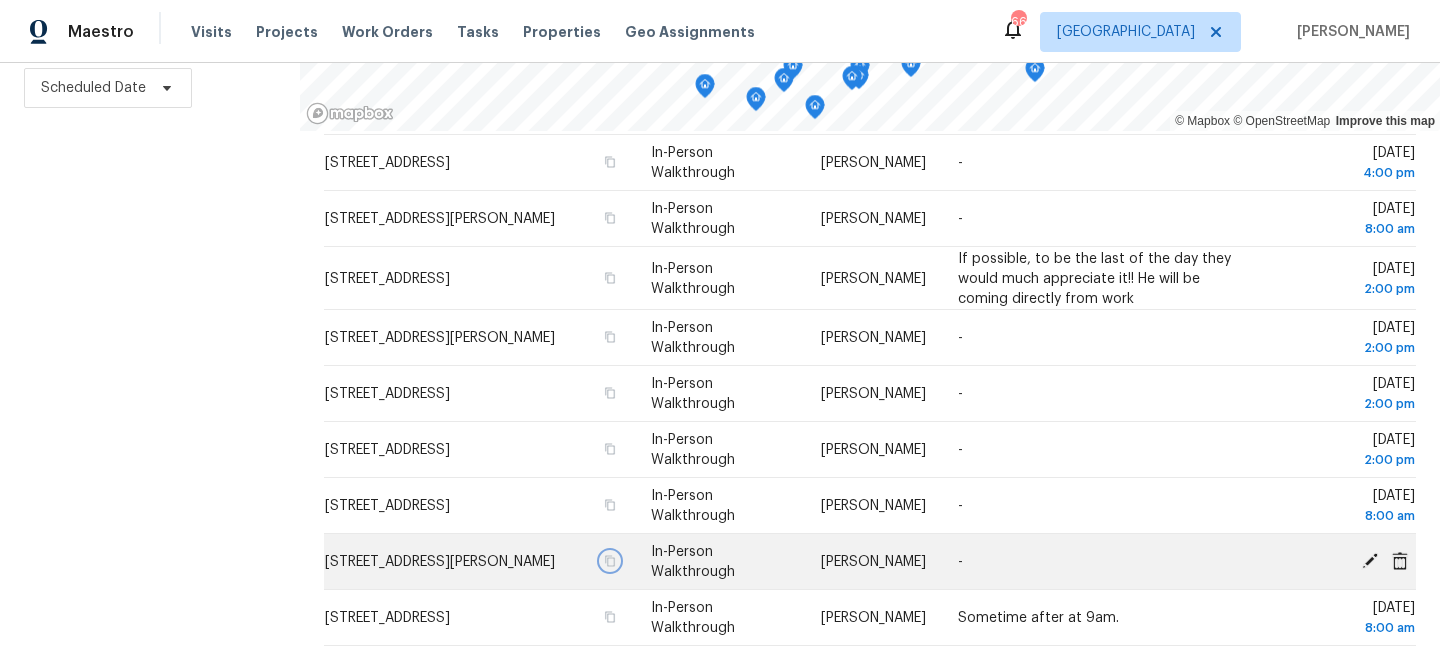 click 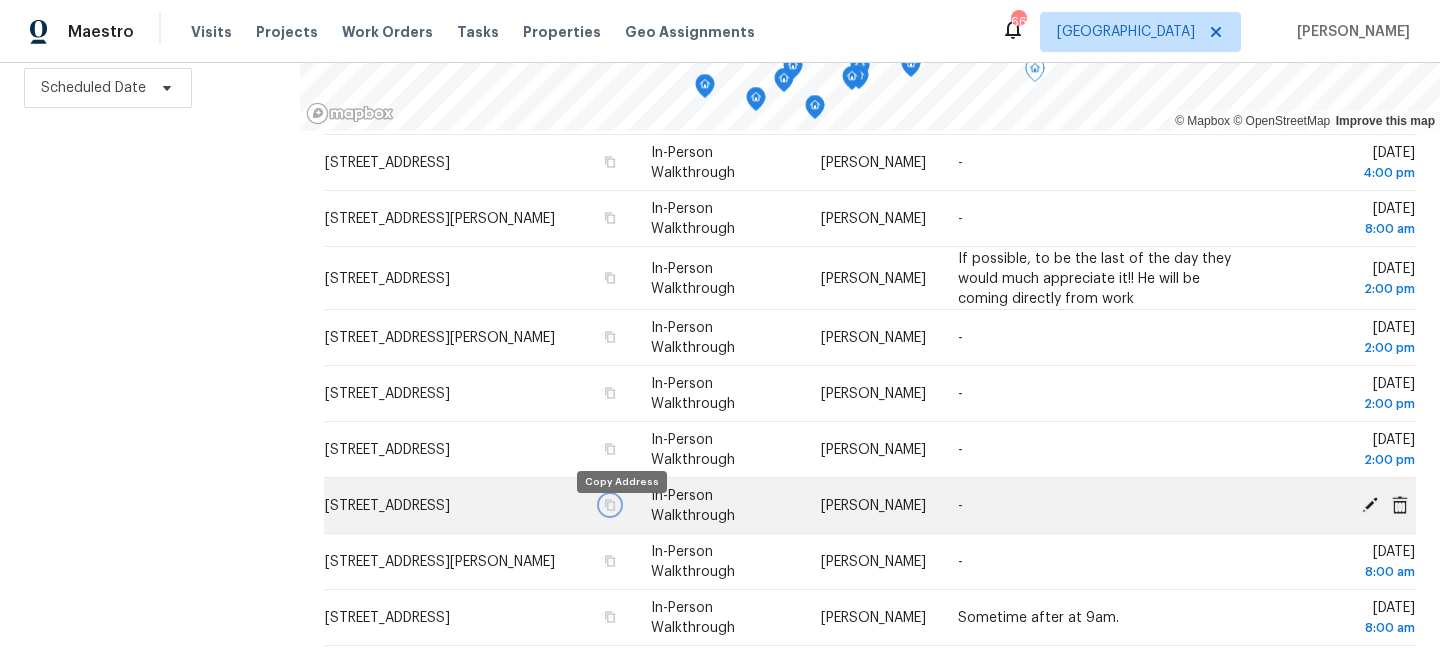 click 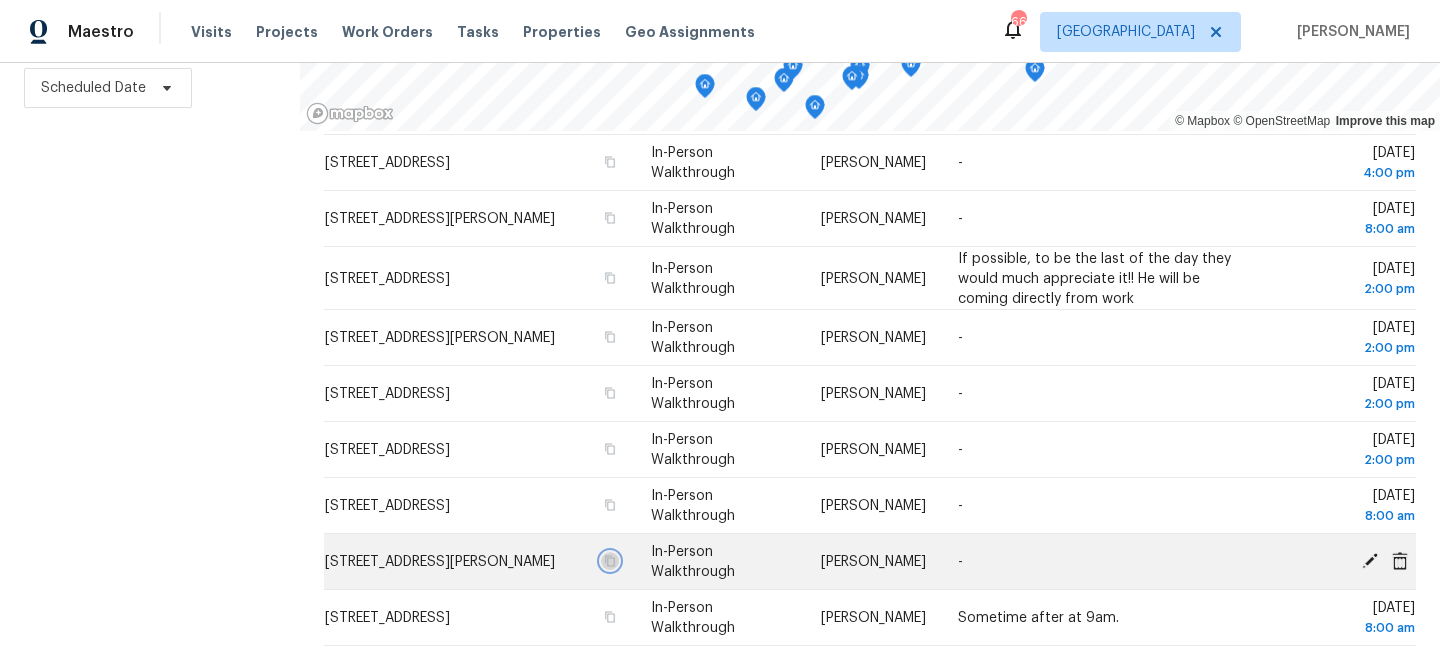 click 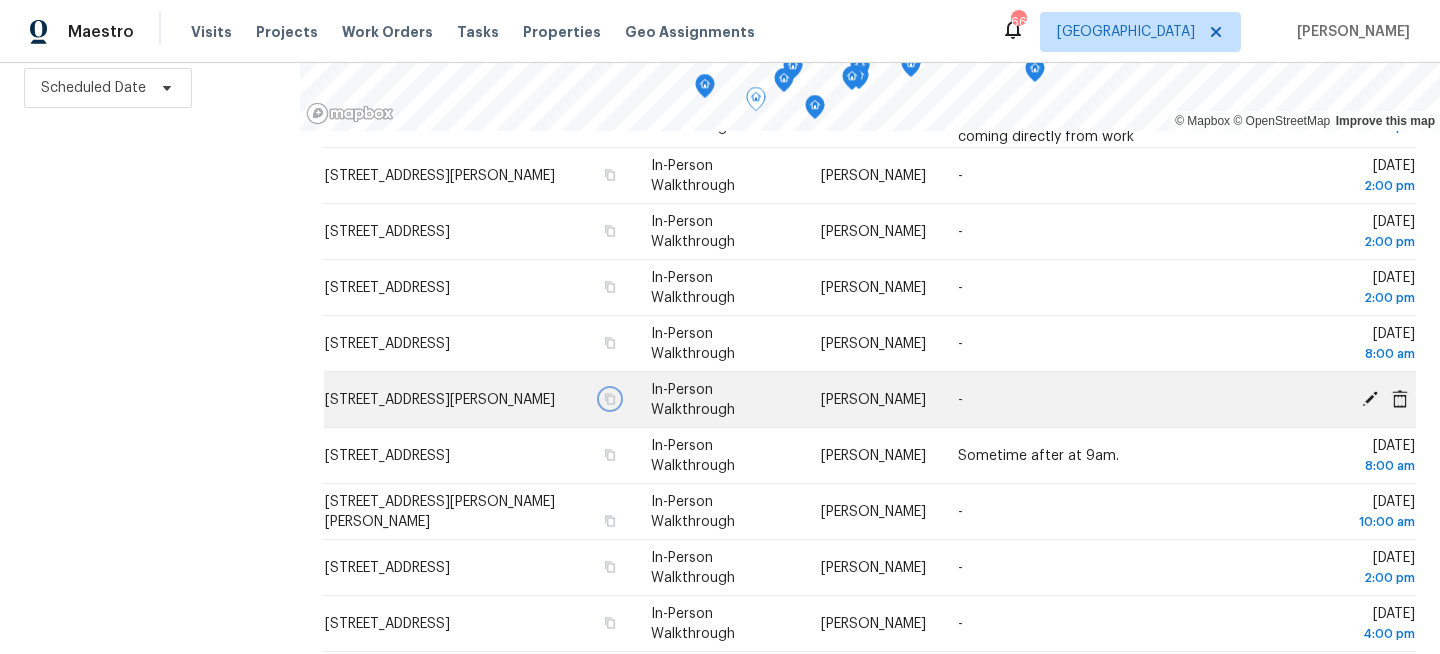 scroll, scrollTop: 717, scrollLeft: 0, axis: vertical 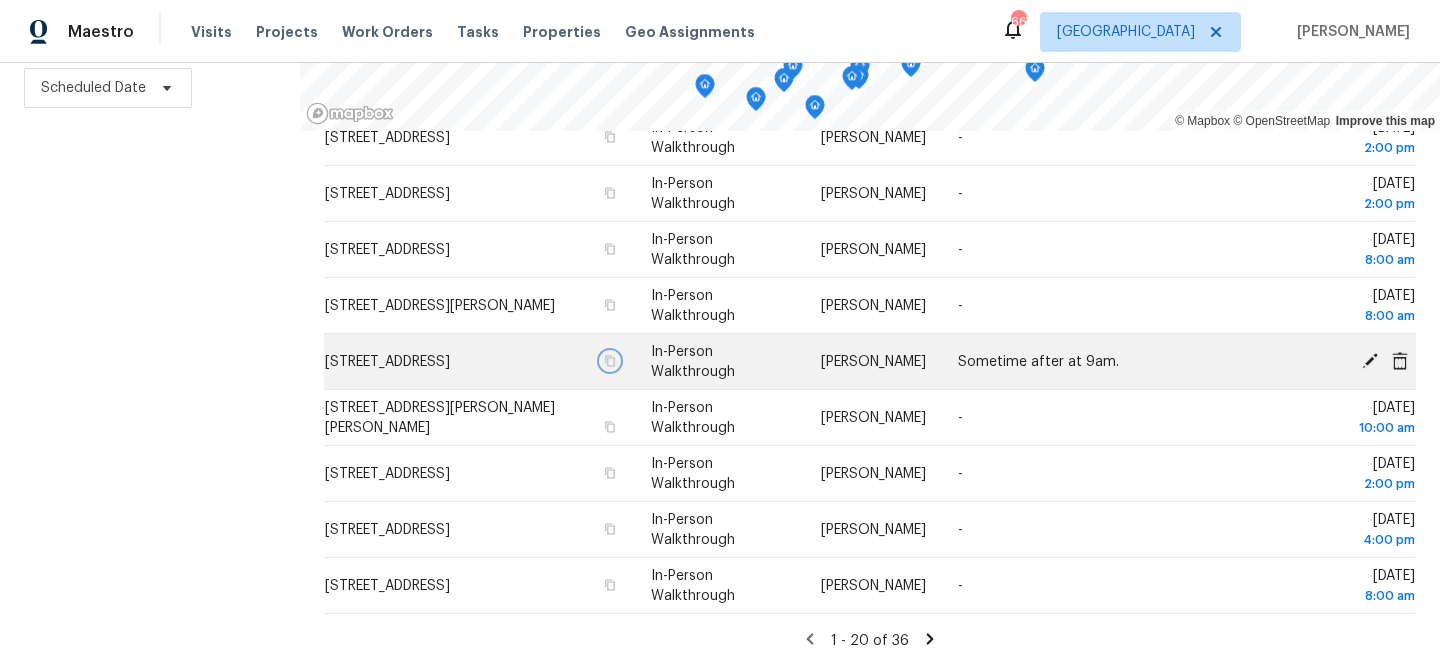click 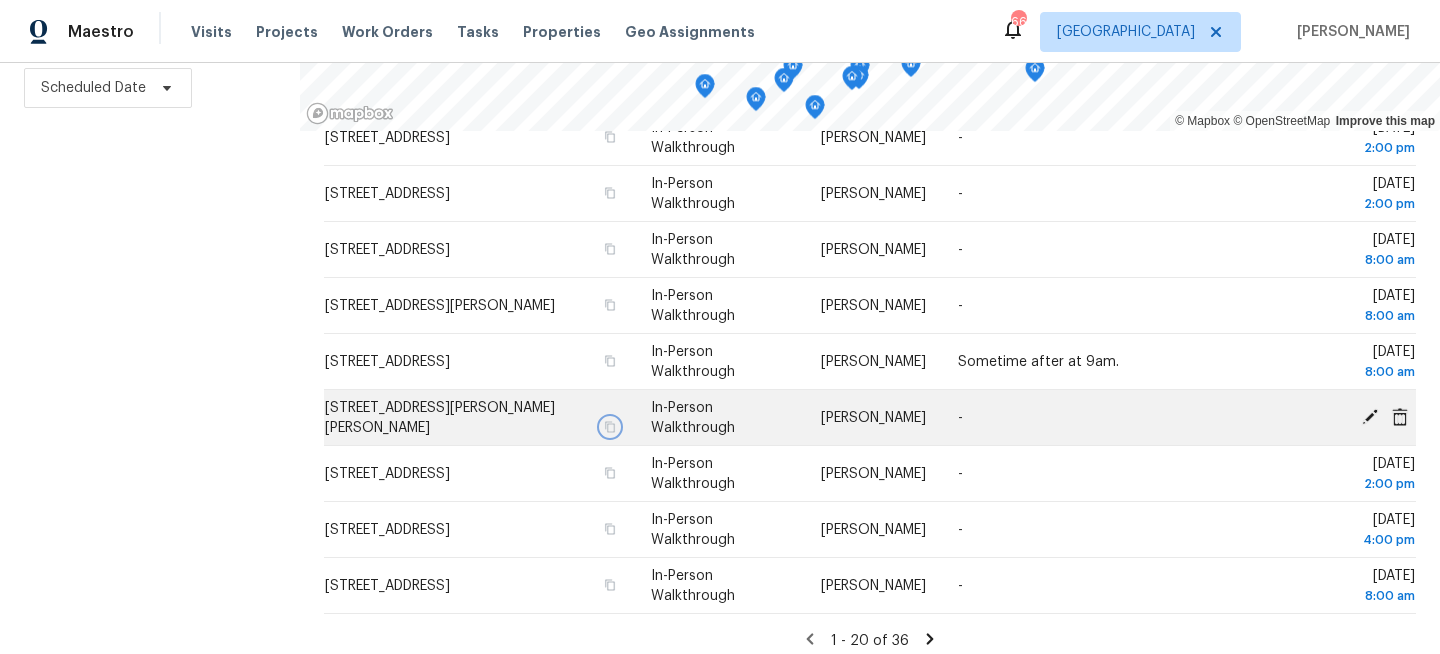 click 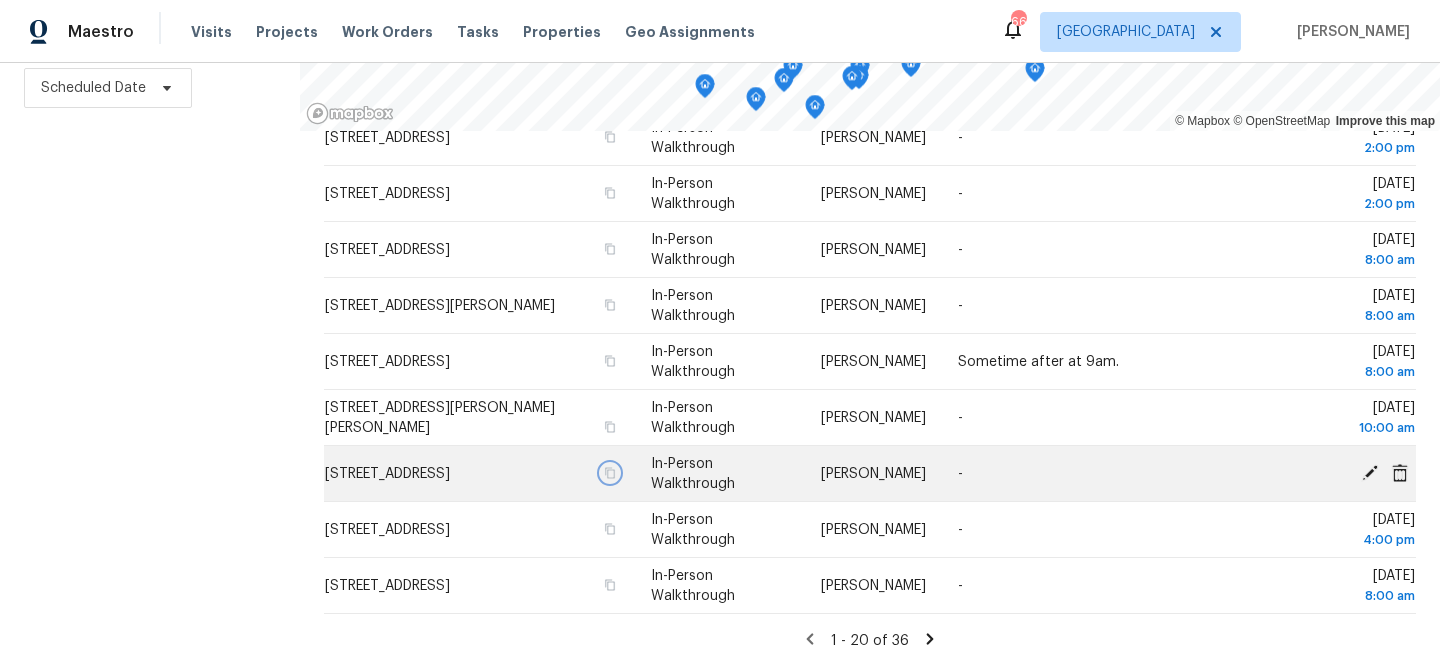 click 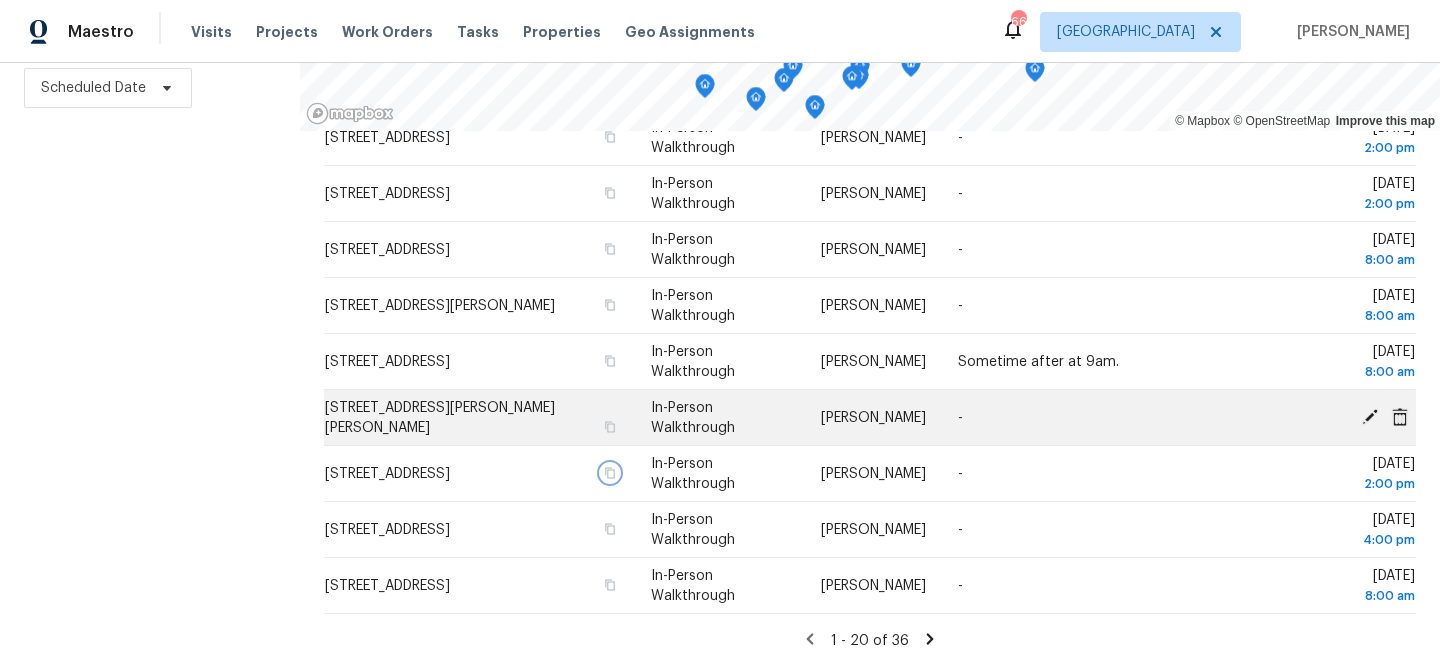 scroll, scrollTop: 730, scrollLeft: 0, axis: vertical 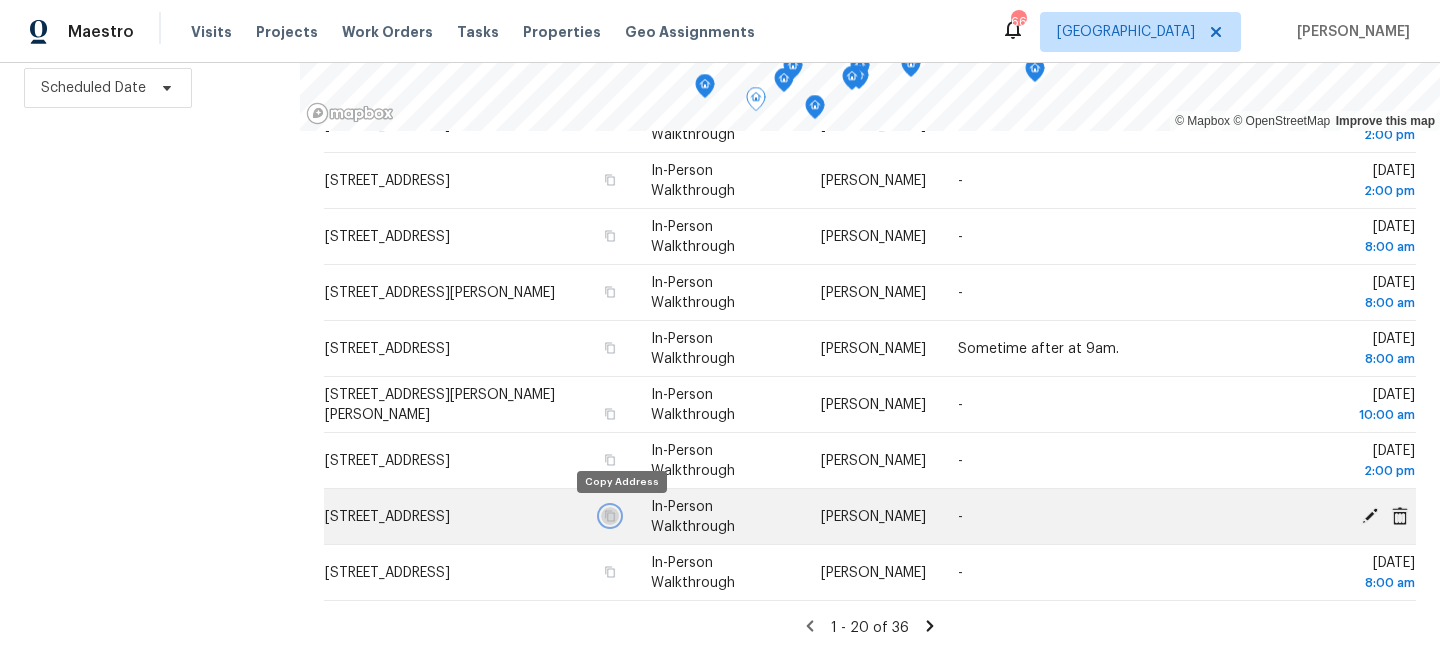 click 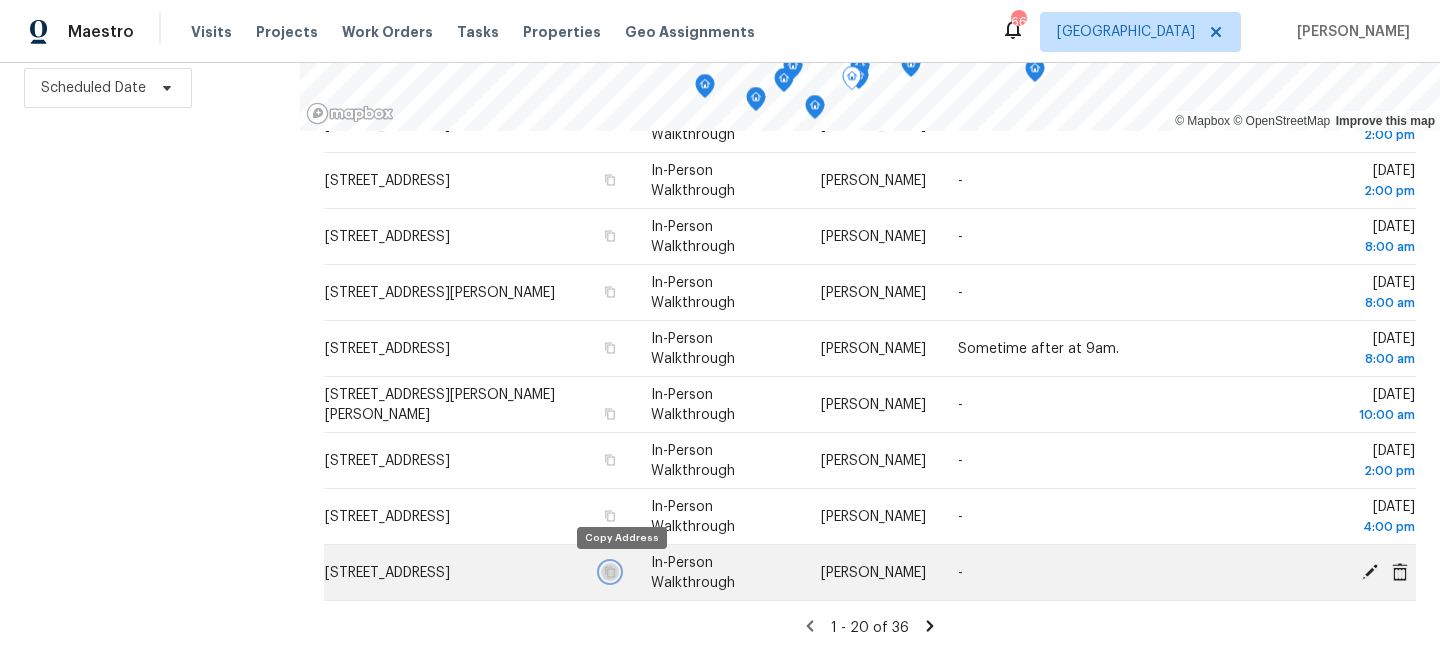 click 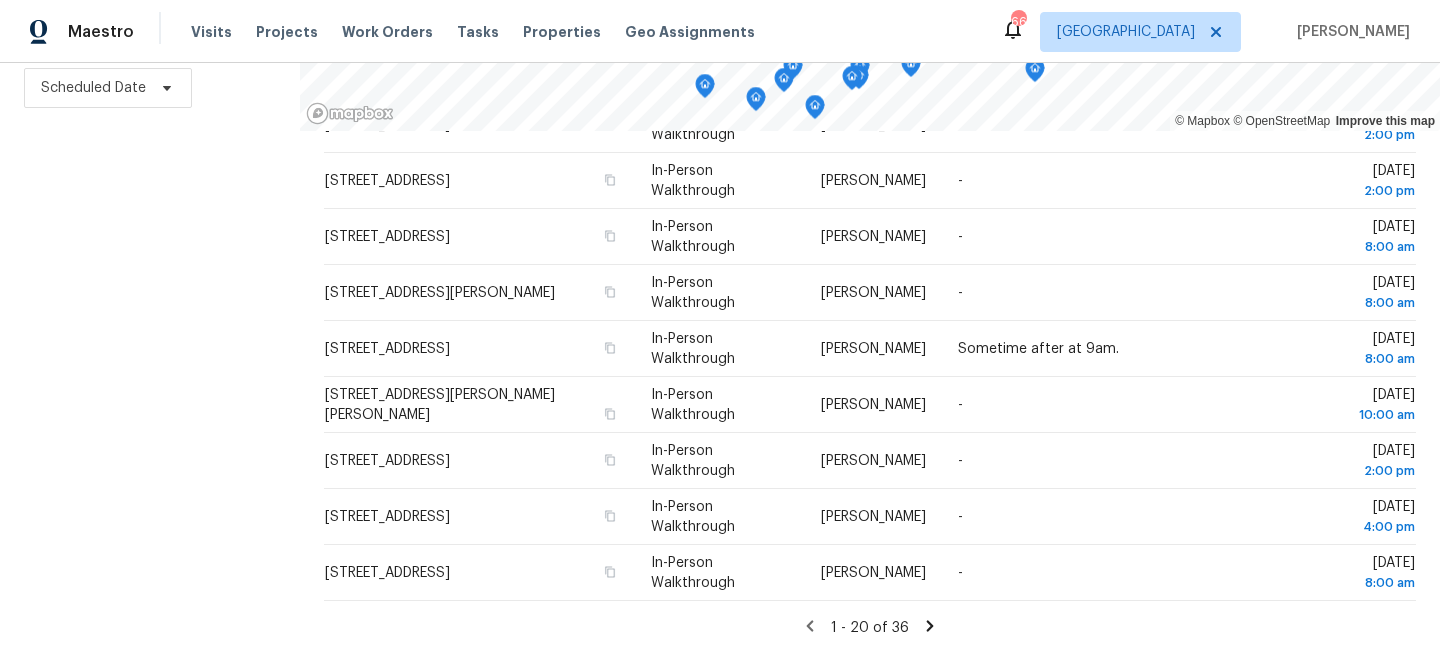 click on "Filters Reset ​ Virtual Exterior Assessment + 2 Assignee Scheduled Date" at bounding box center (150, 242) 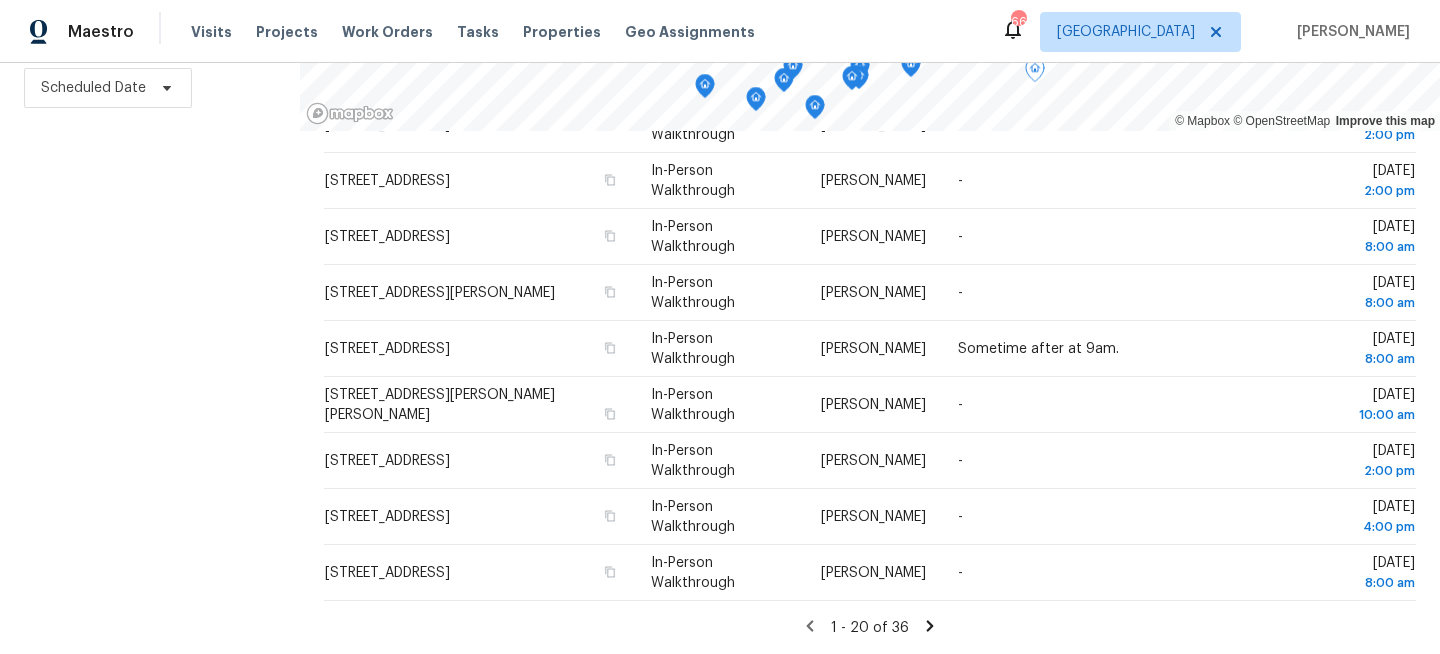 click on "Filters Reset ​ Virtual Exterior Assessment + 2 Assignee Scheduled Date" at bounding box center (150, 242) 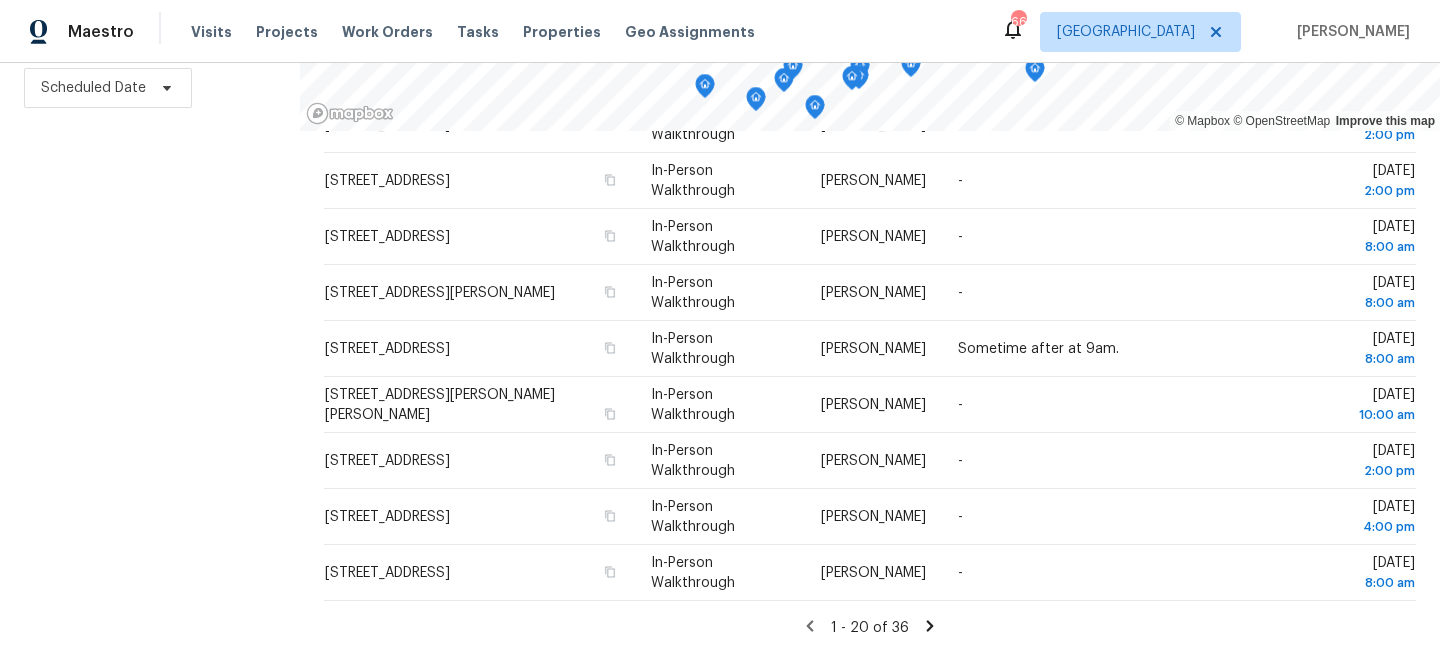 scroll, scrollTop: 0, scrollLeft: 0, axis: both 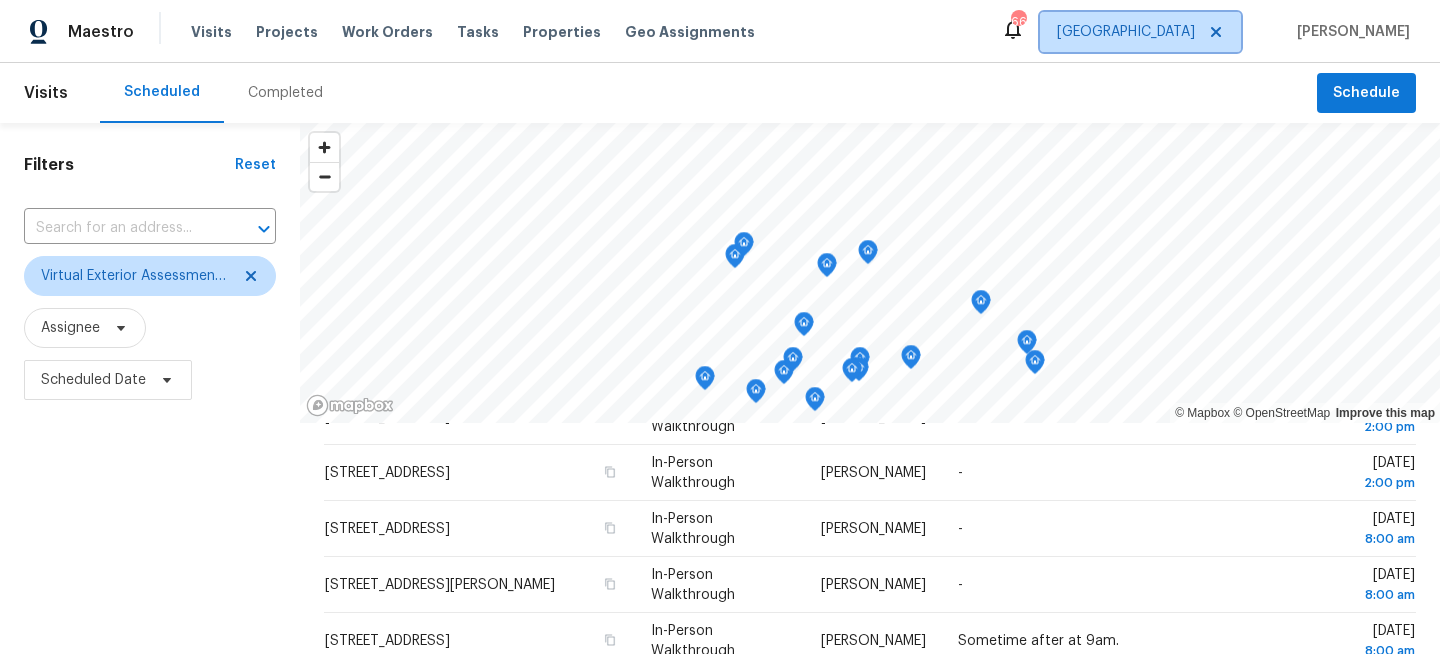click on "Tampa" at bounding box center [1140, 32] 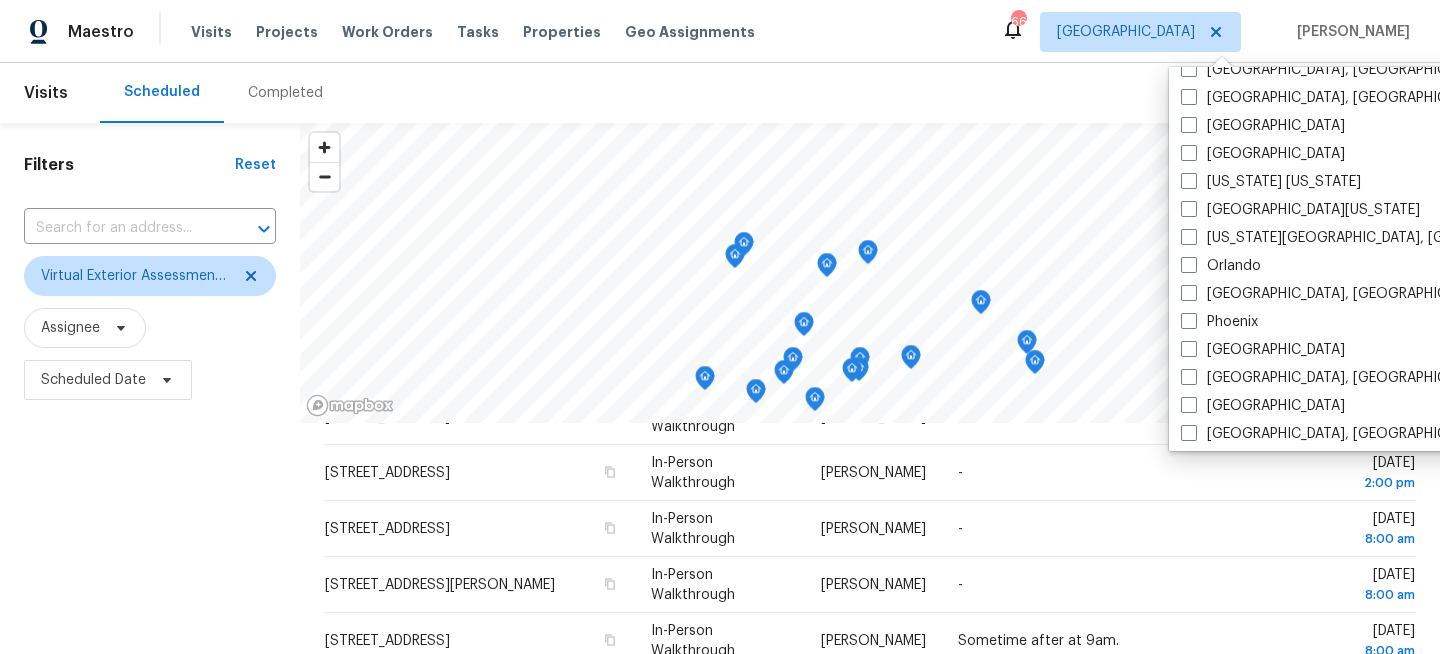 scroll, scrollTop: 988, scrollLeft: 0, axis: vertical 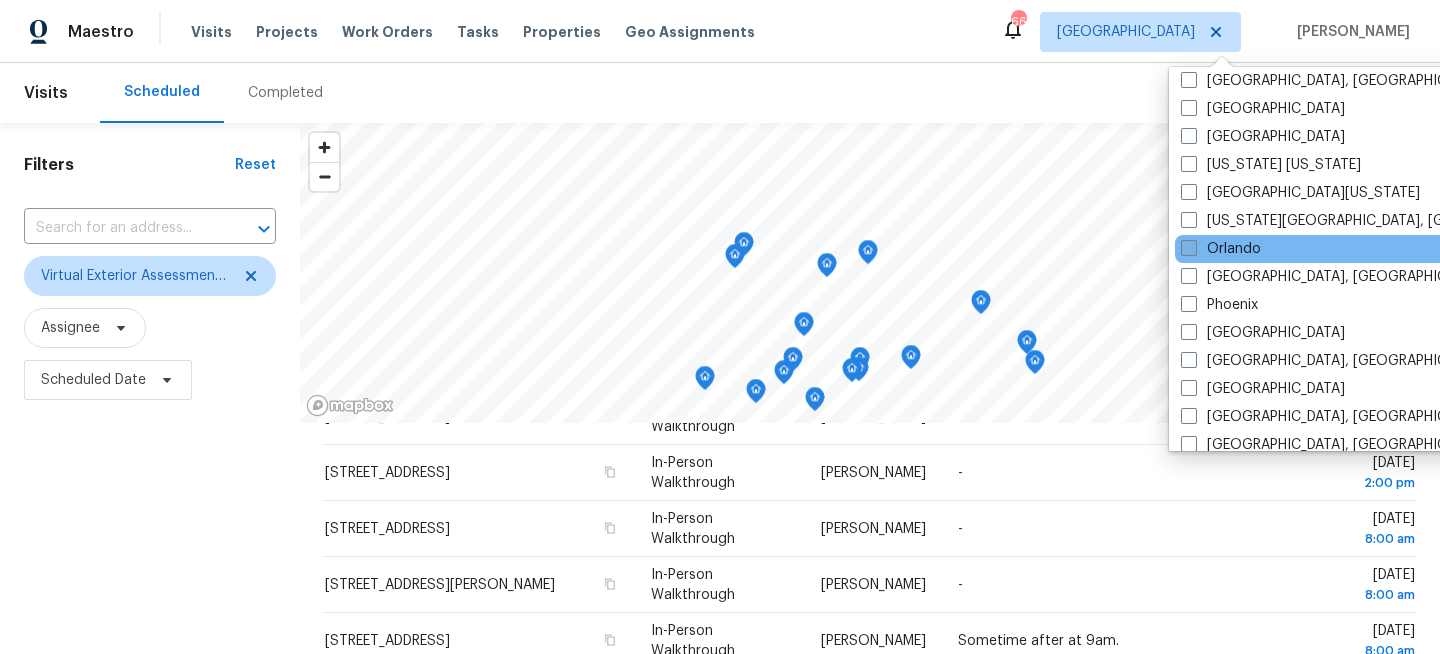 click on "Orlando" at bounding box center [1221, 249] 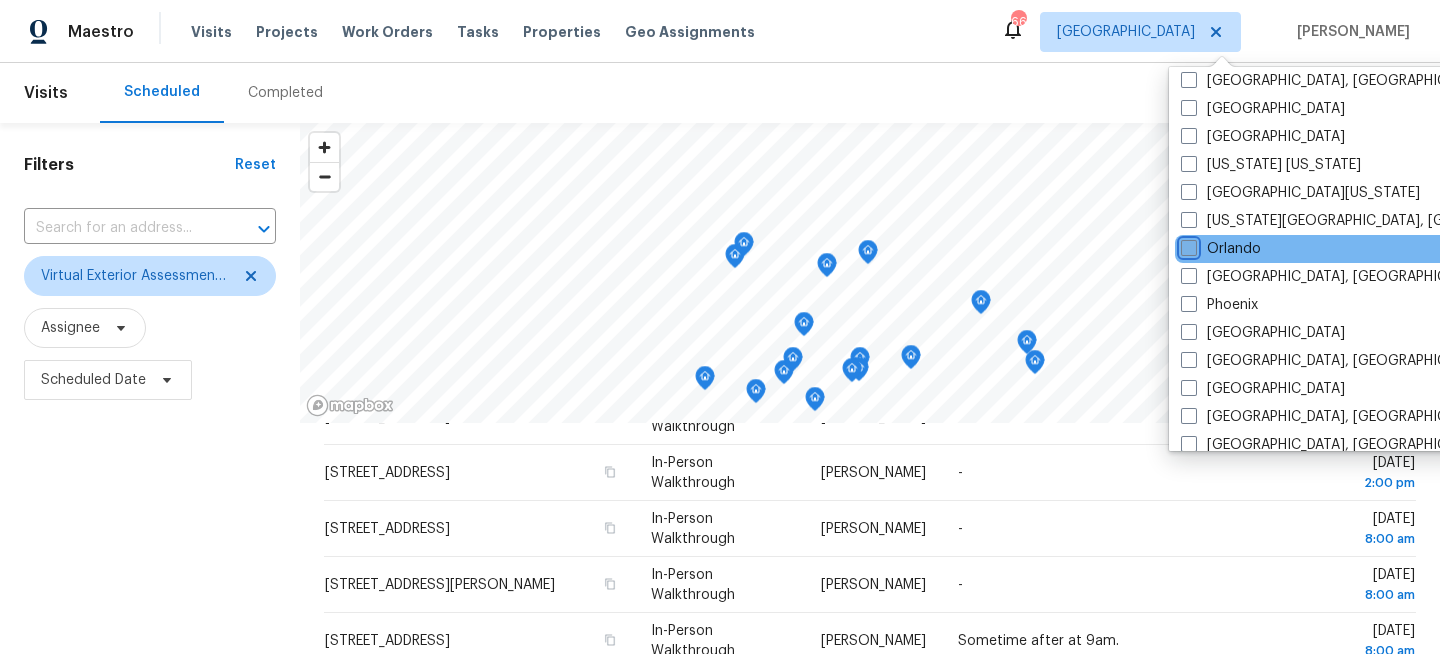 click on "Orlando" at bounding box center (1187, 245) 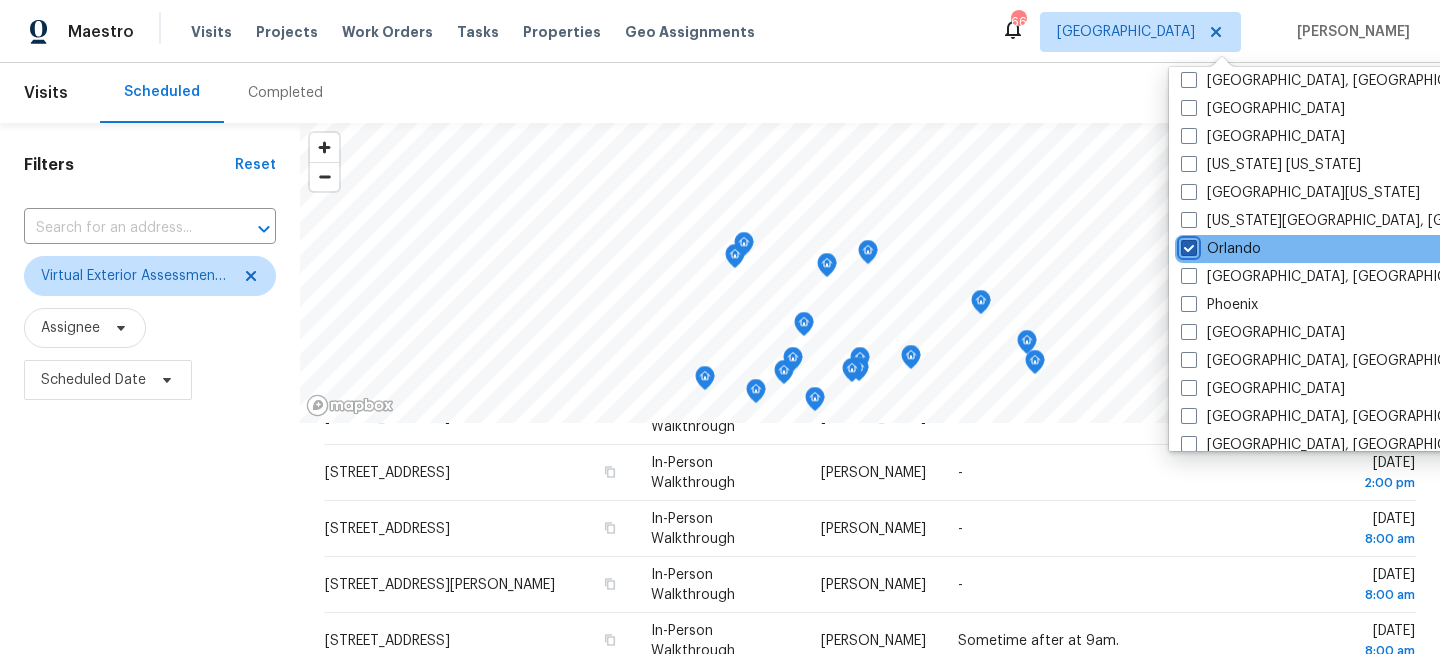 checkbox on "true" 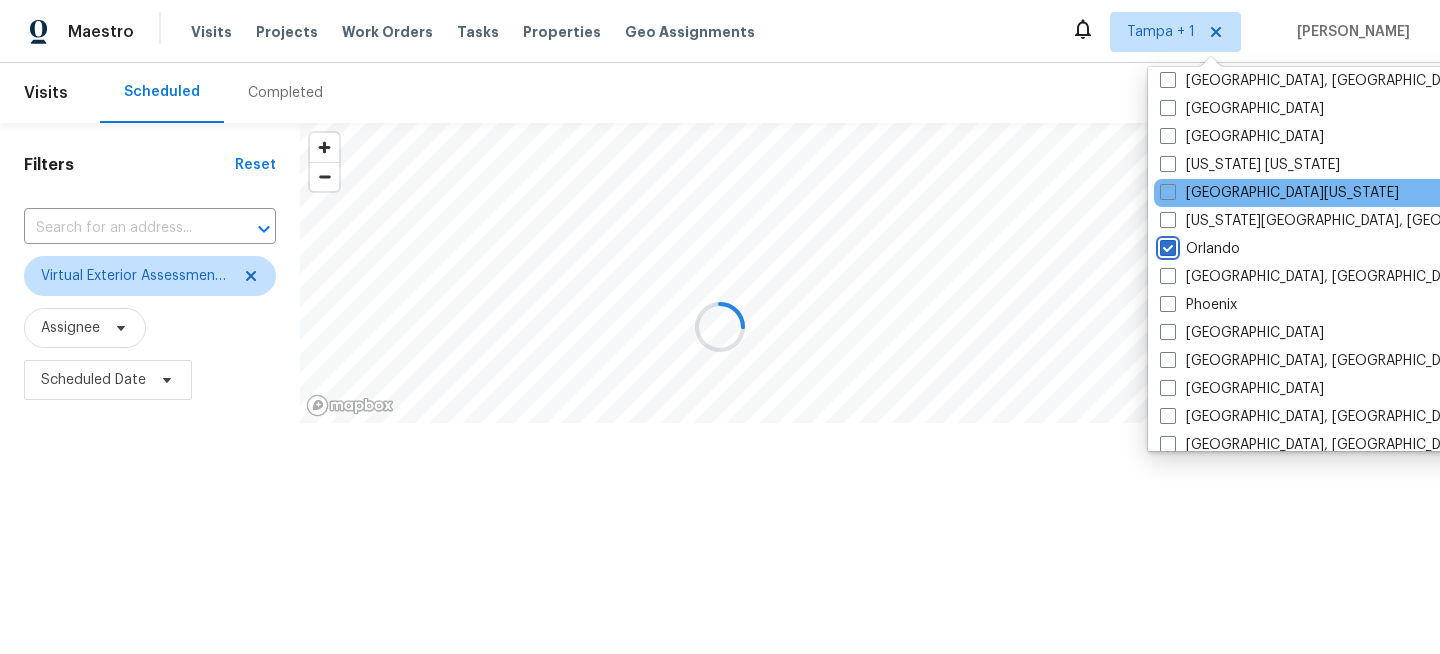 scroll, scrollTop: 0, scrollLeft: 0, axis: both 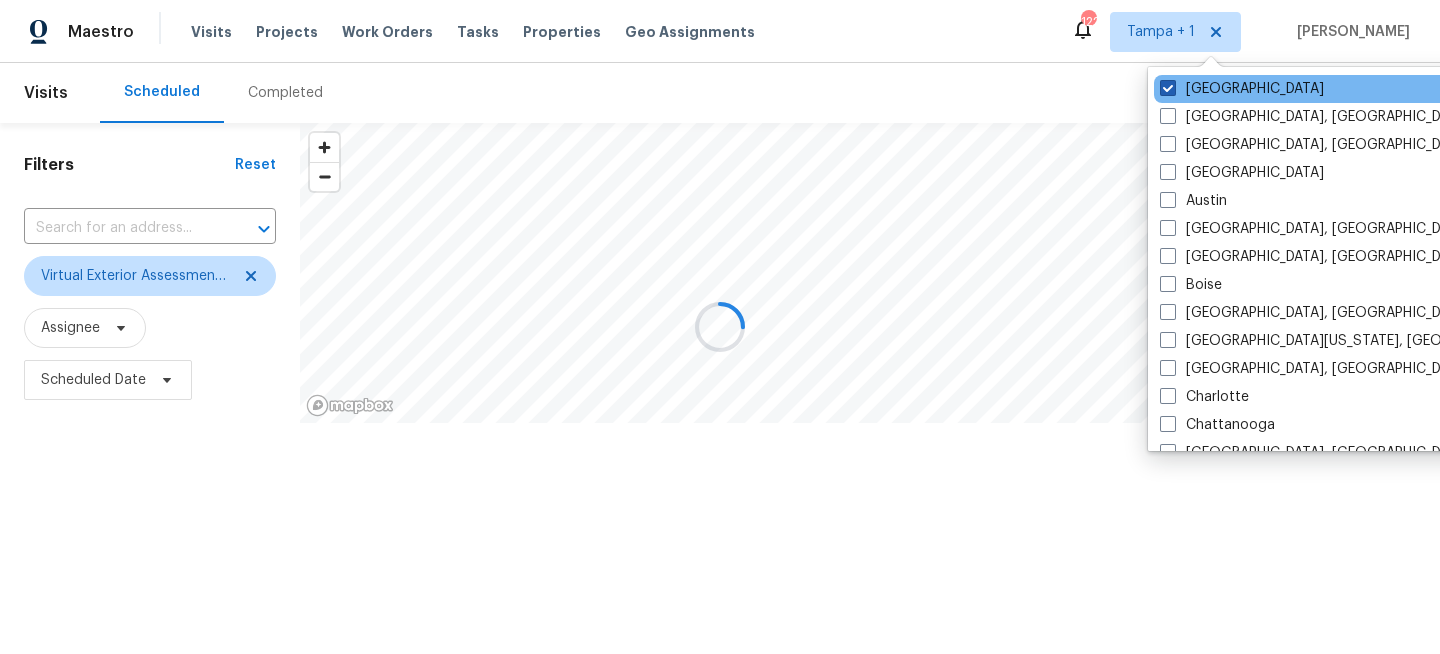 click on "Tampa" at bounding box center [1242, 89] 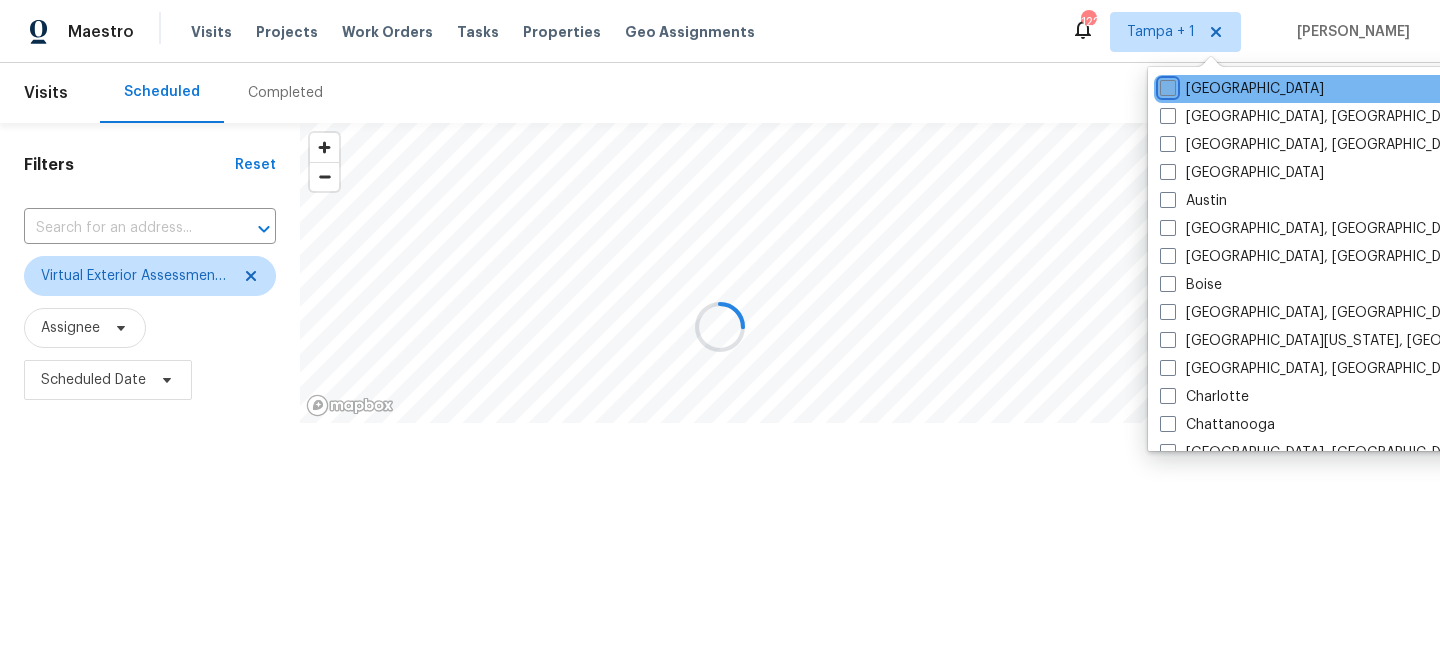 checkbox on "false" 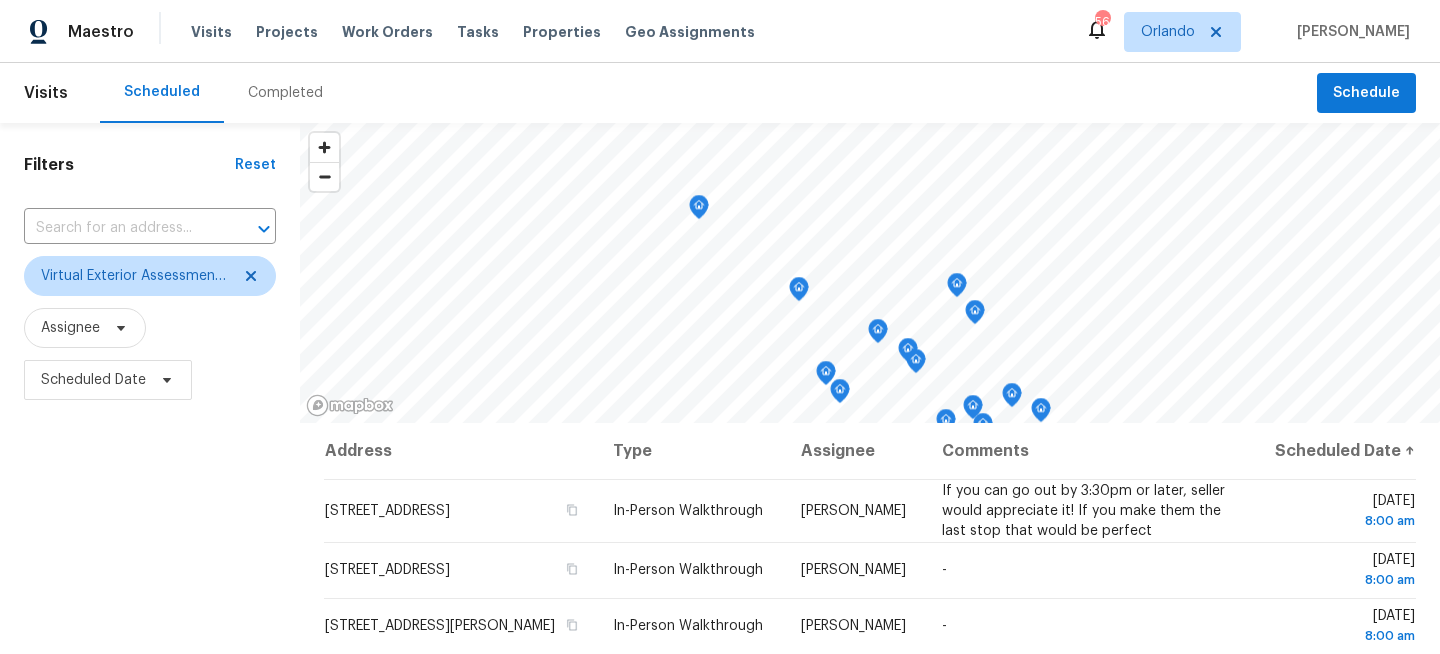 scroll, scrollTop: 0, scrollLeft: 0, axis: both 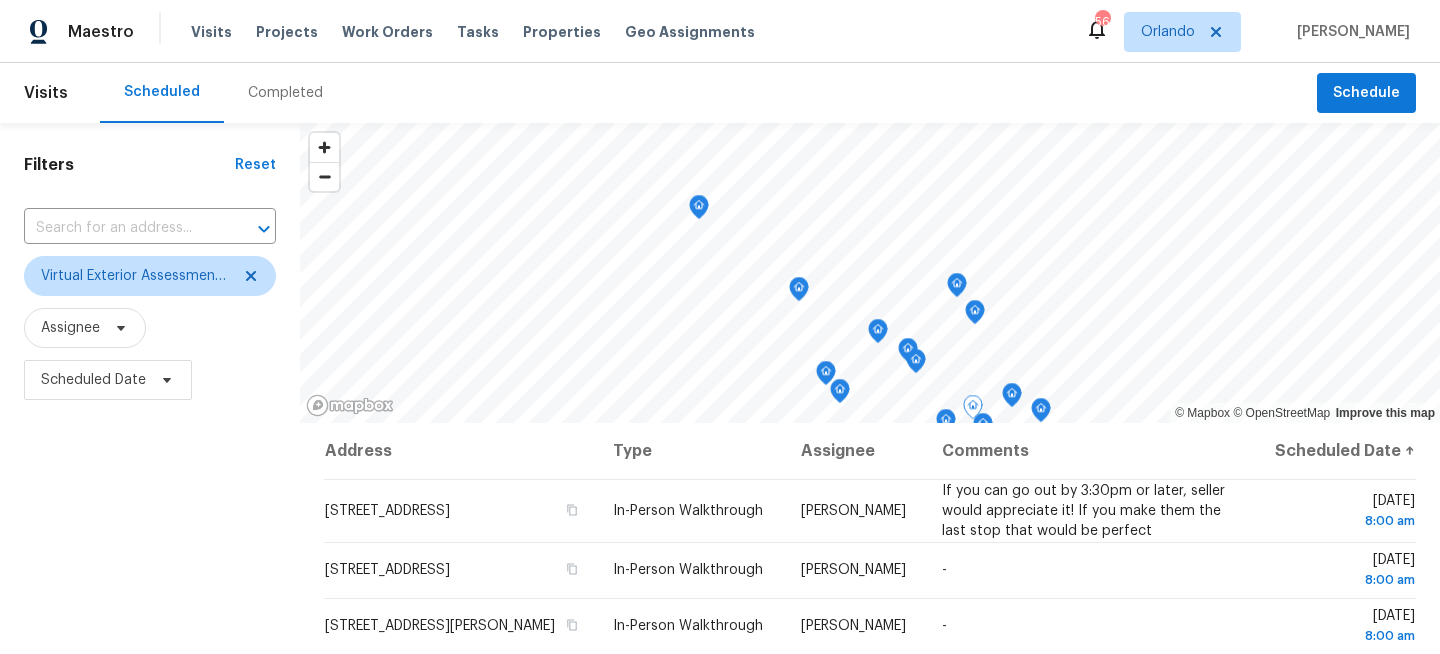 click on "Filters Reset ​ Virtual Exterior Assessment + 2 Assignee Scheduled Date" at bounding box center (150, 534) 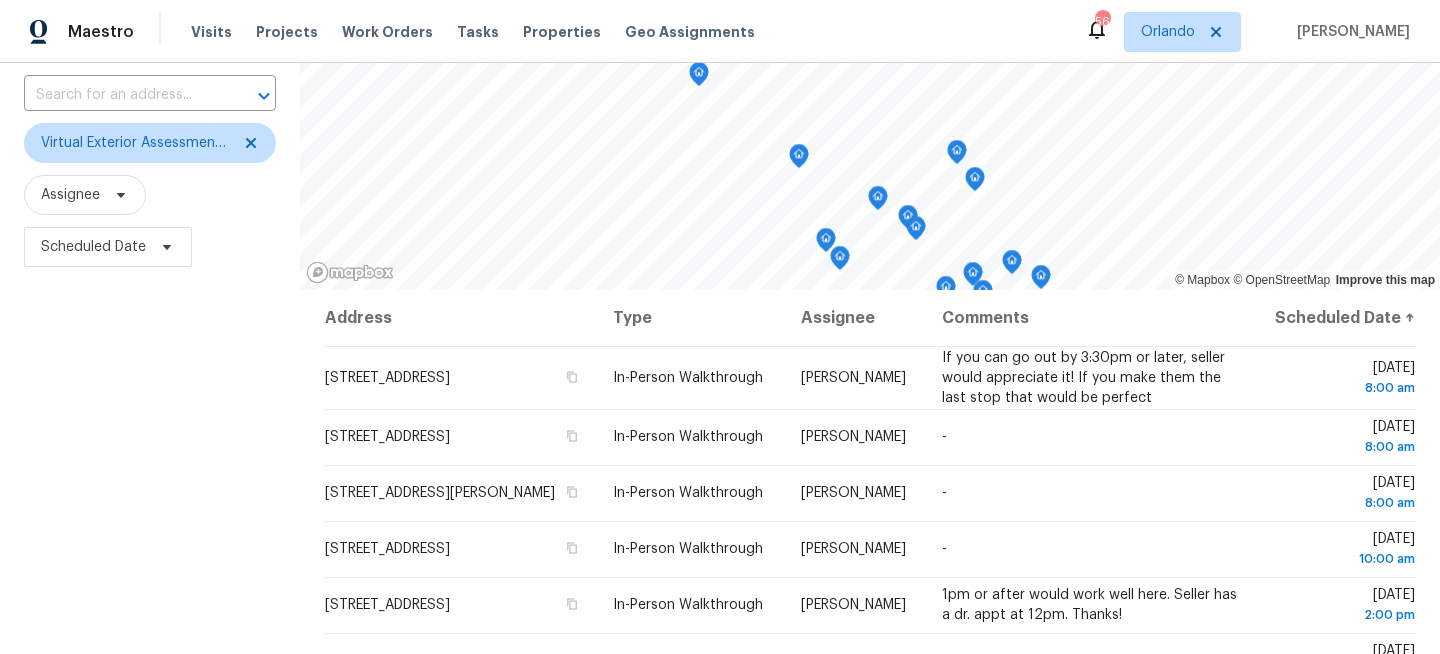 scroll, scrollTop: 292, scrollLeft: 0, axis: vertical 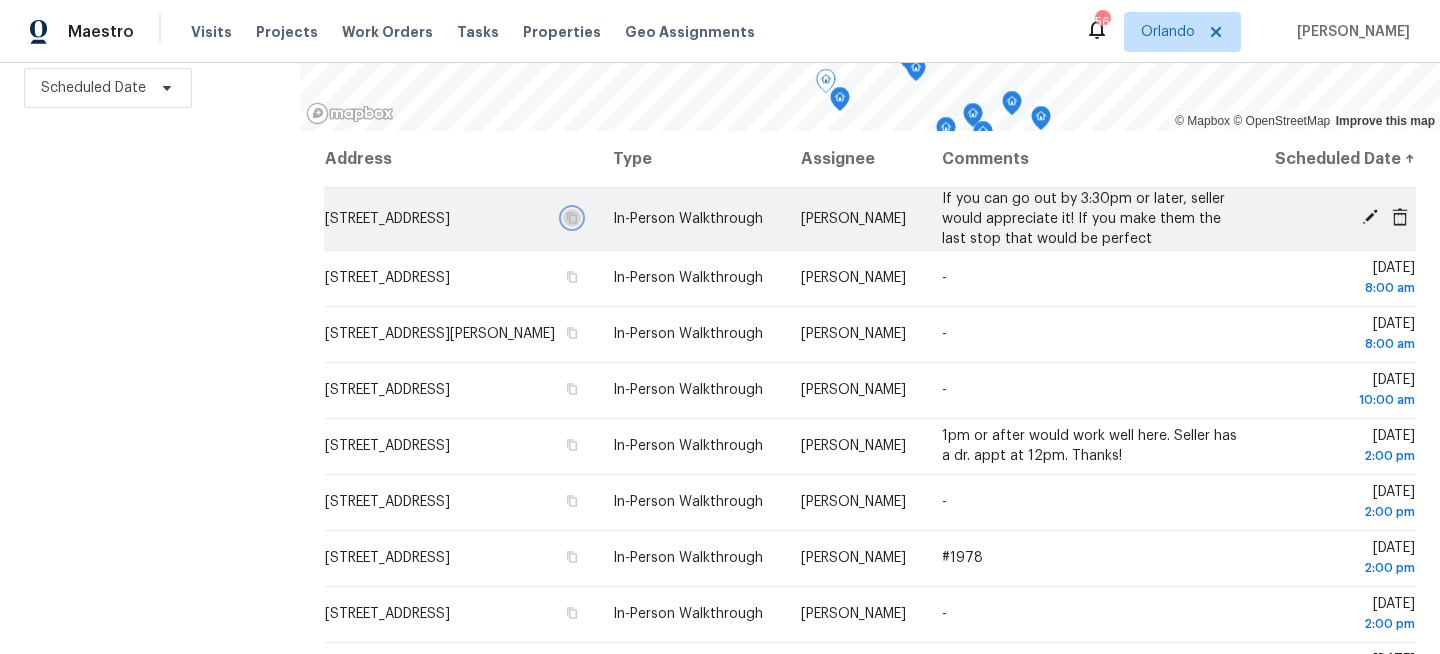 click 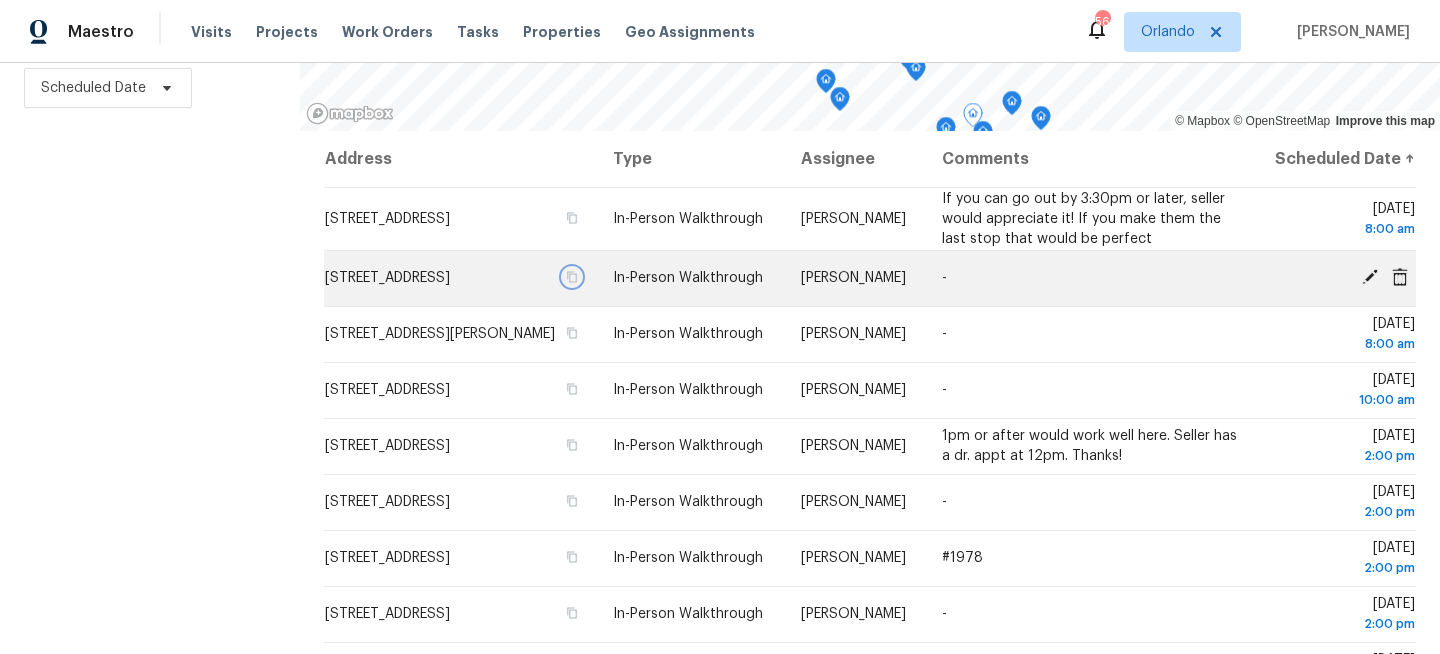 click 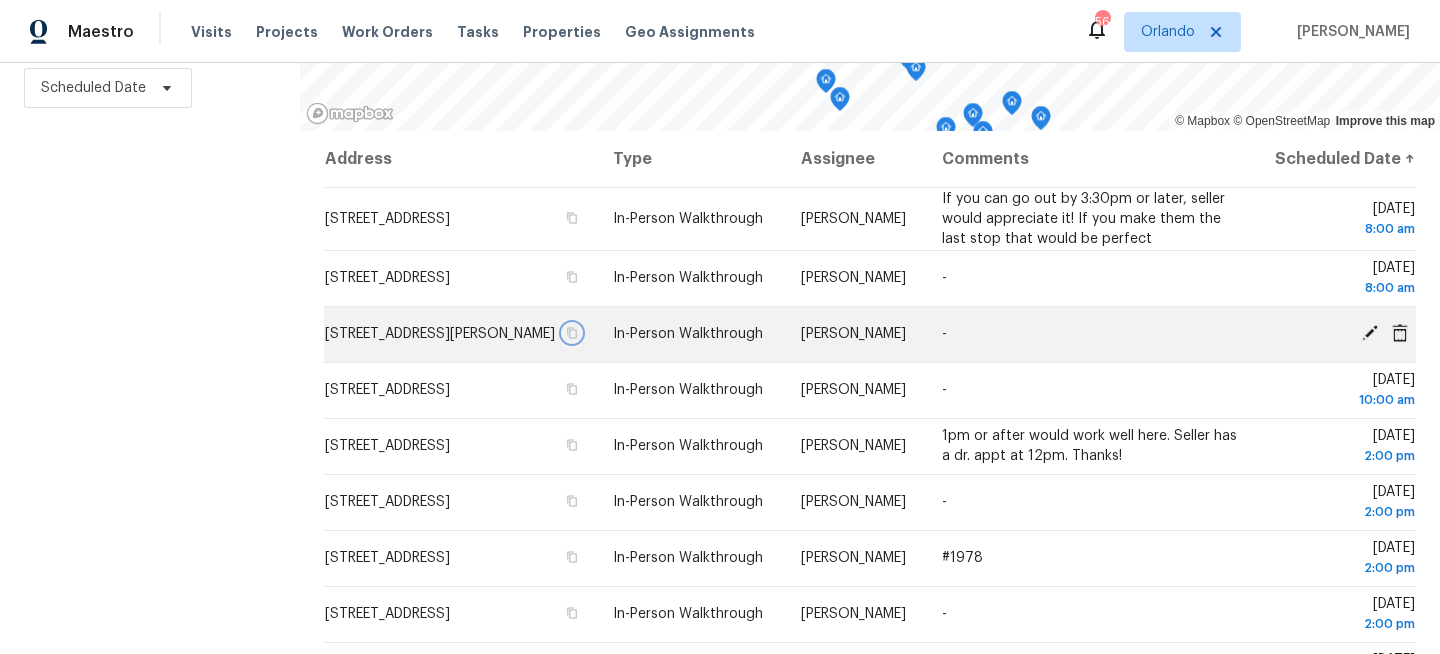 click 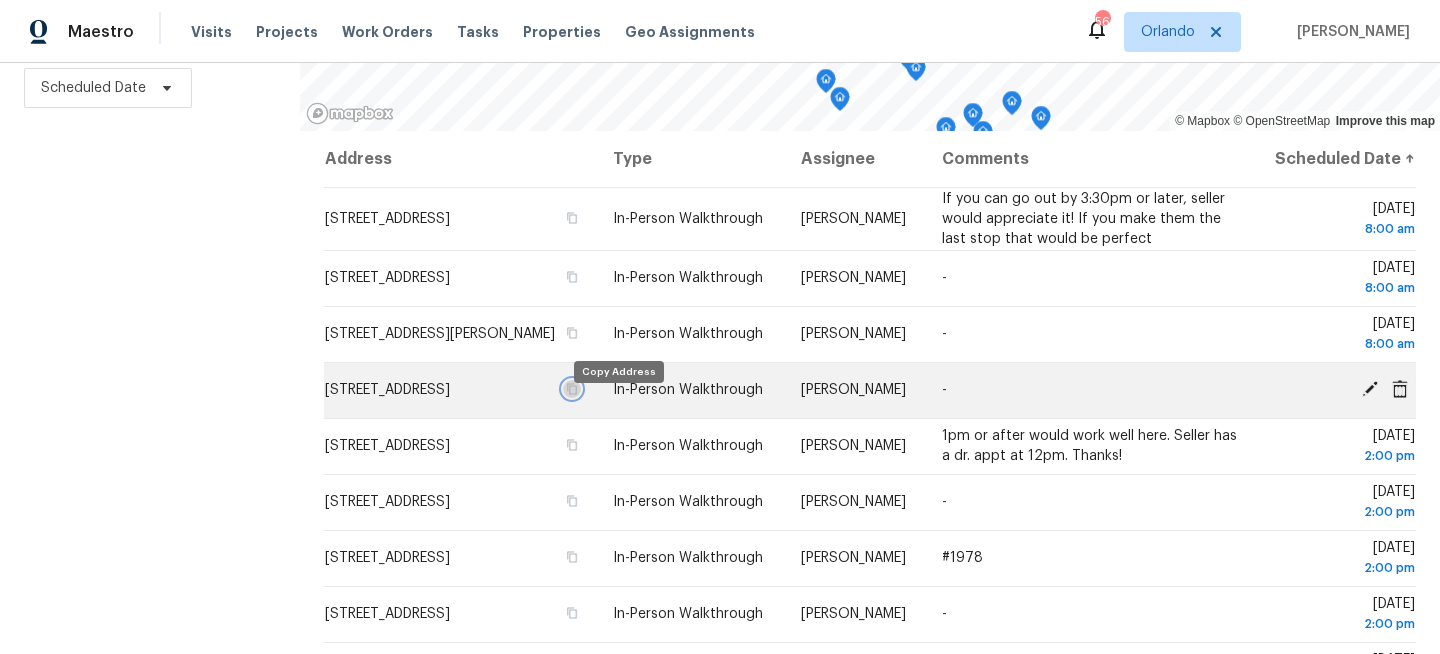 click 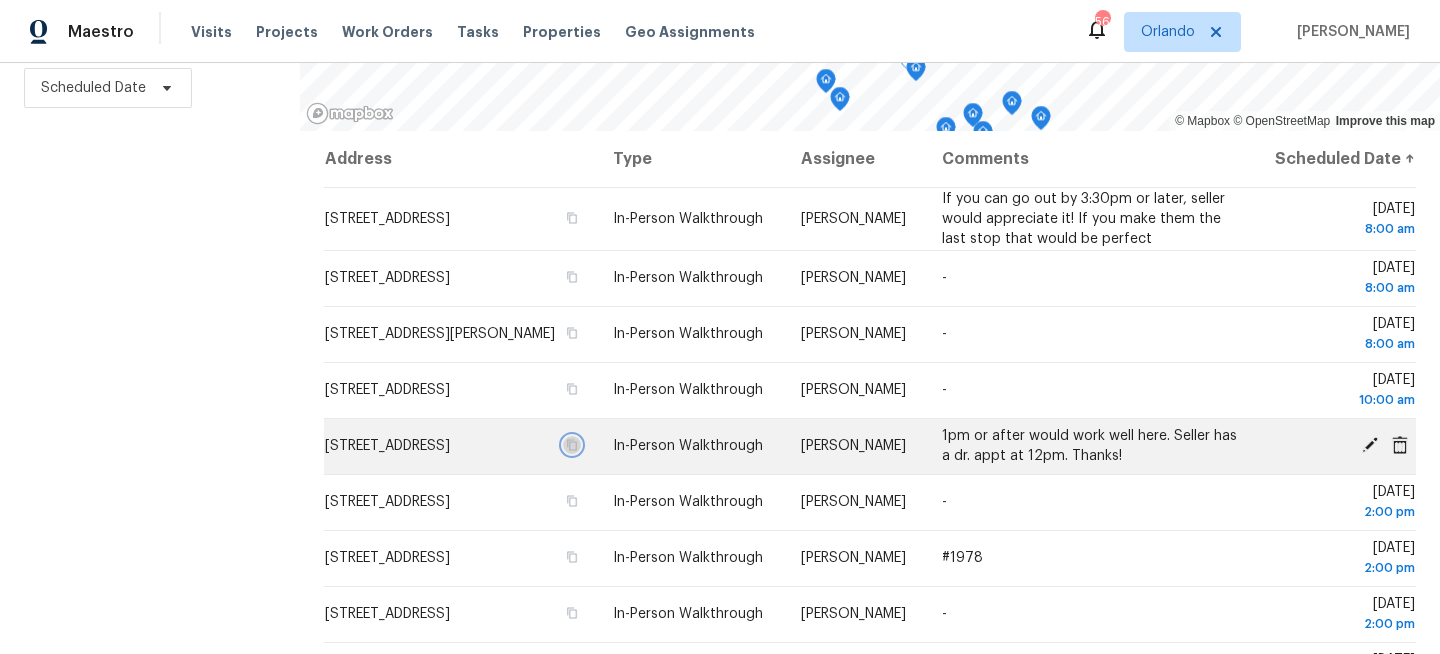 click 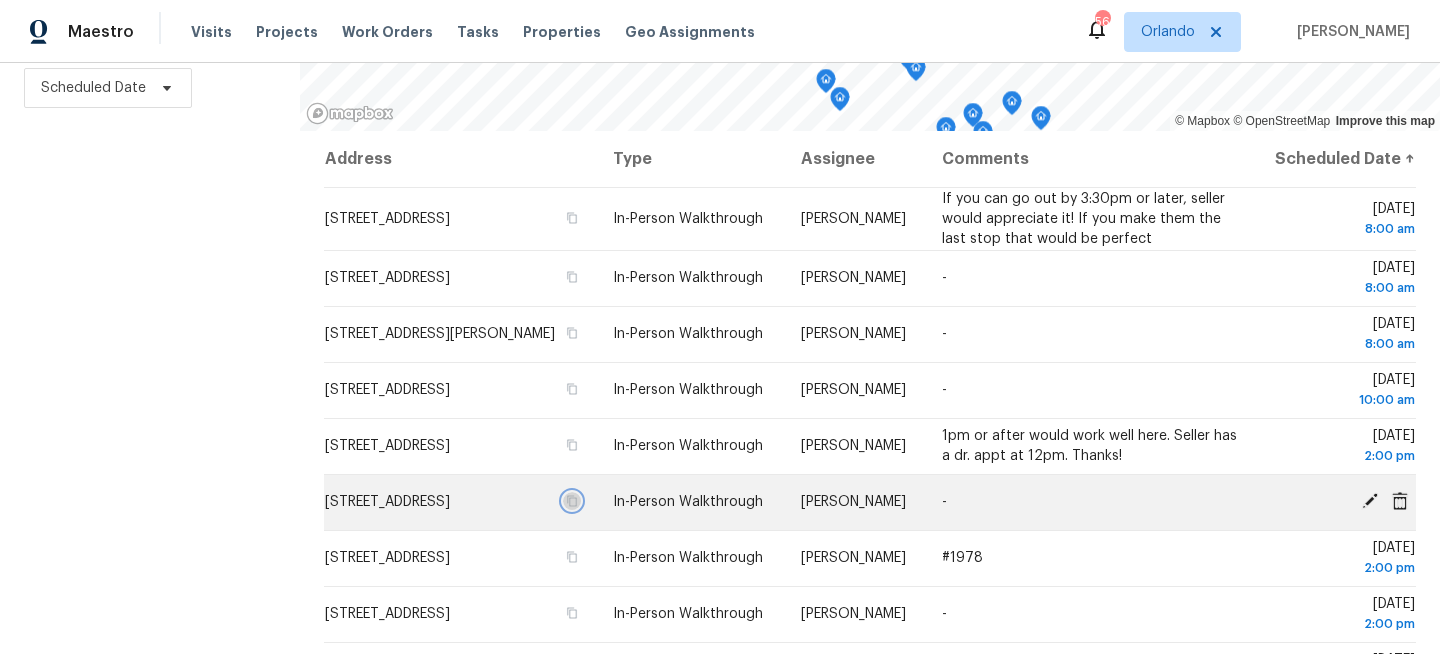 click 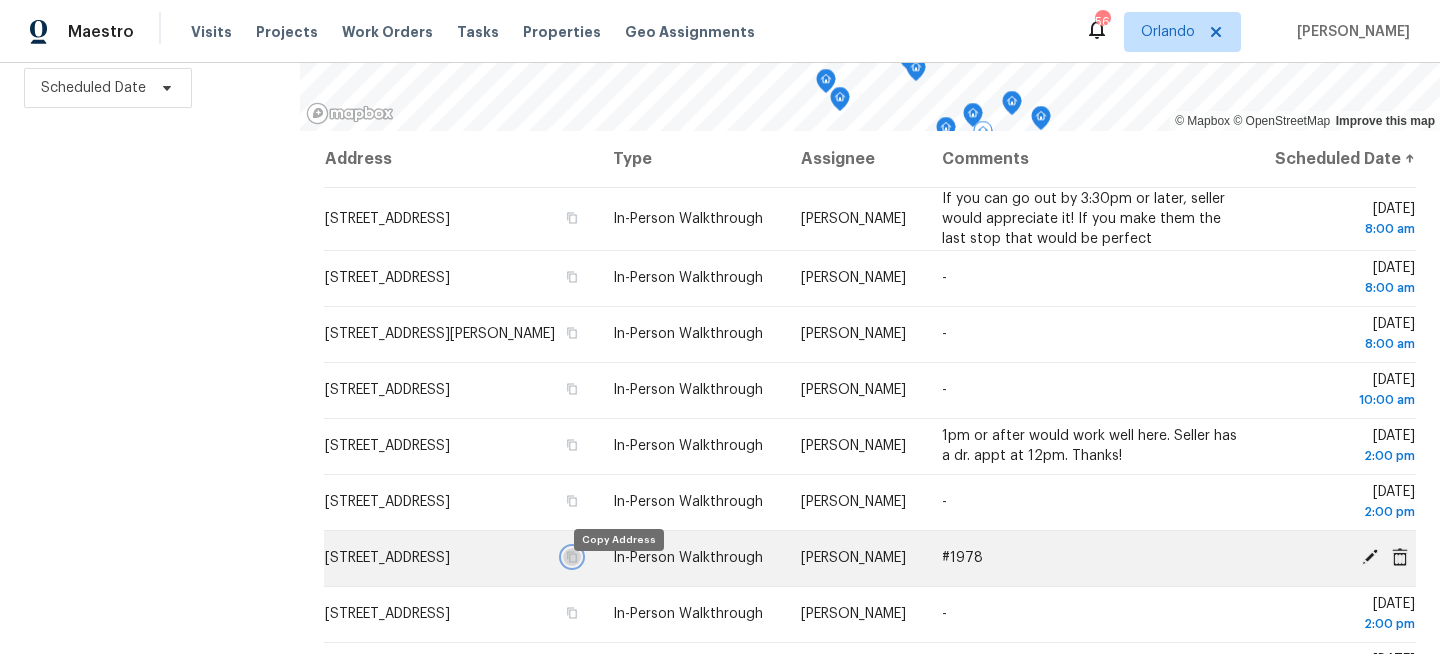 click 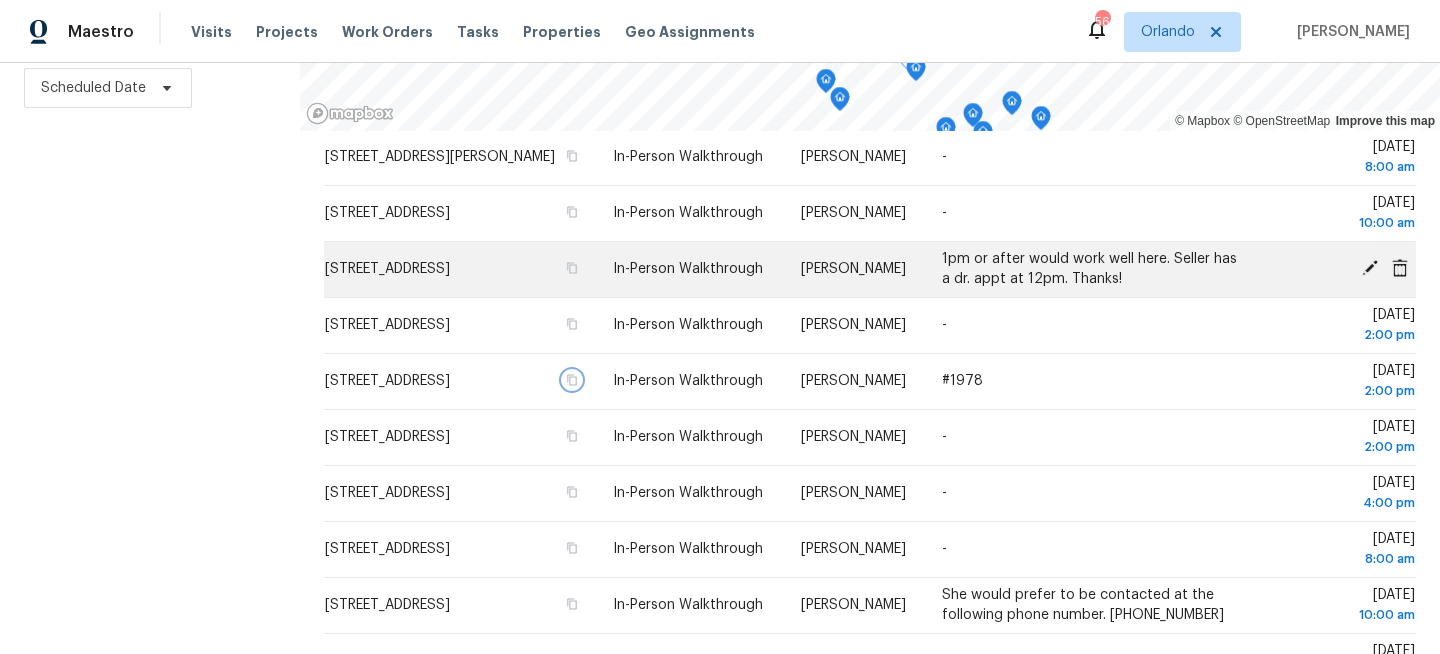 scroll, scrollTop: 261, scrollLeft: 0, axis: vertical 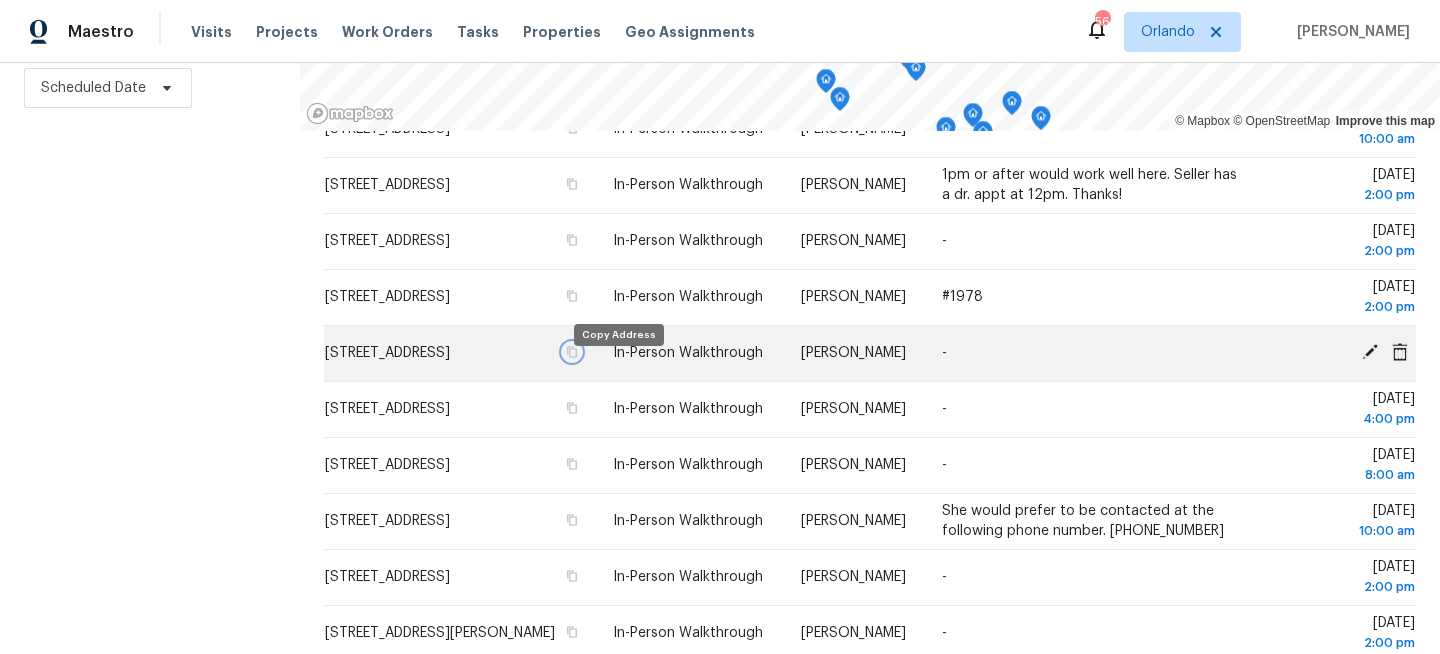 click 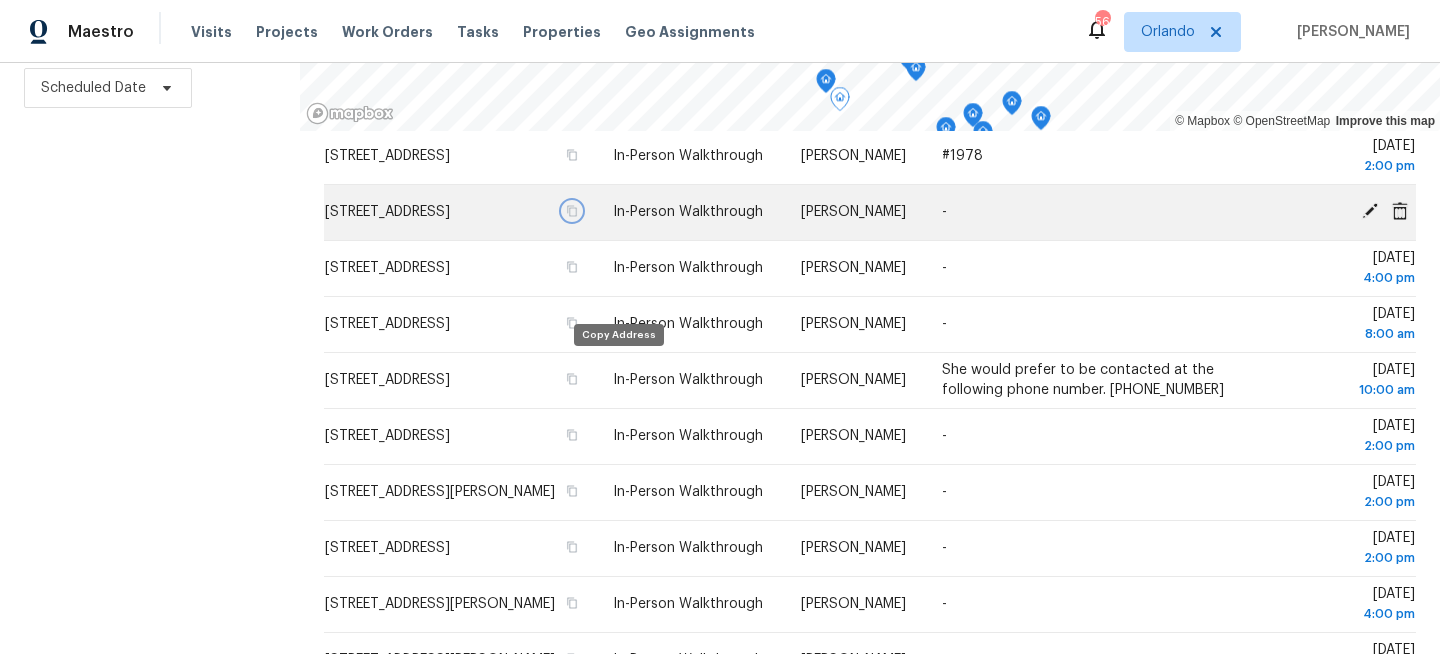 scroll, scrollTop: 449, scrollLeft: 0, axis: vertical 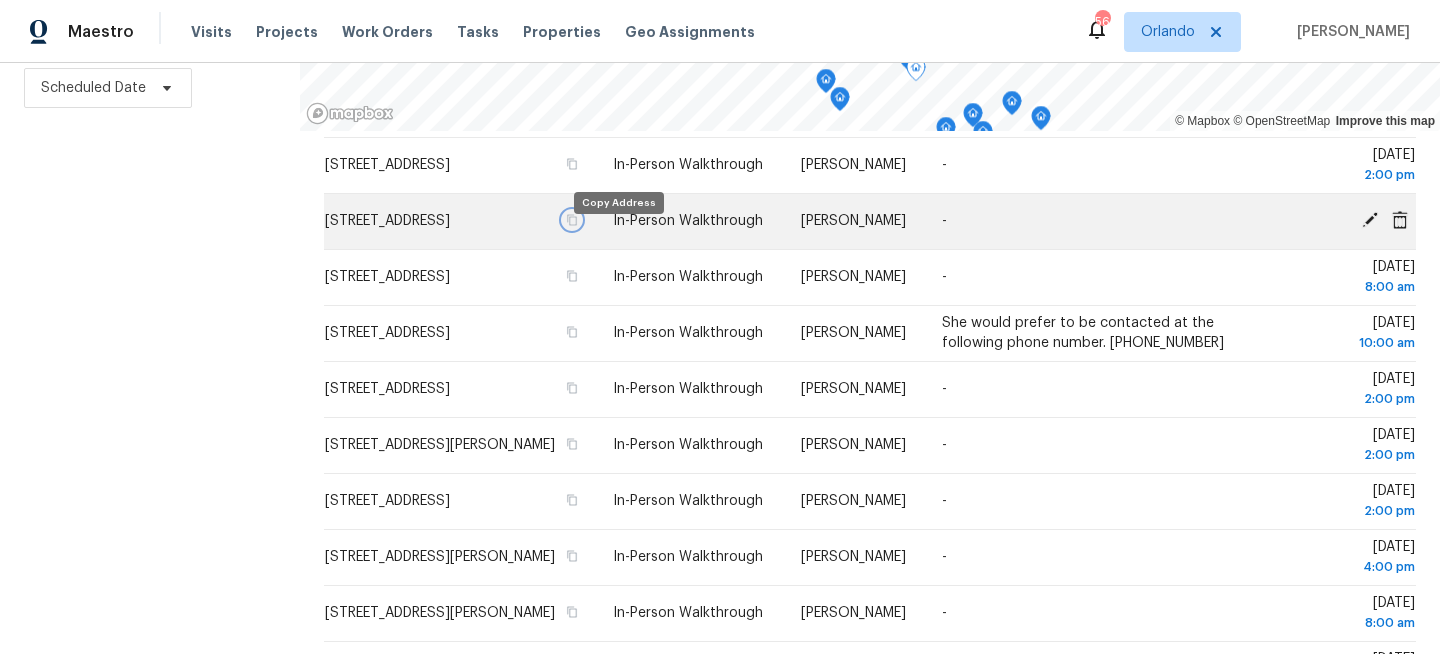 click 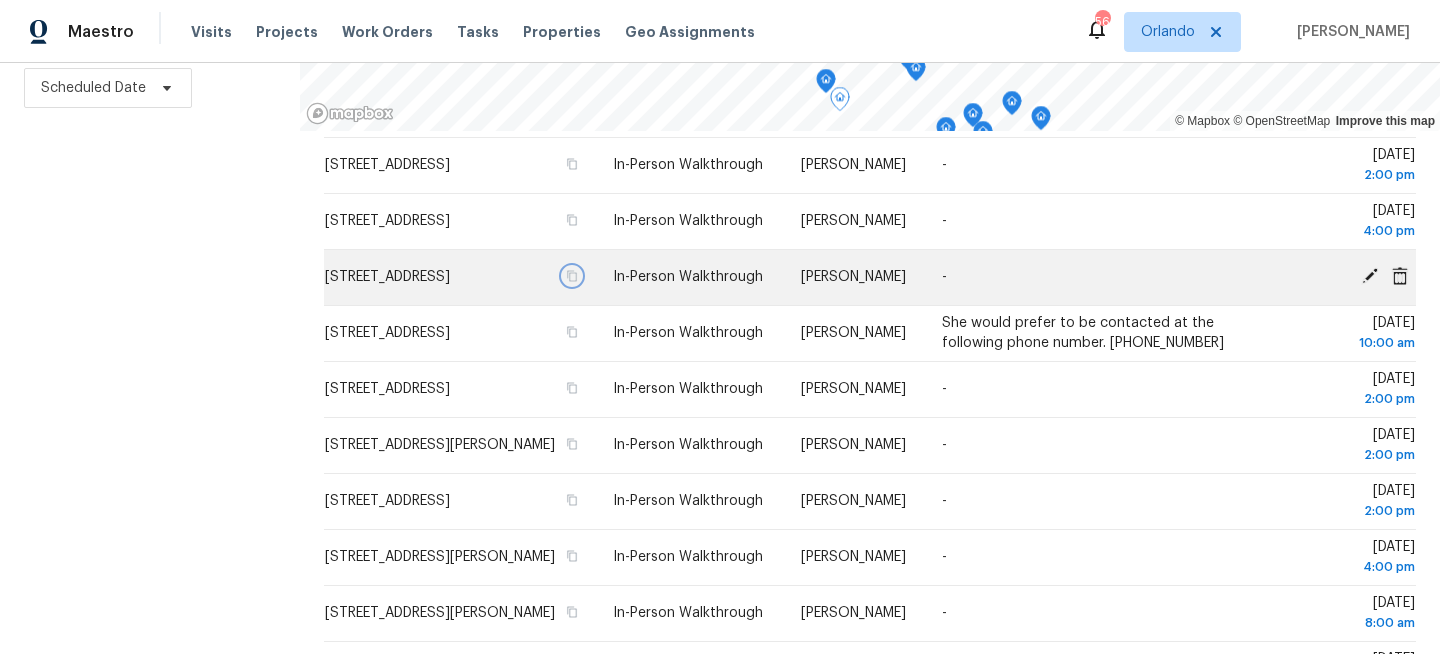 click 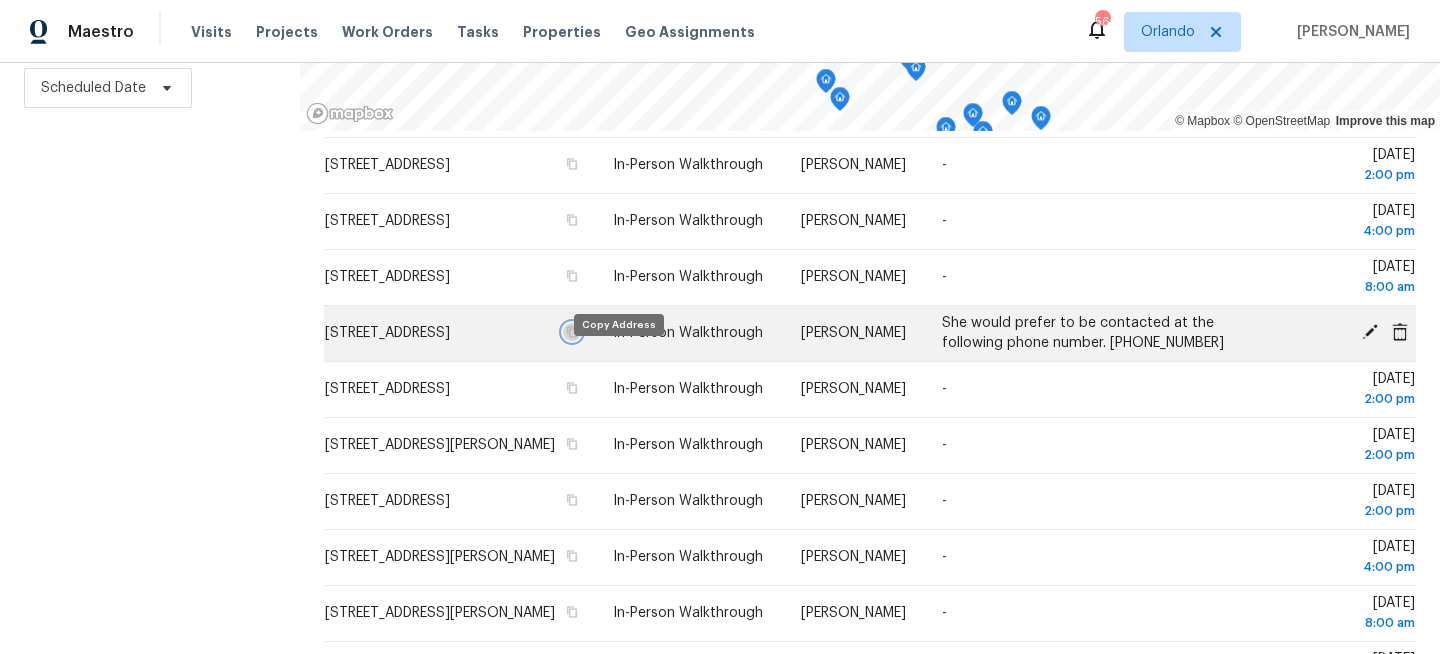 click at bounding box center [572, 332] 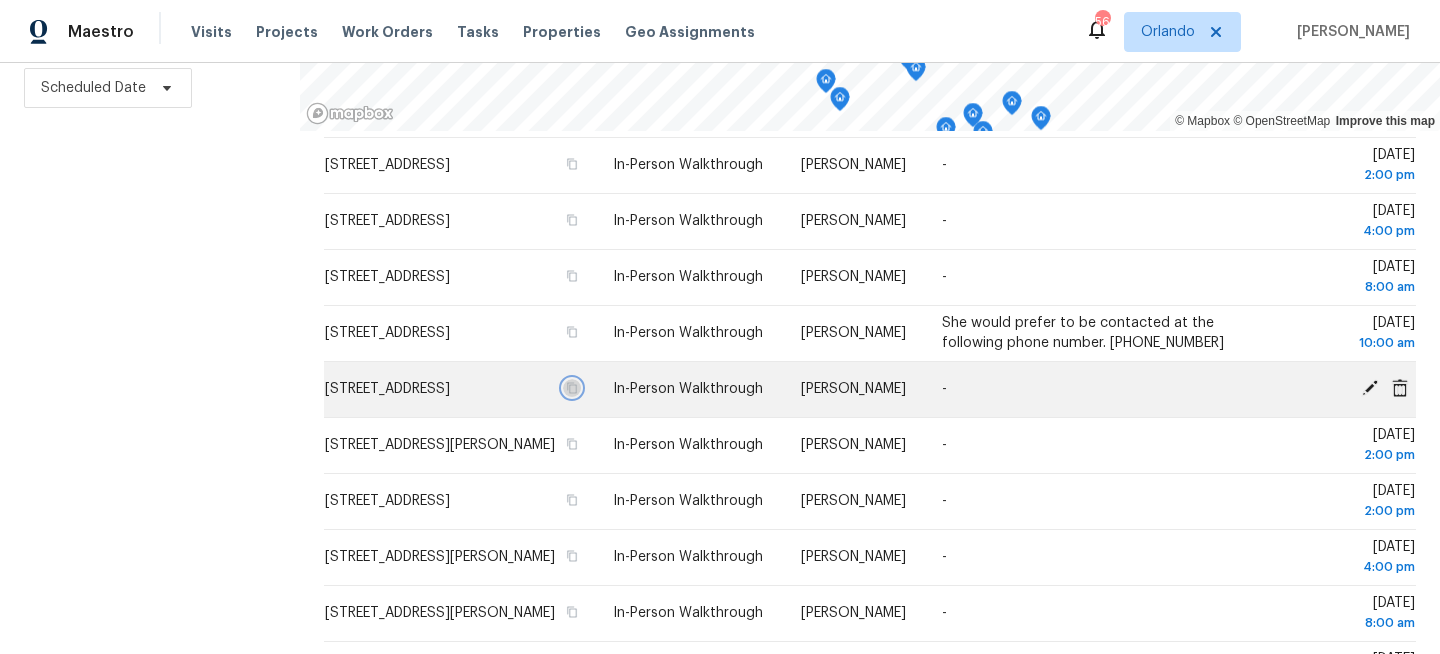click 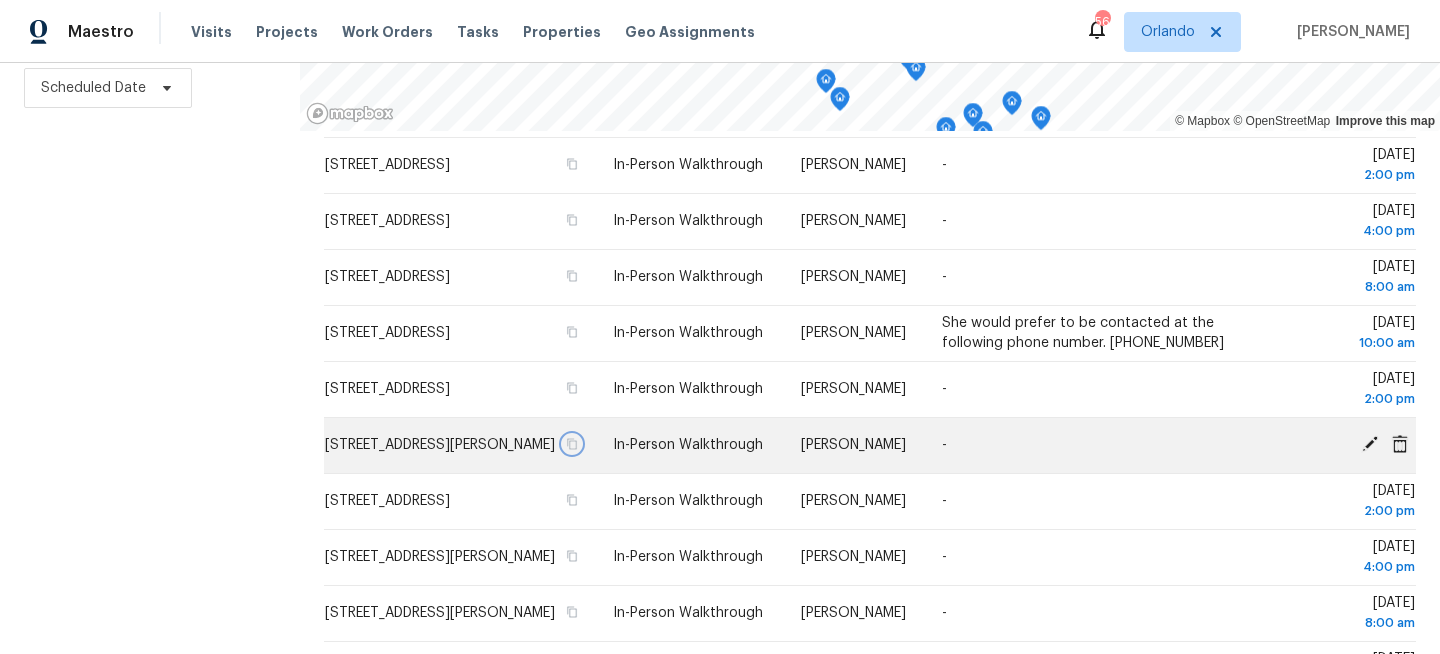 click 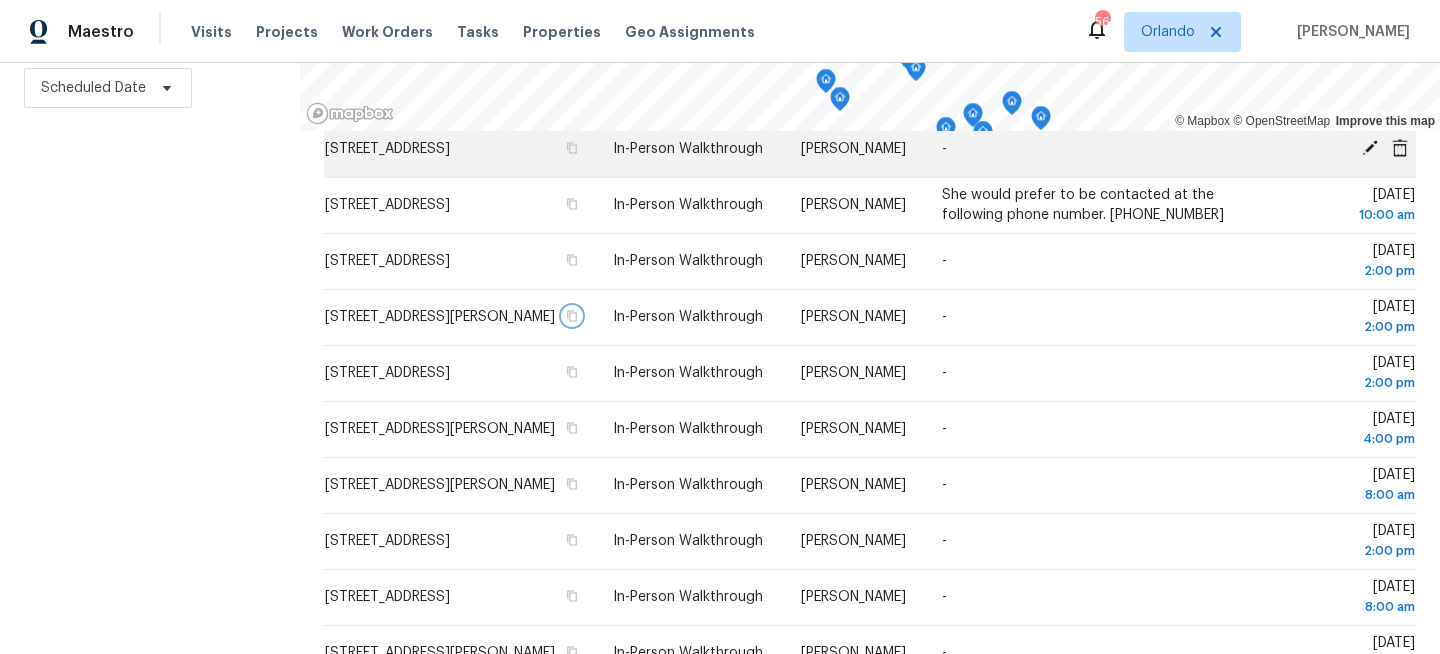 scroll, scrollTop: 587, scrollLeft: 0, axis: vertical 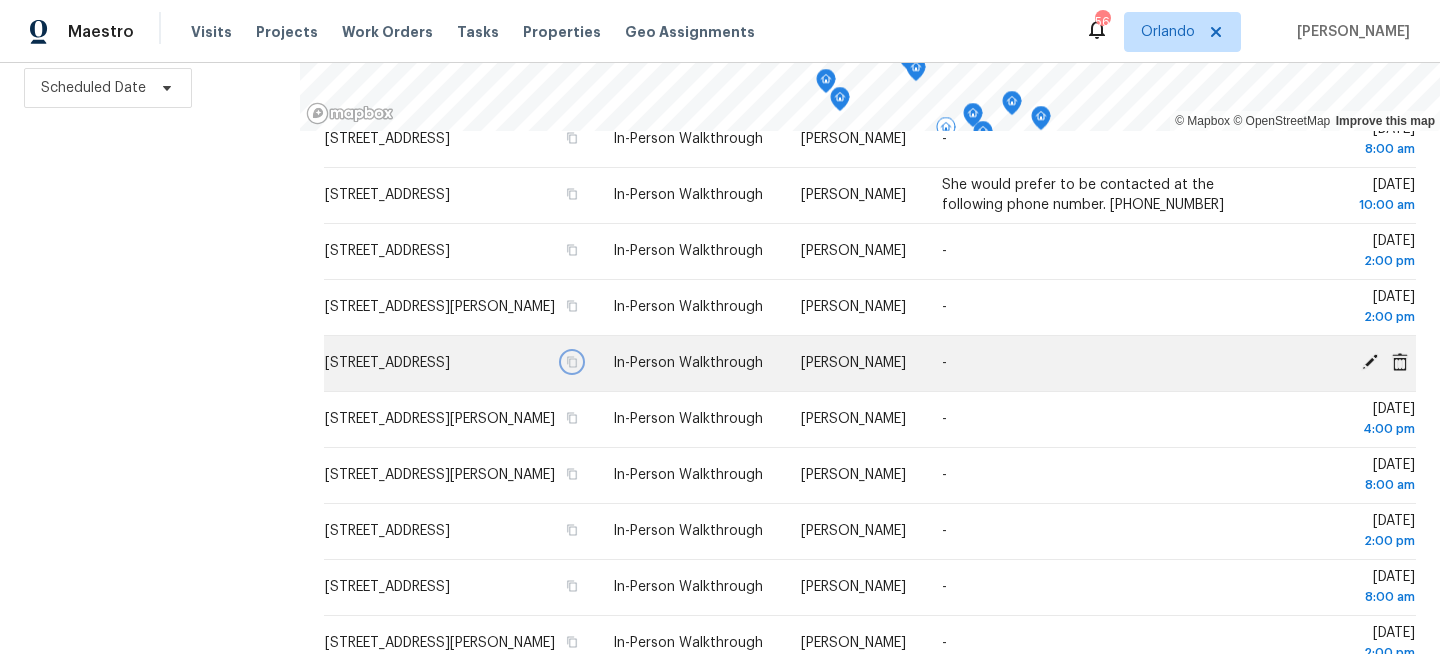 click at bounding box center (572, 362) 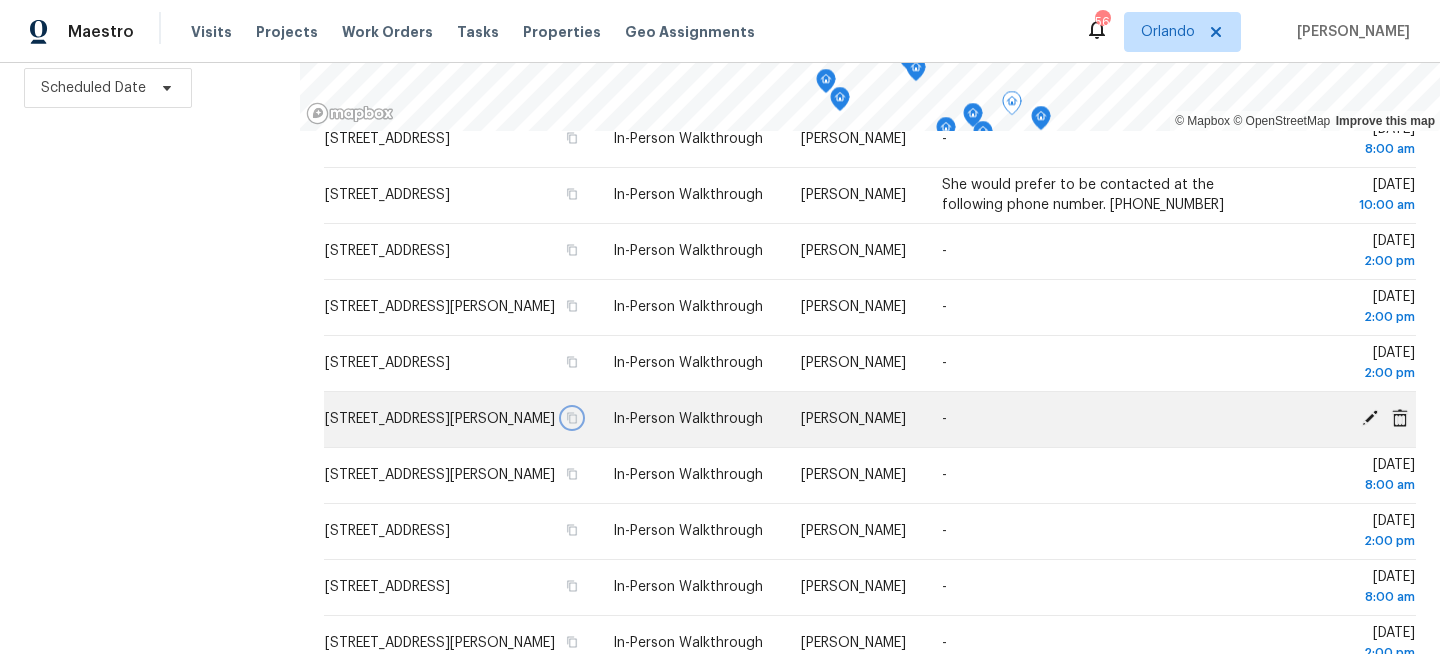 click 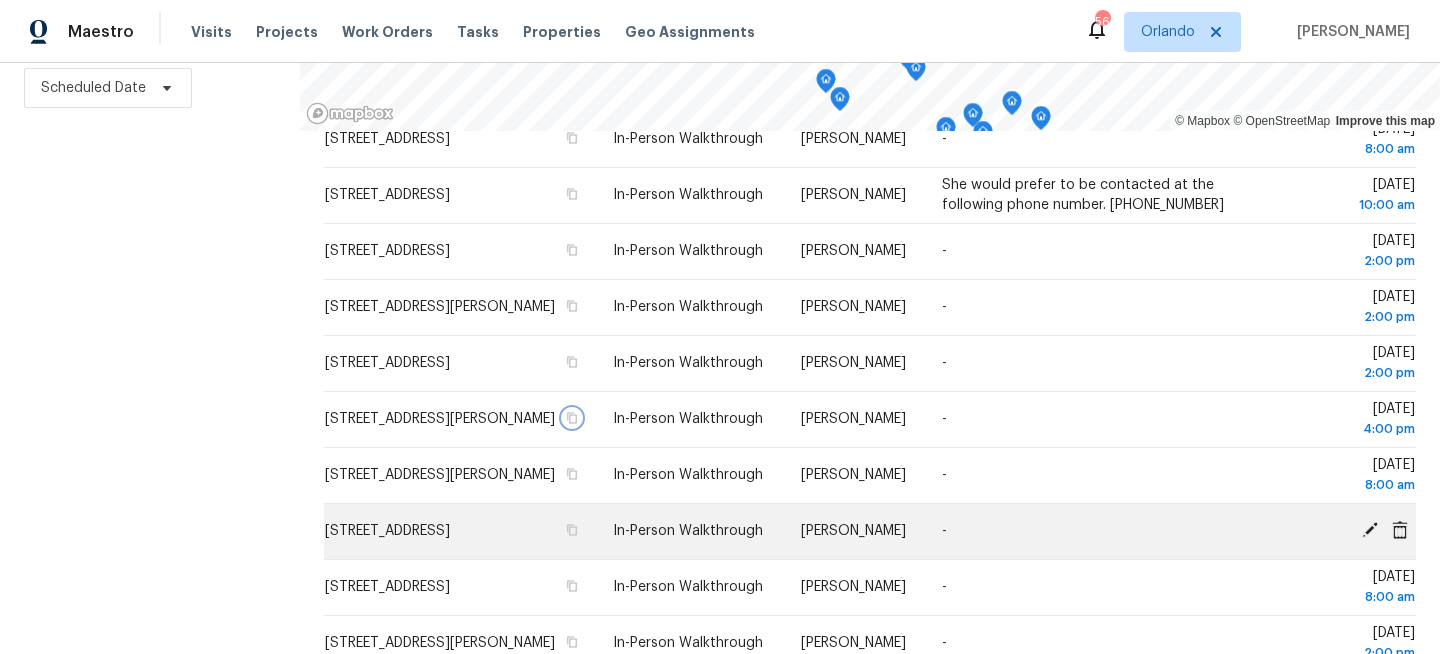 scroll, scrollTop: 730, scrollLeft: 0, axis: vertical 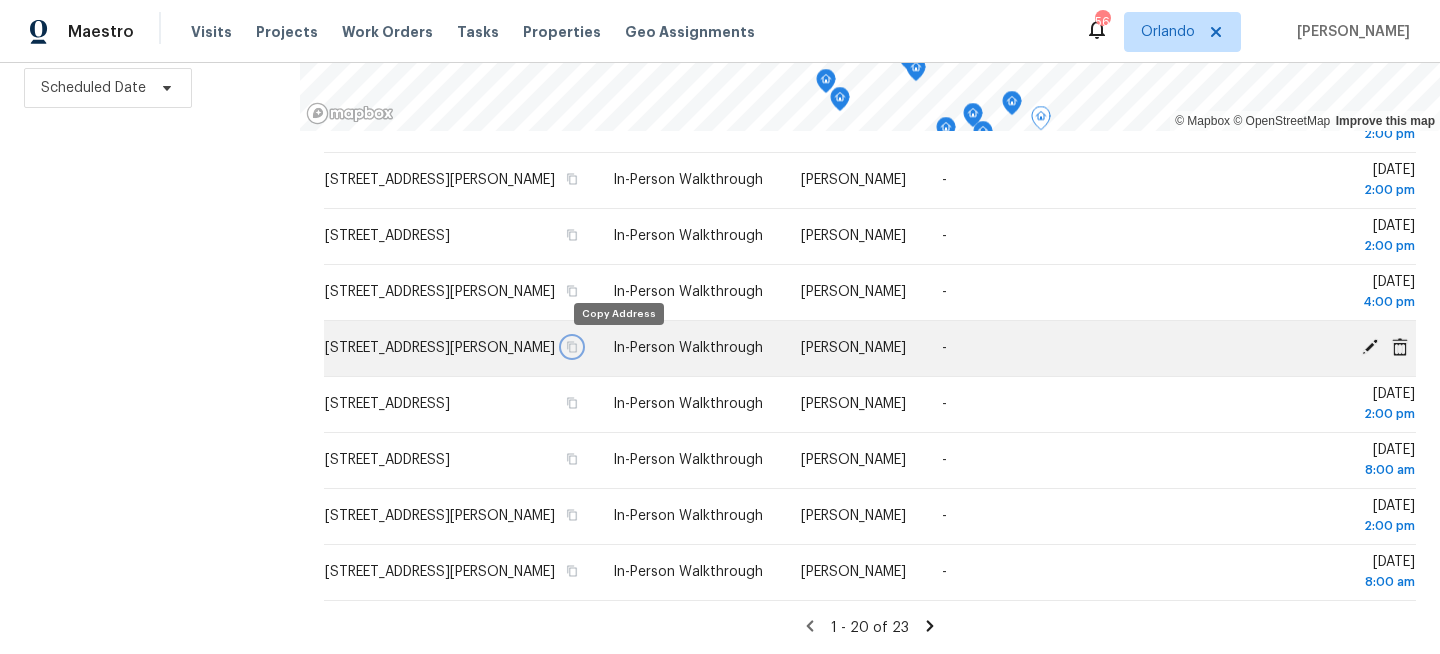 click 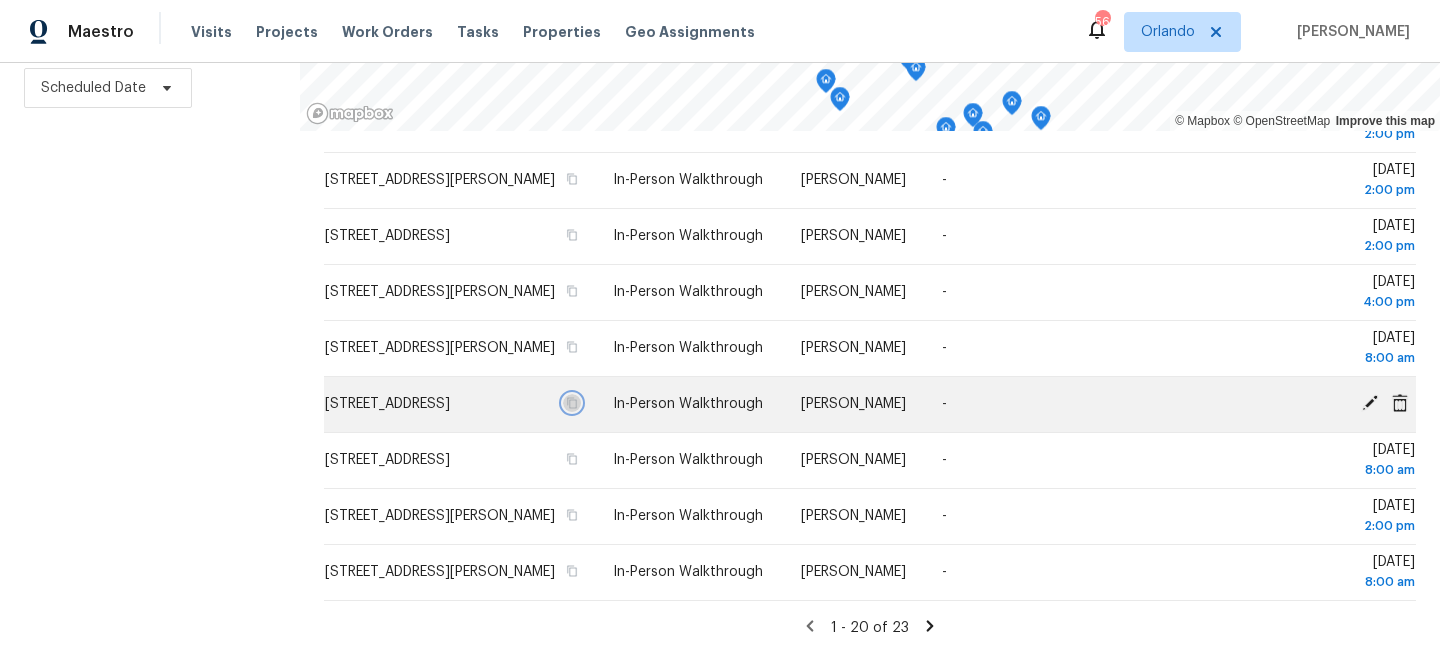 click 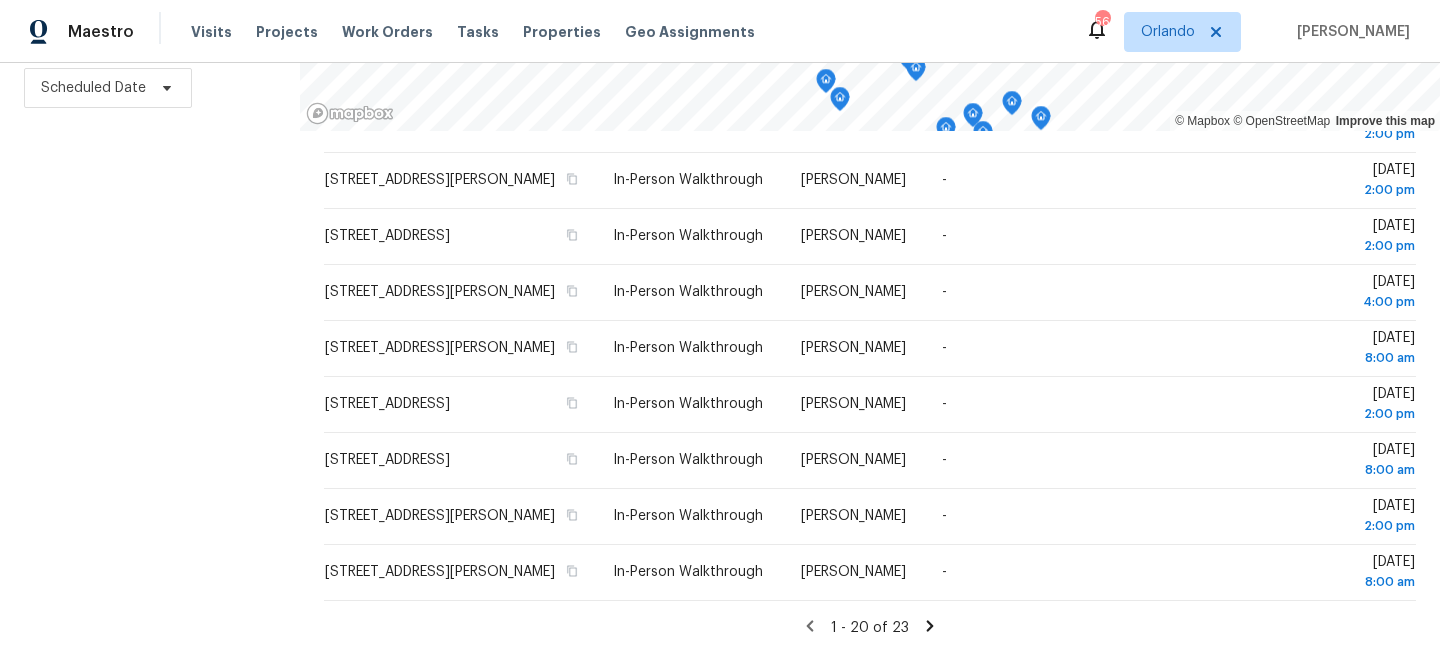 click on "Filters Reset ​ Virtual Exterior Assessment + 2 Assignee Scheduled Date" at bounding box center [150, 242] 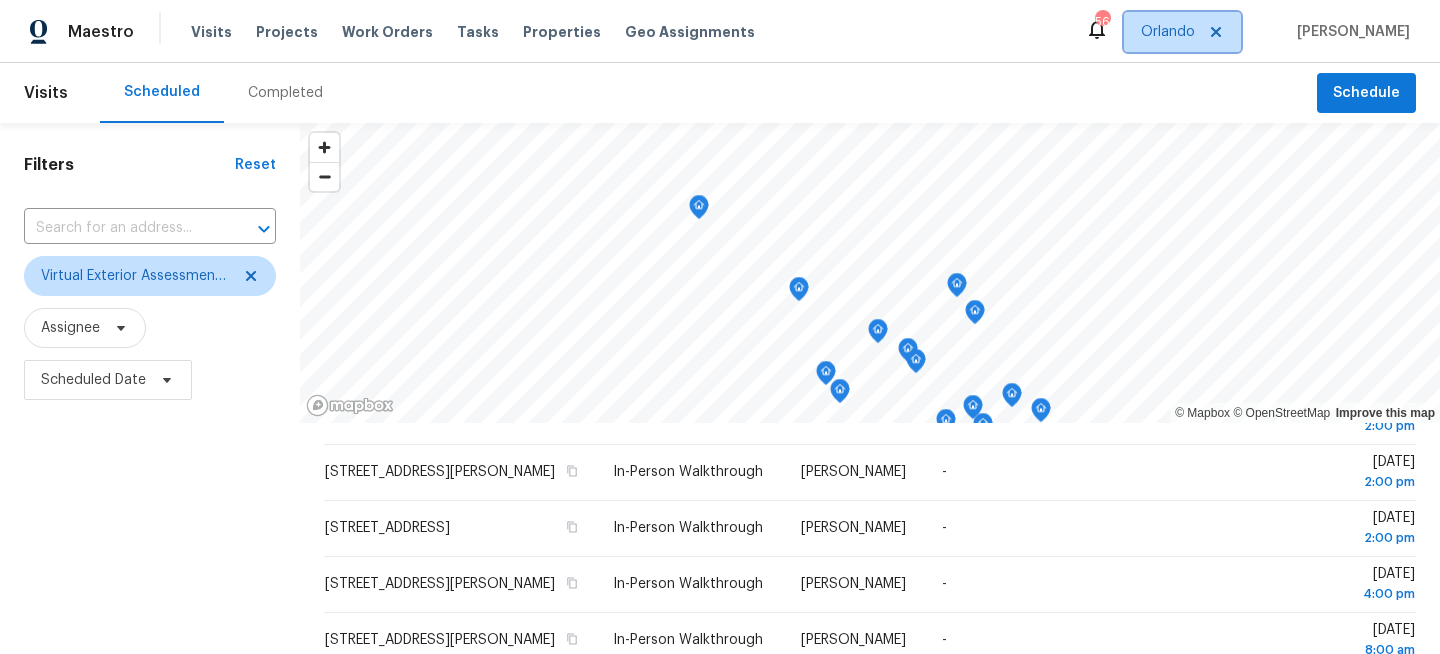click on "Orlando" at bounding box center [1182, 32] 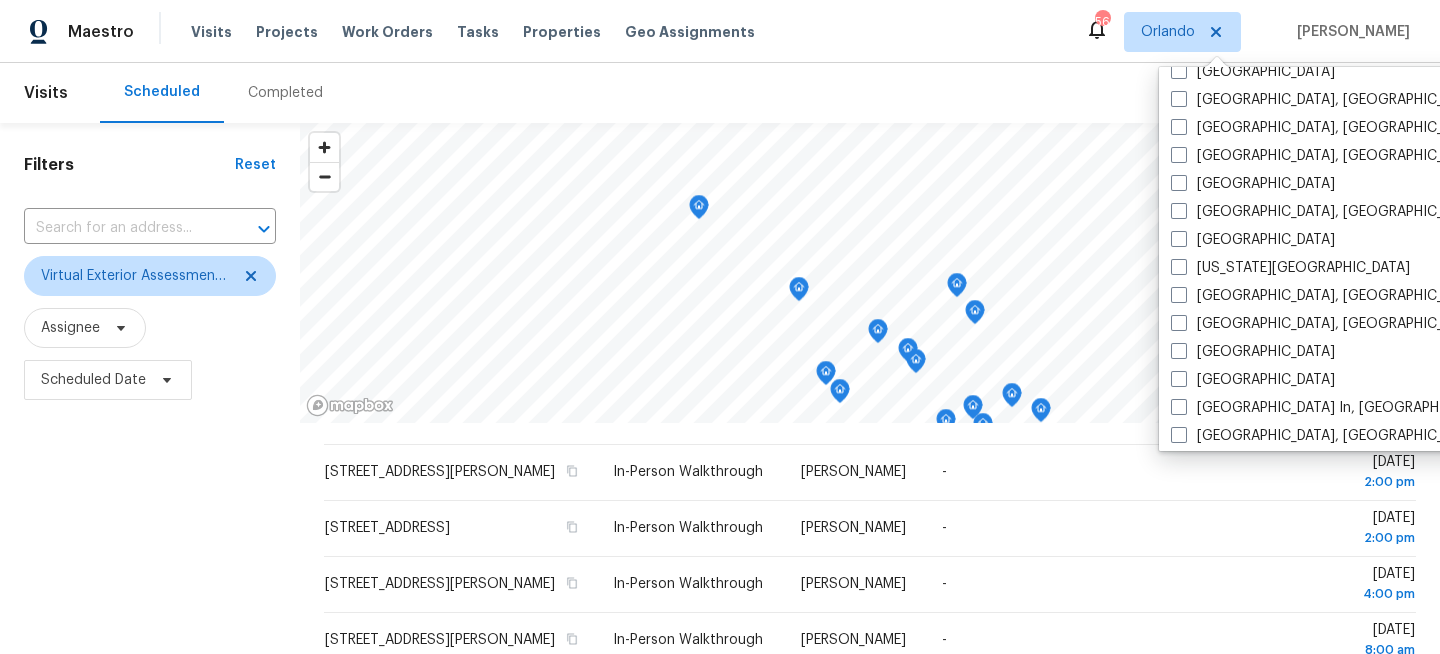 scroll, scrollTop: 663, scrollLeft: 0, axis: vertical 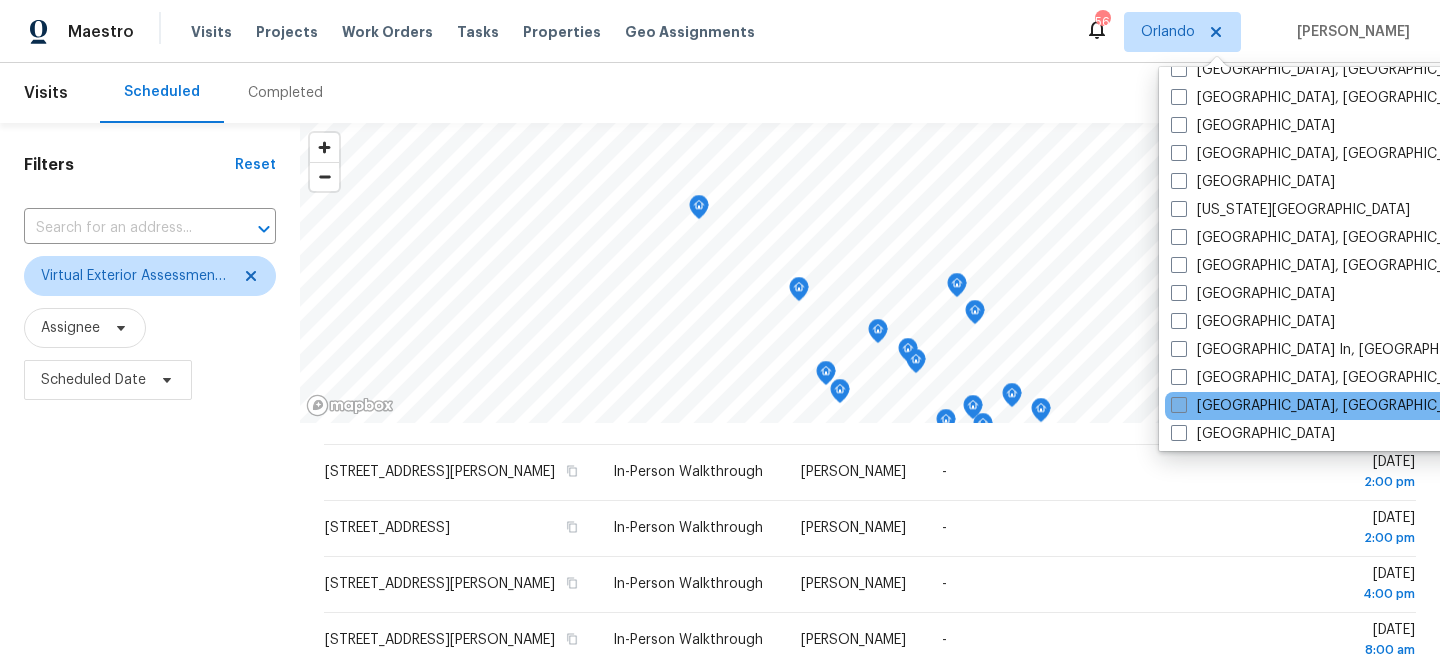 click on "Miami, FL" at bounding box center (1326, 406) 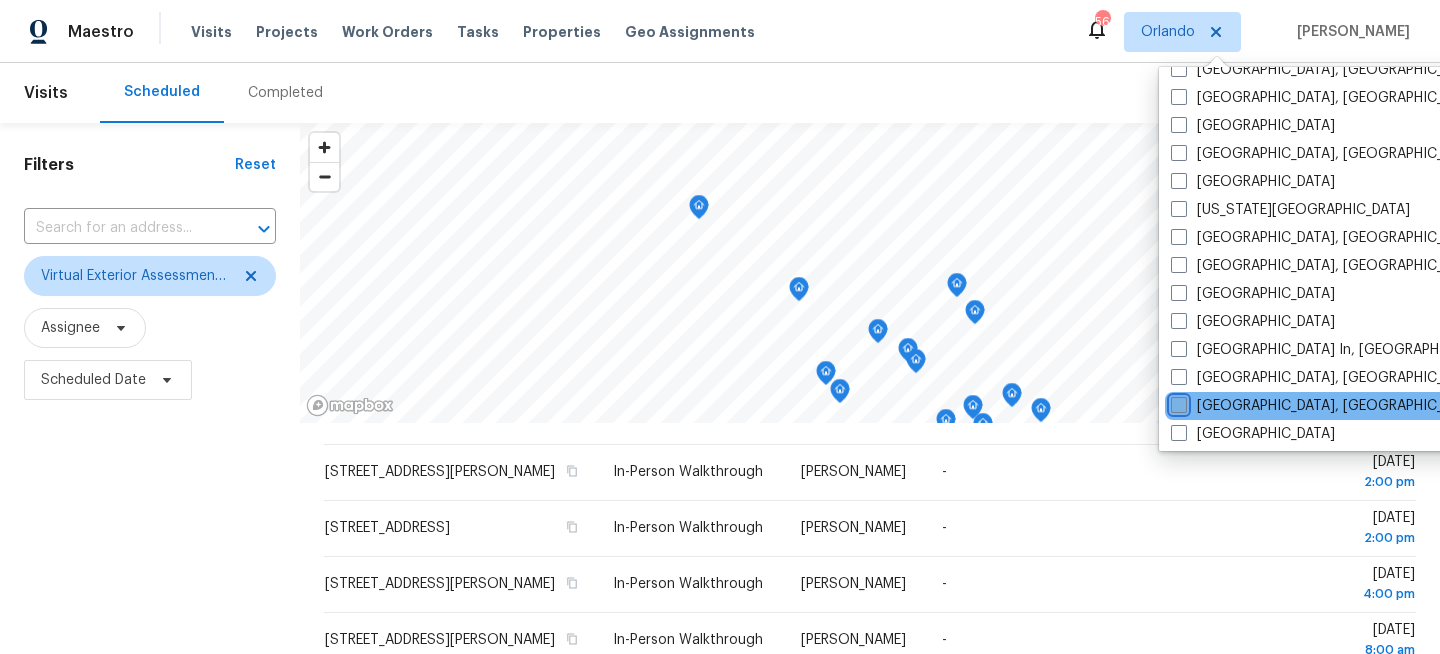 click on "Miami, FL" at bounding box center [1177, 402] 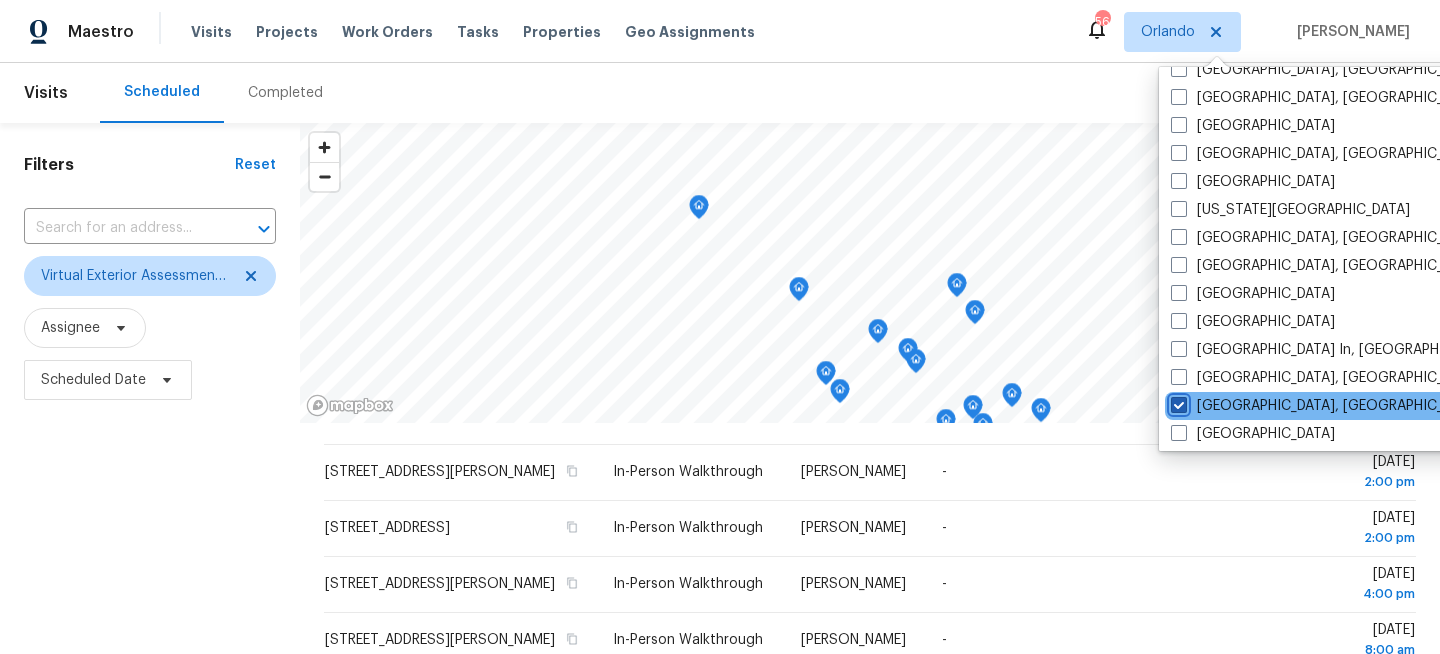 checkbox on "true" 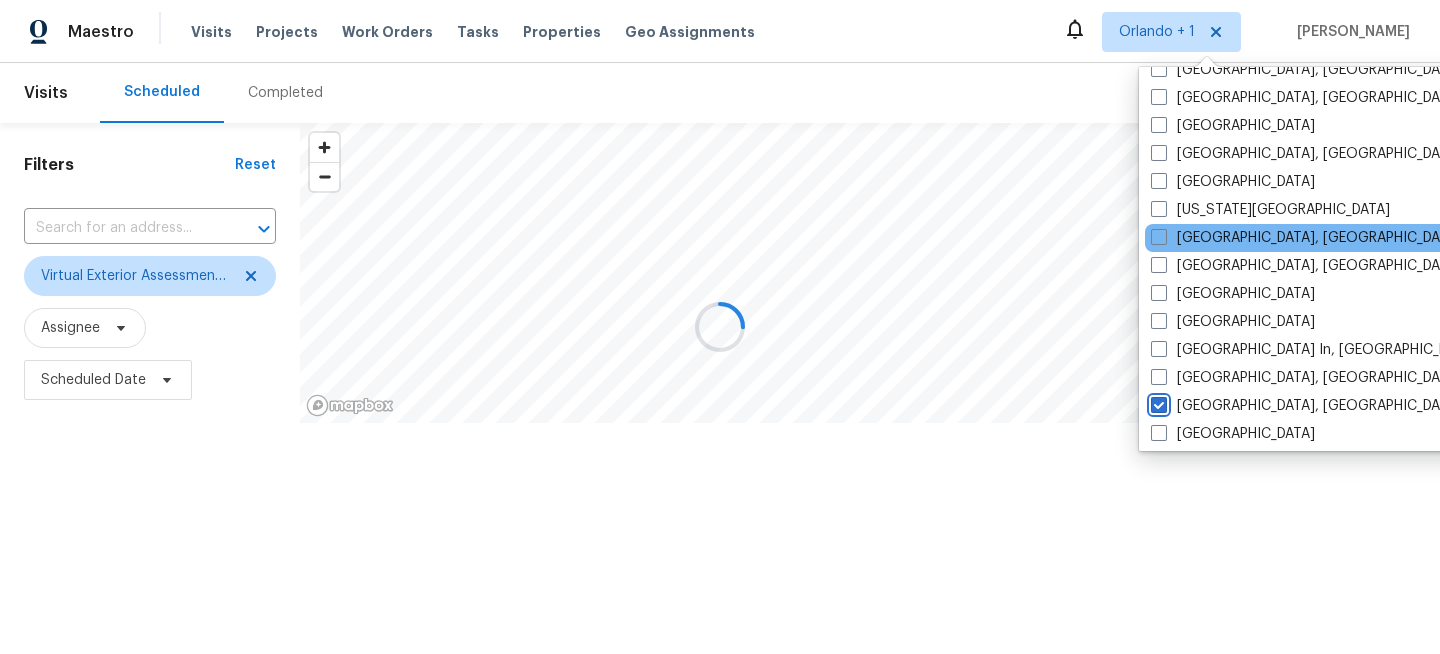 scroll, scrollTop: 0, scrollLeft: 0, axis: both 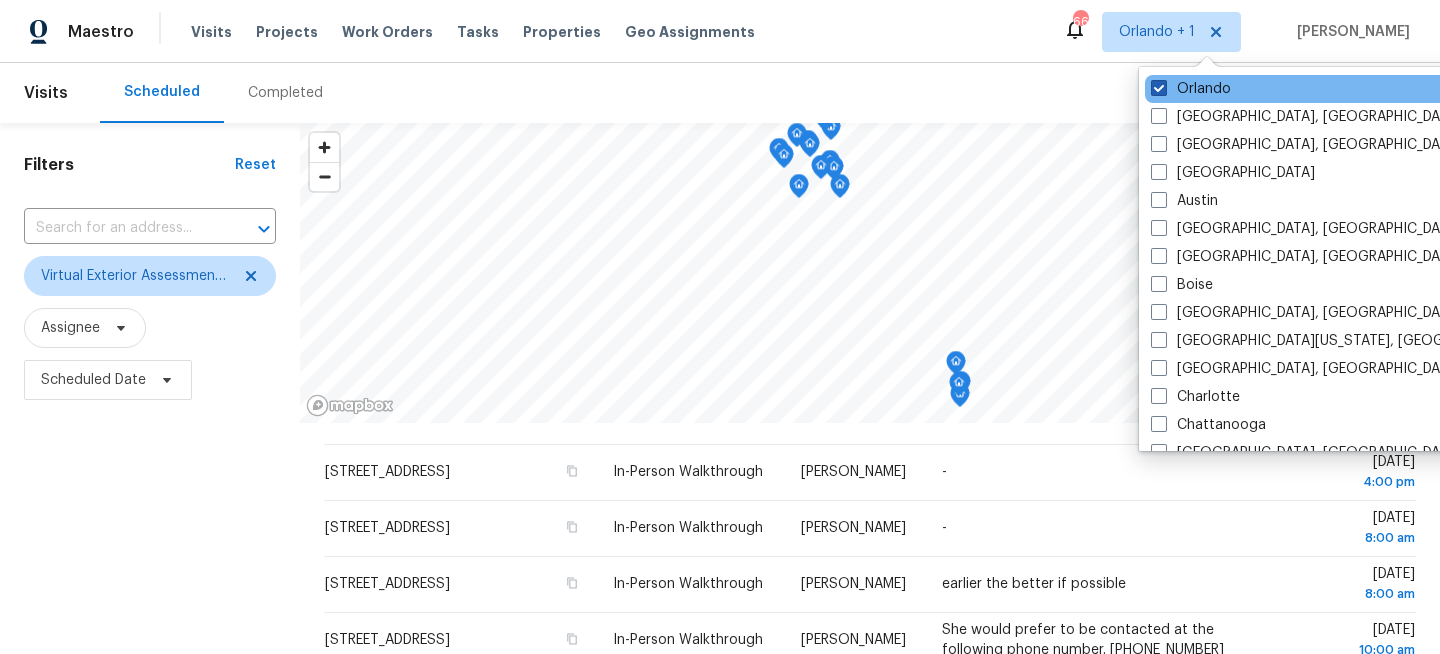 click on "Orlando" at bounding box center [1191, 89] 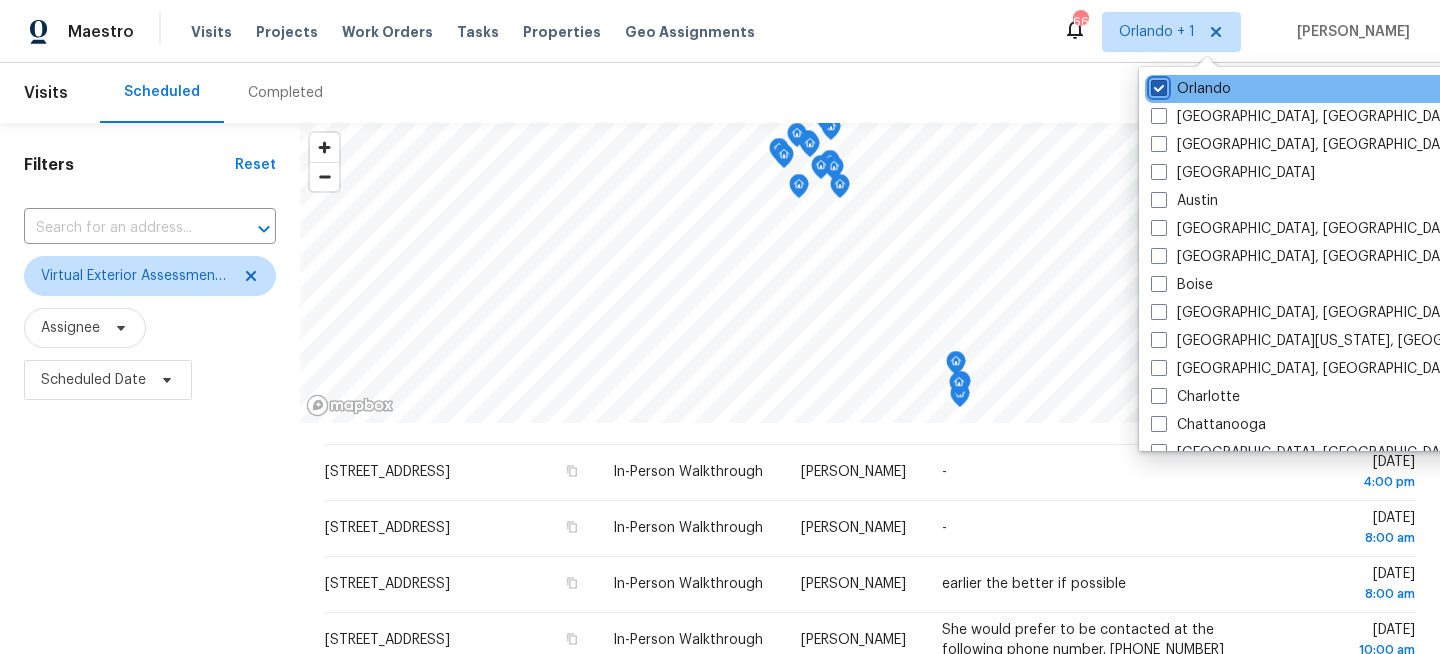 click on "Orlando" at bounding box center [1157, 85] 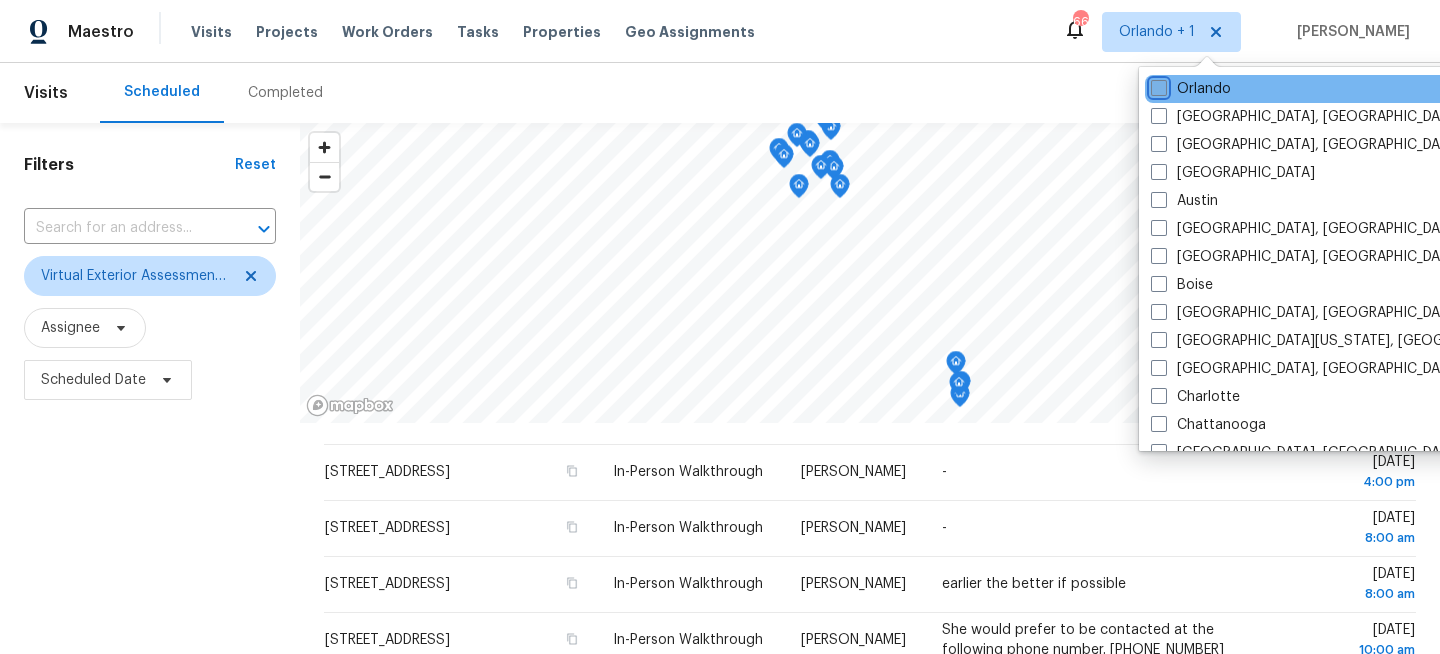 checkbox on "false" 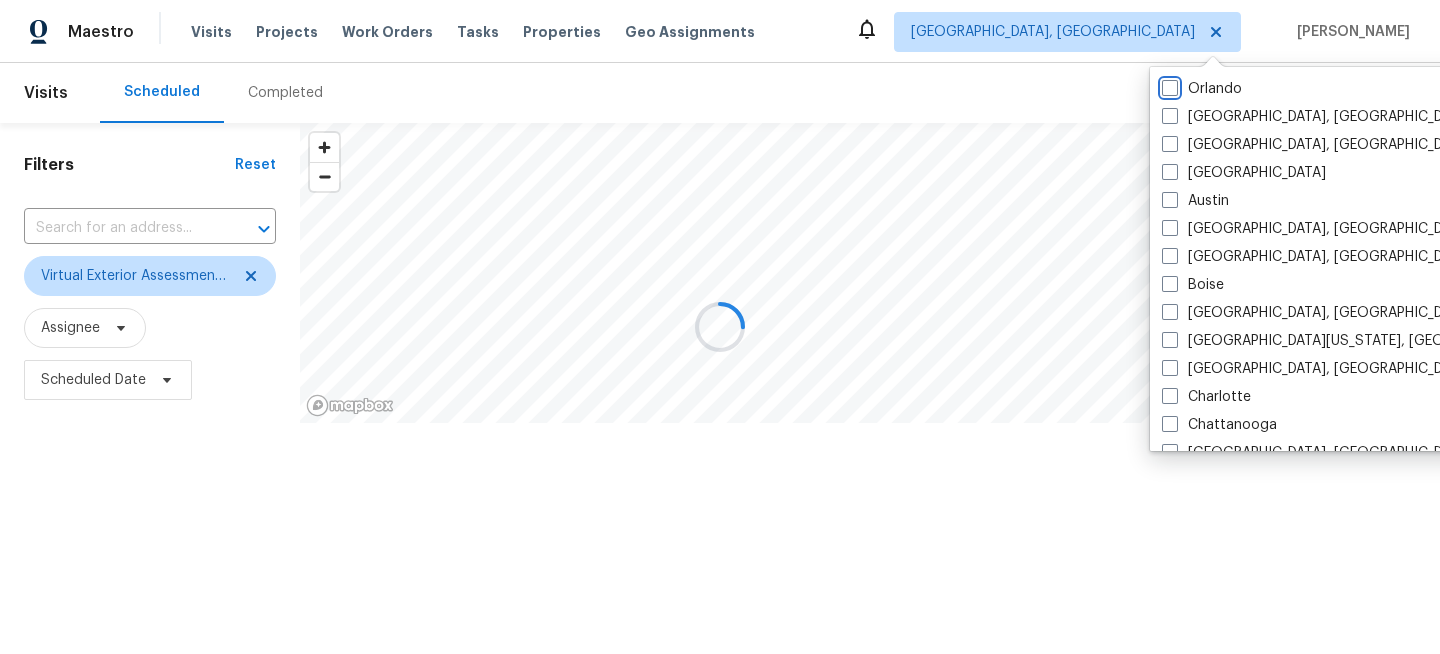 scroll, scrollTop: 0, scrollLeft: 0, axis: both 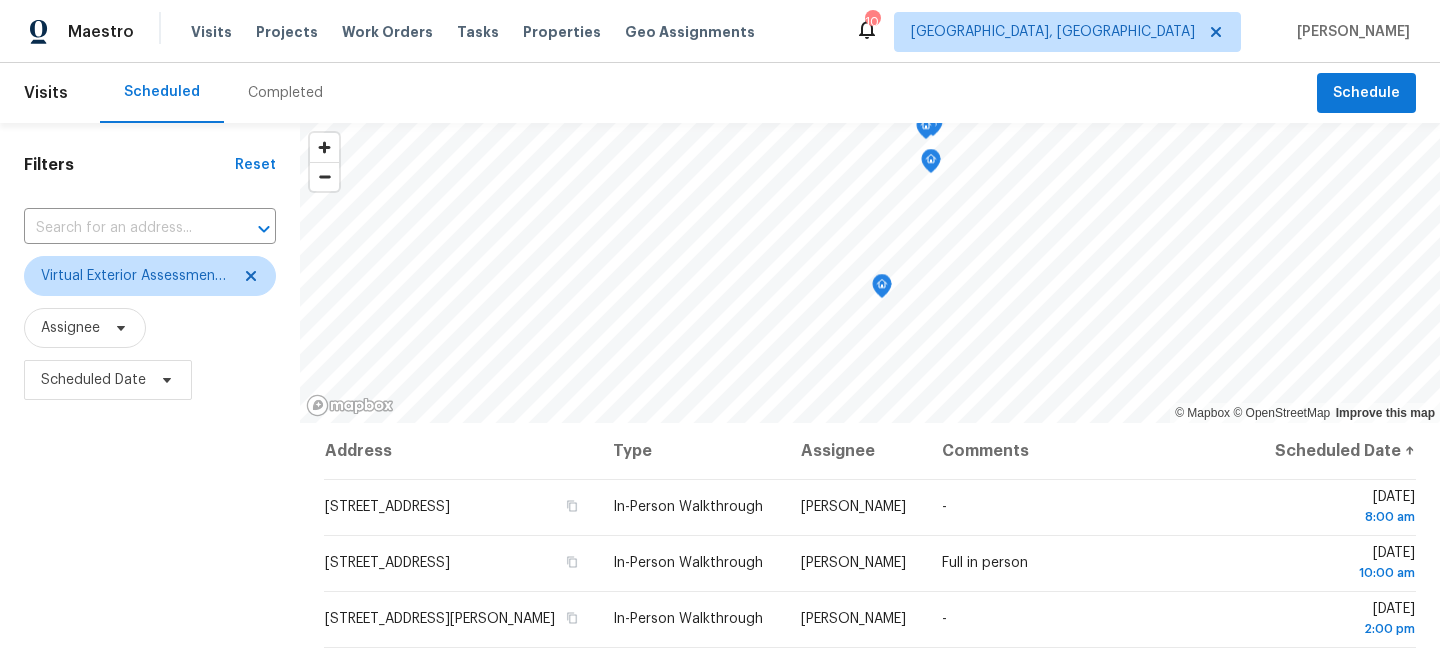 click on "Filters Reset ​ Virtual Exterior Assessment + 2 Assignee Scheduled Date" at bounding box center (150, 534) 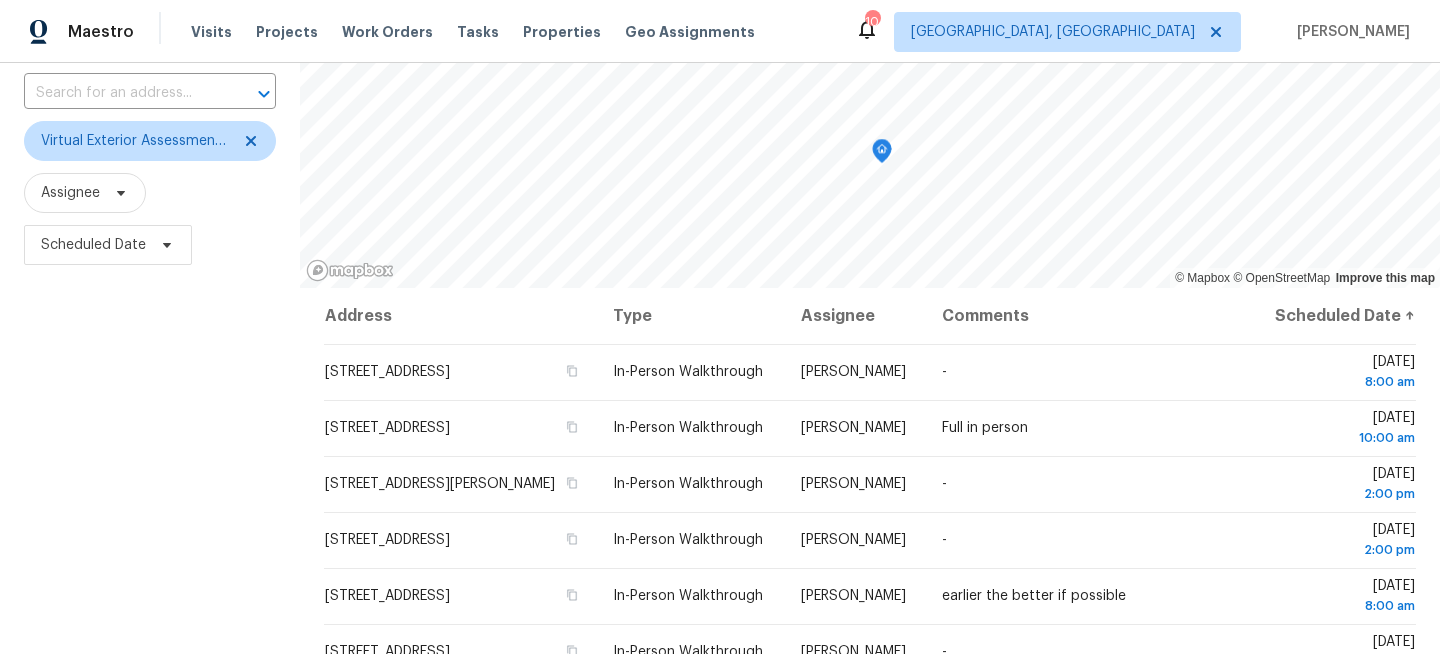 scroll, scrollTop: 292, scrollLeft: 0, axis: vertical 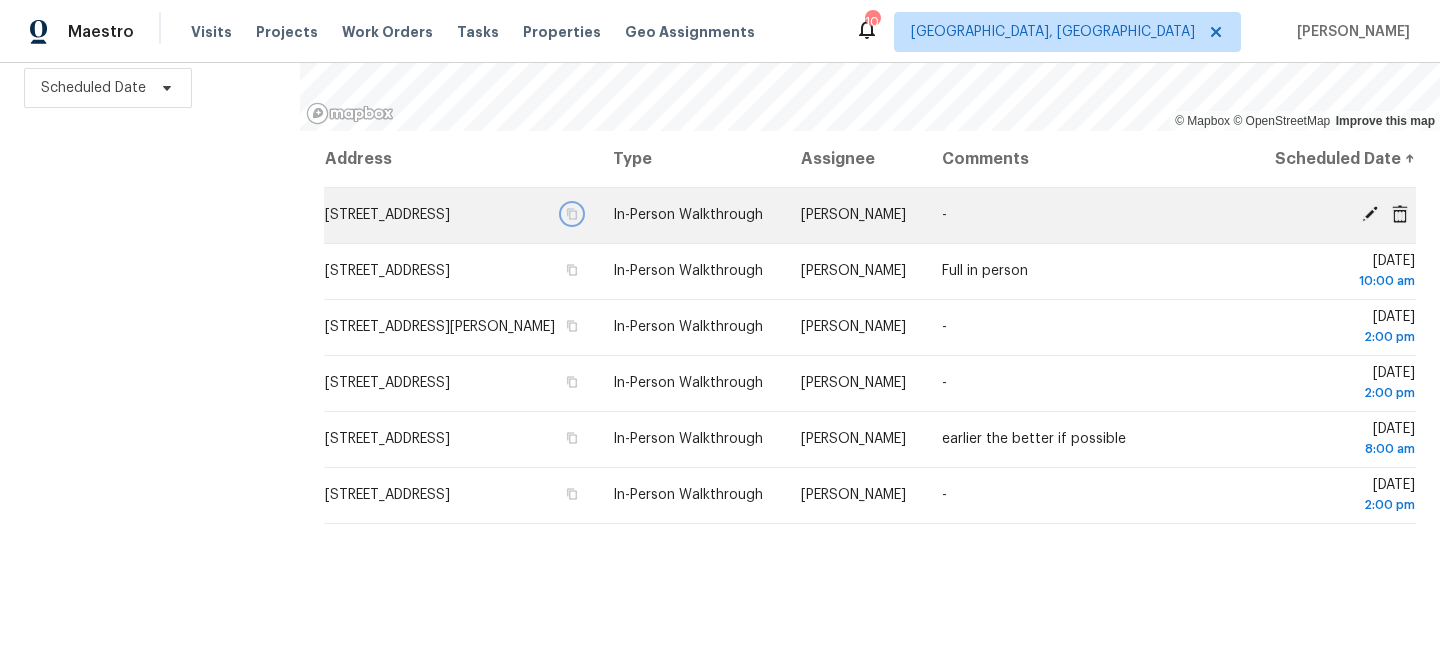click 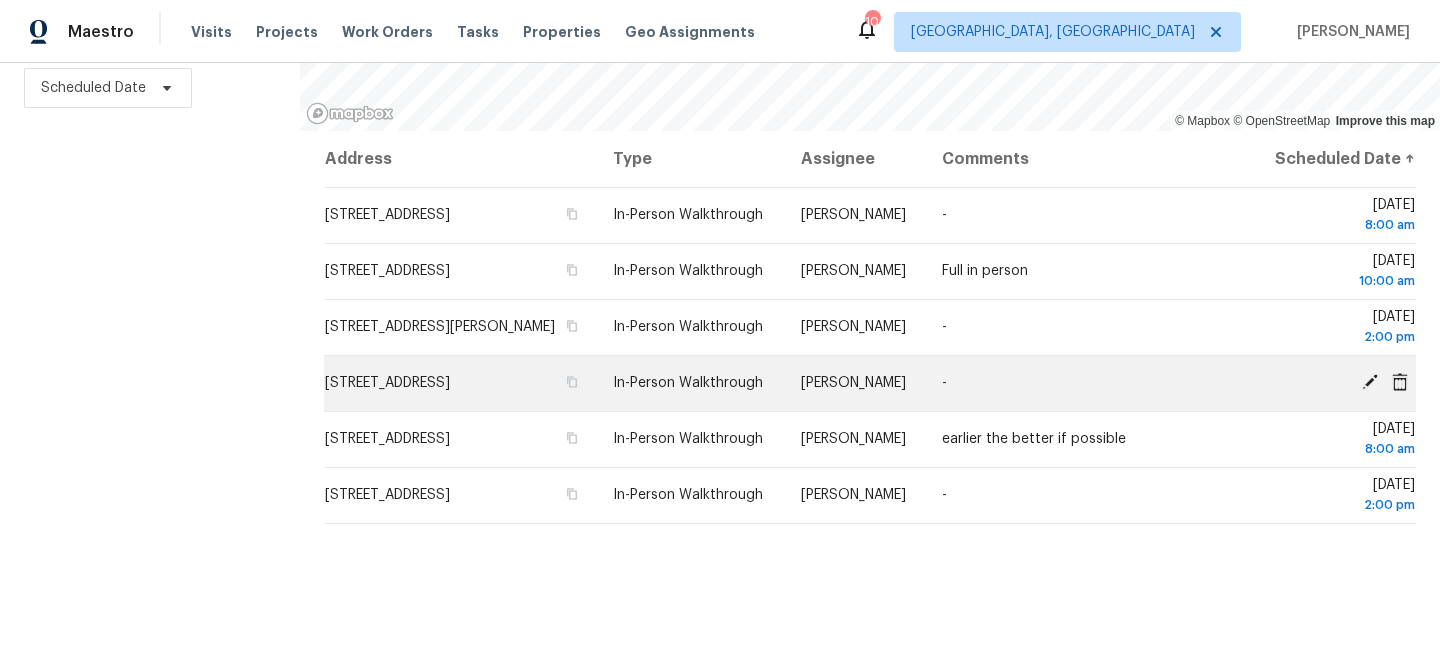 drag, startPoint x: 622, startPoint y: 274, endPoint x: 613, endPoint y: 394, distance: 120.33703 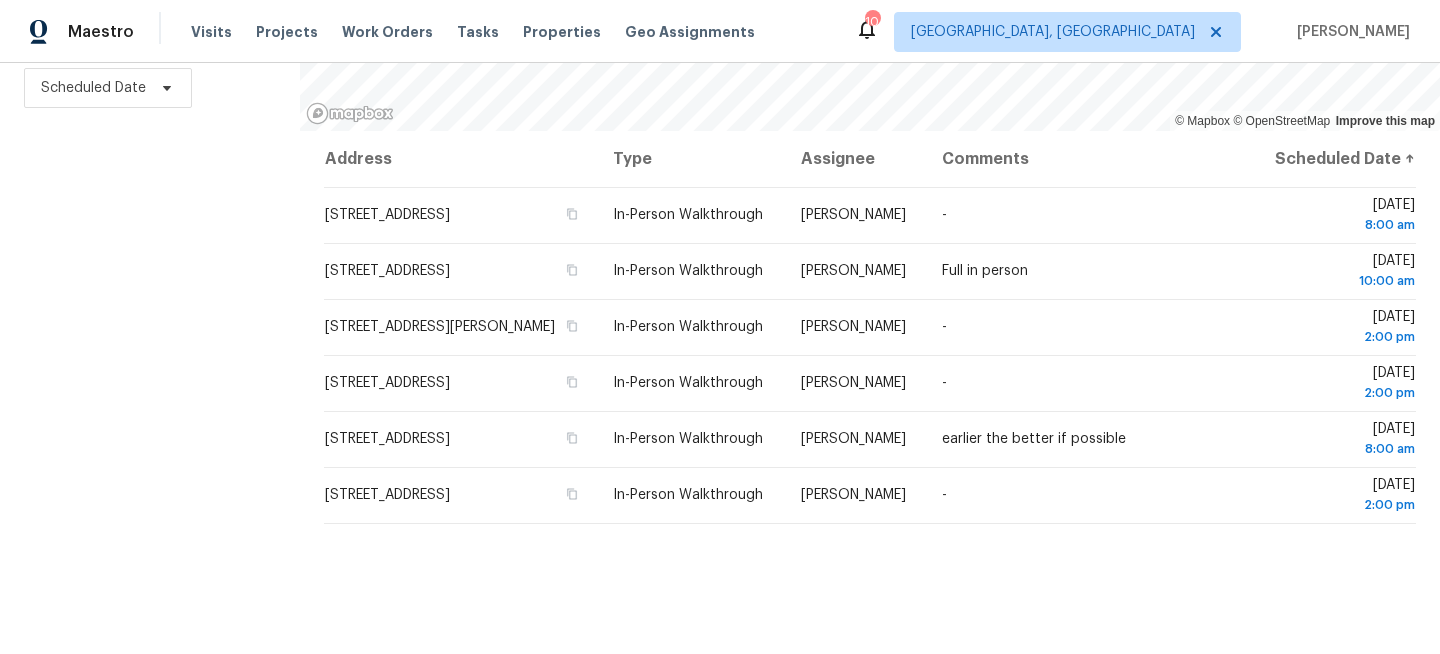 click on "Filters Reset ​ Virtual Exterior Assessment + 2 Assignee Scheduled Date" at bounding box center [150, 242] 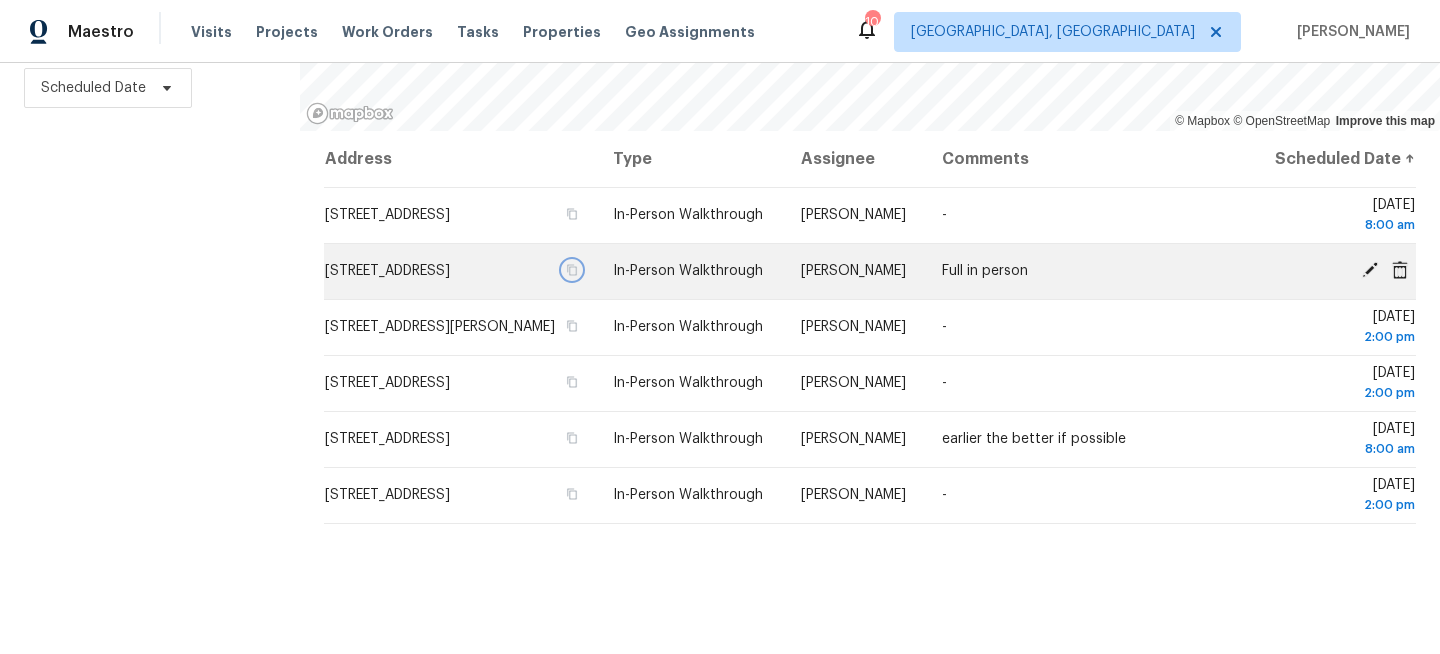 click 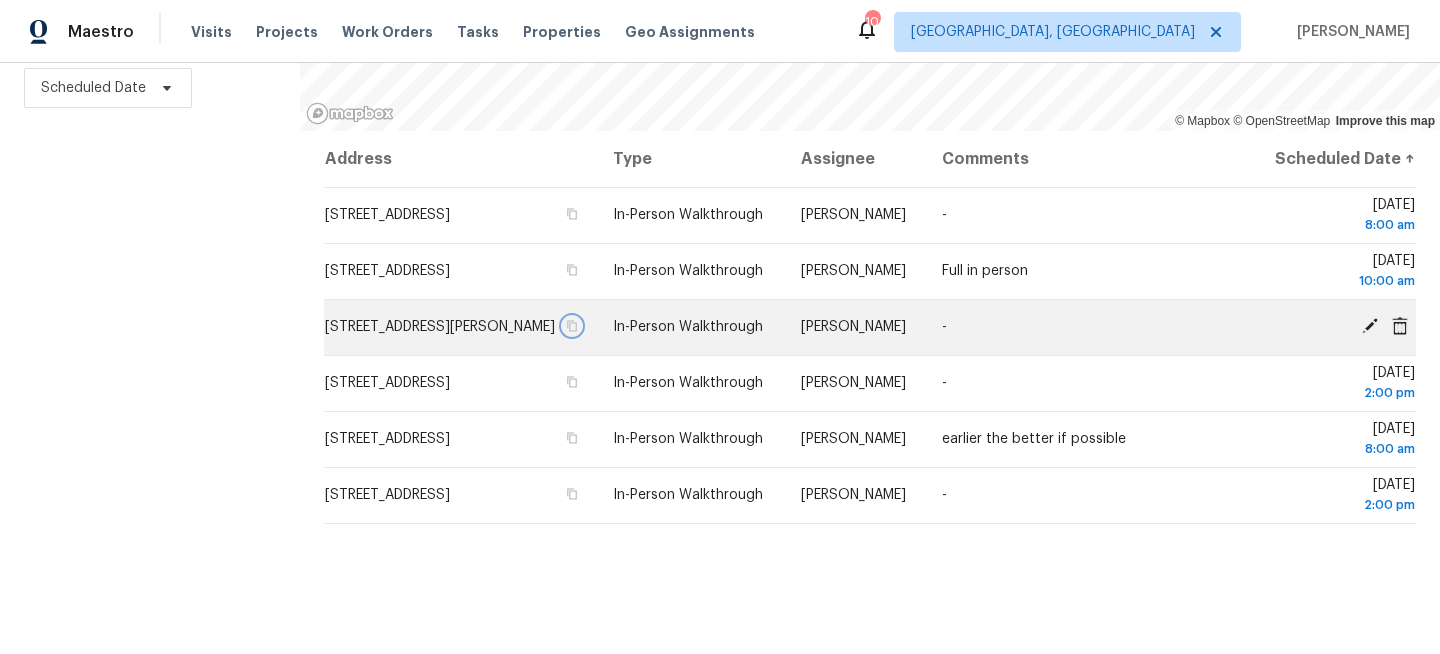 click at bounding box center (572, 326) 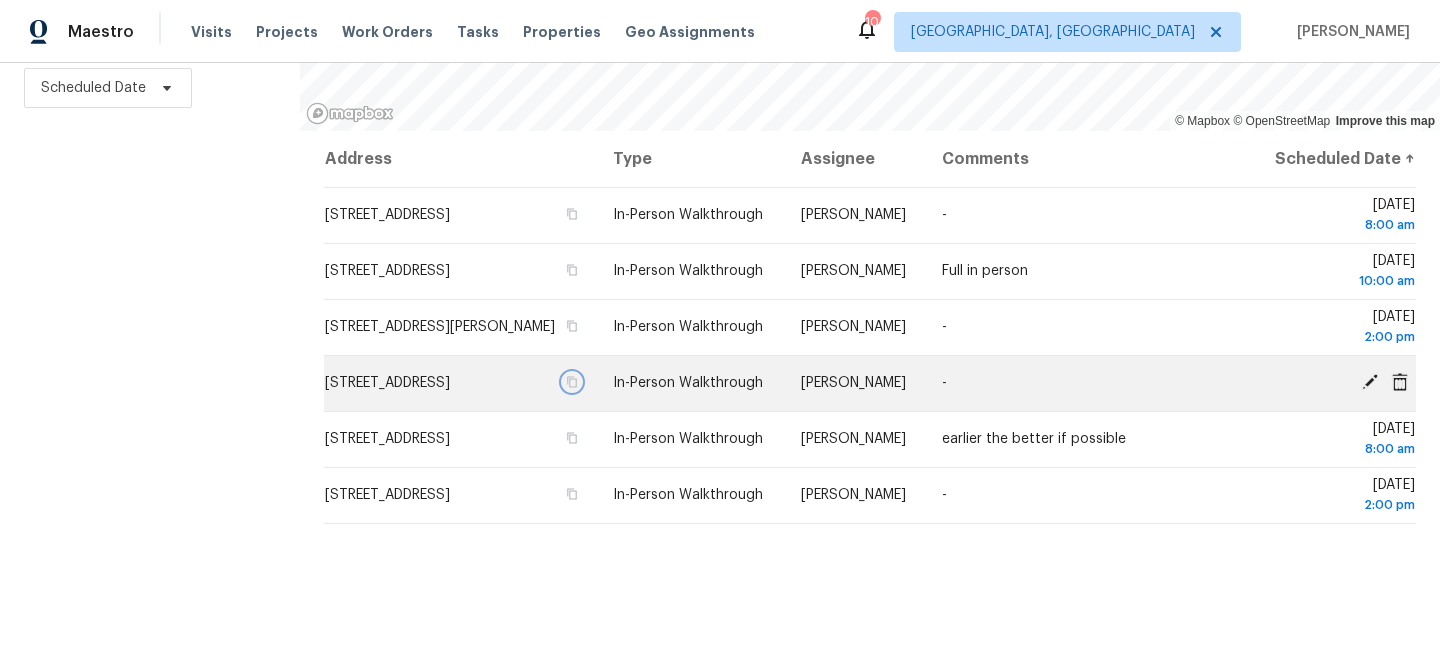 click 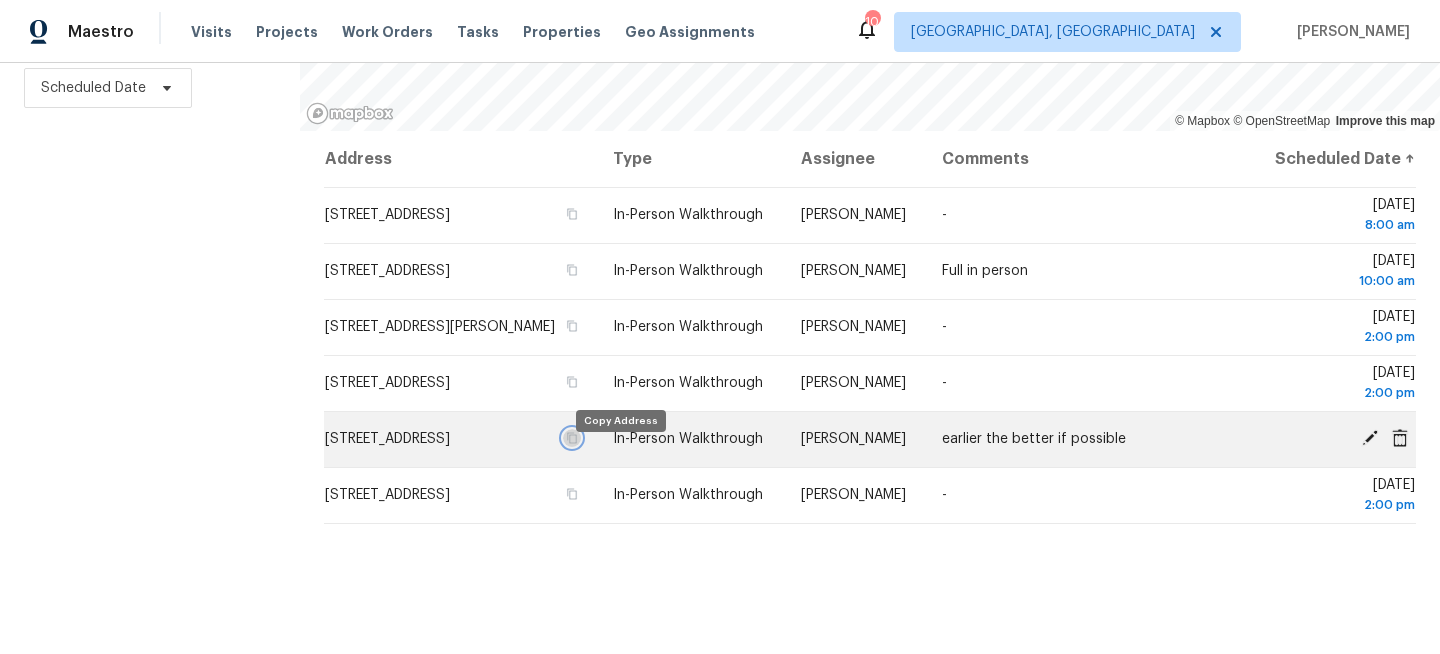 click 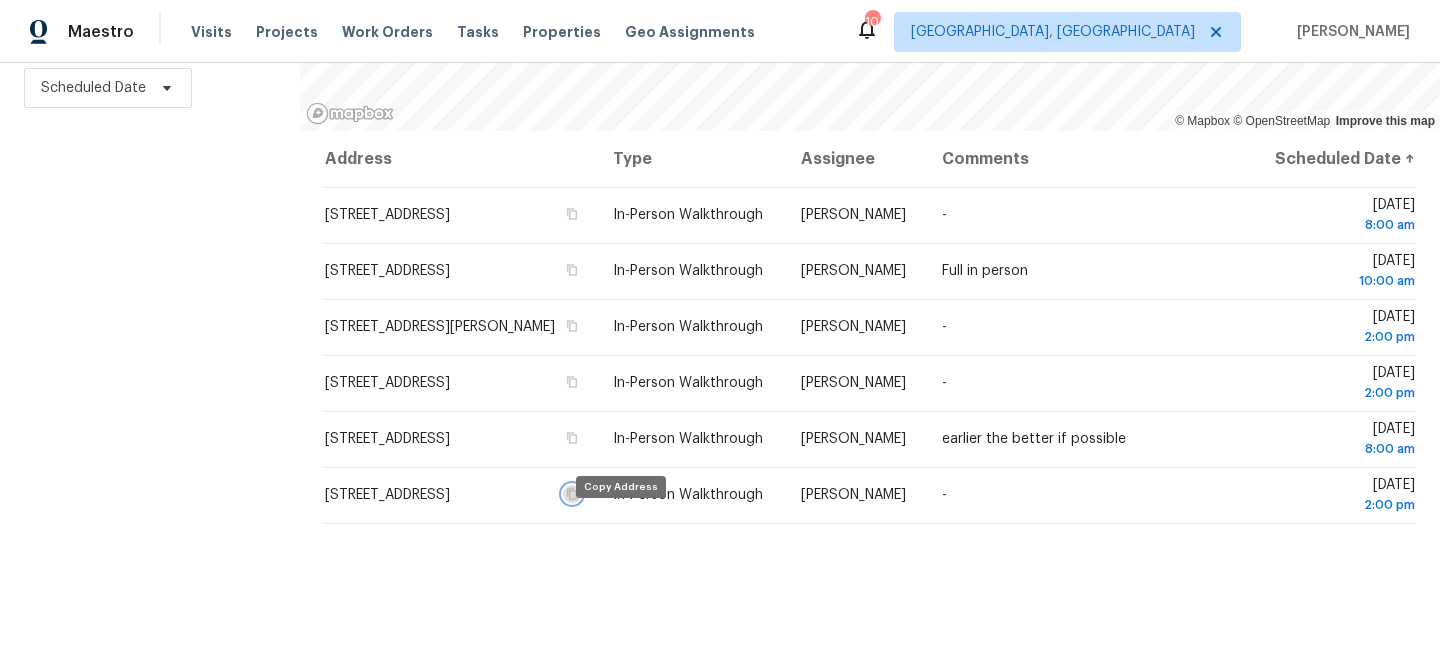 click on "8145 Bridgewater Ct Apt C, West Palm Beach, FL 33406" at bounding box center (460, 495) 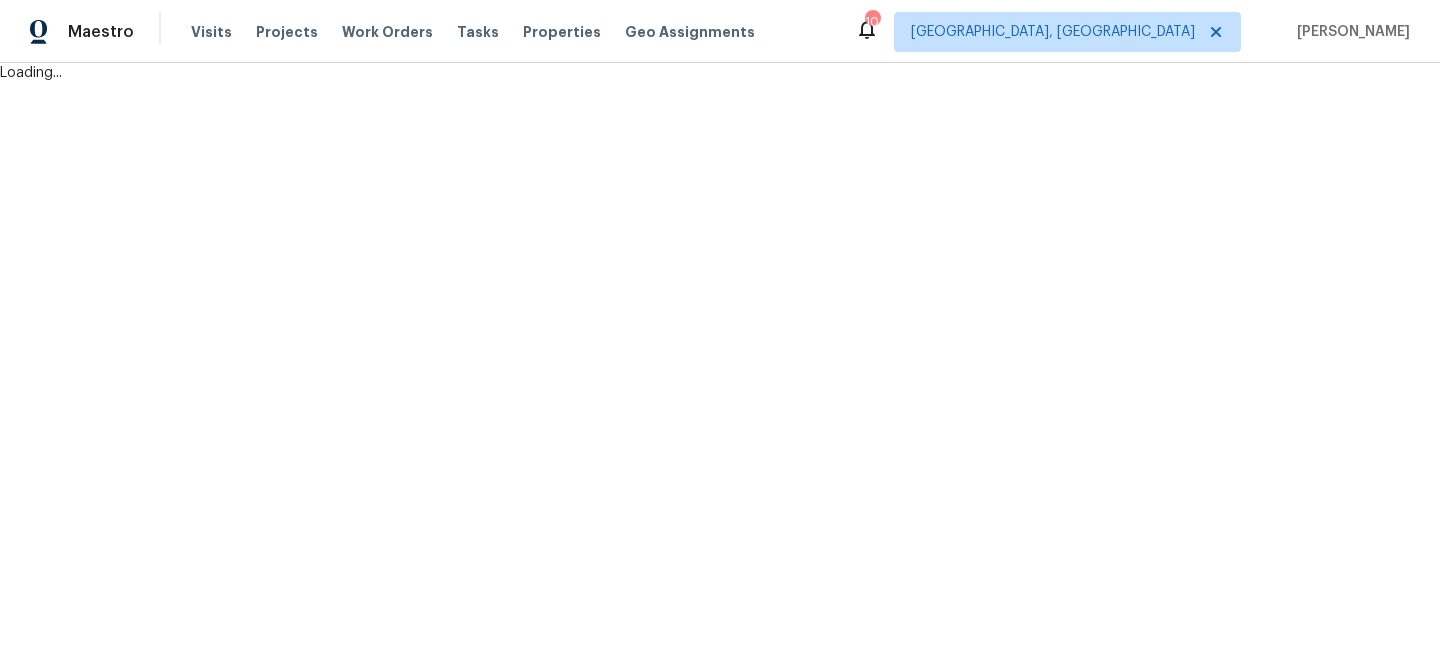 click on "Maestro Visits Projects Work Orders Tasks Properties Geo Assignments 10 Miami, FL Hepsiba Raj Loading..." at bounding box center (720, 41) 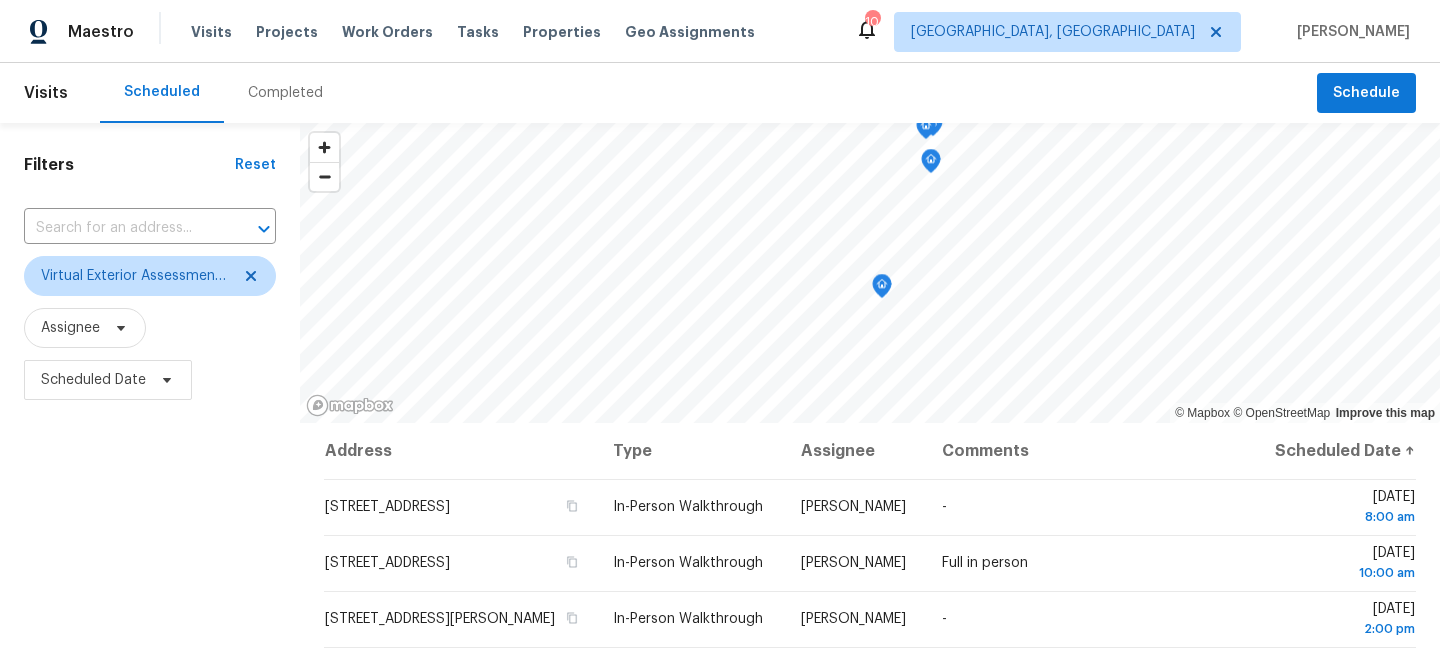 scroll, scrollTop: 0, scrollLeft: 0, axis: both 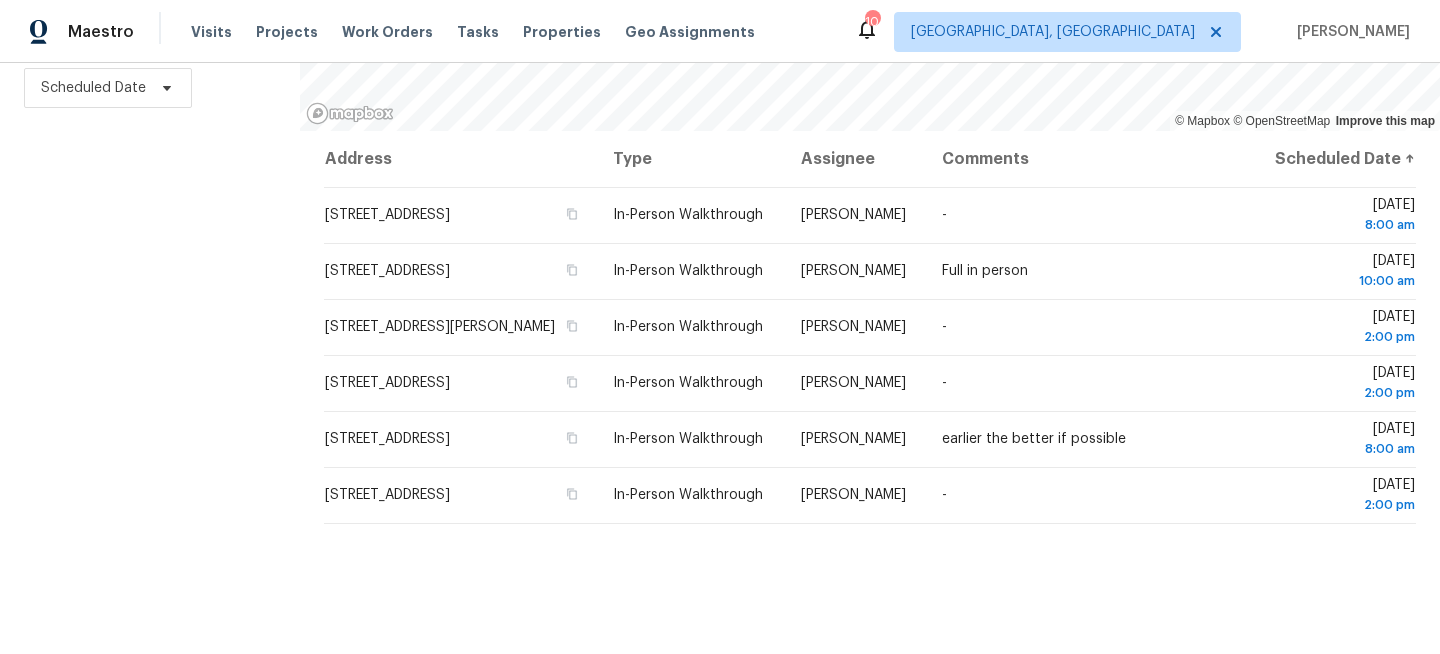 click on "Filters Reset ​ Virtual Exterior Assessment + 2 Assignee Scheduled Date" at bounding box center [150, 242] 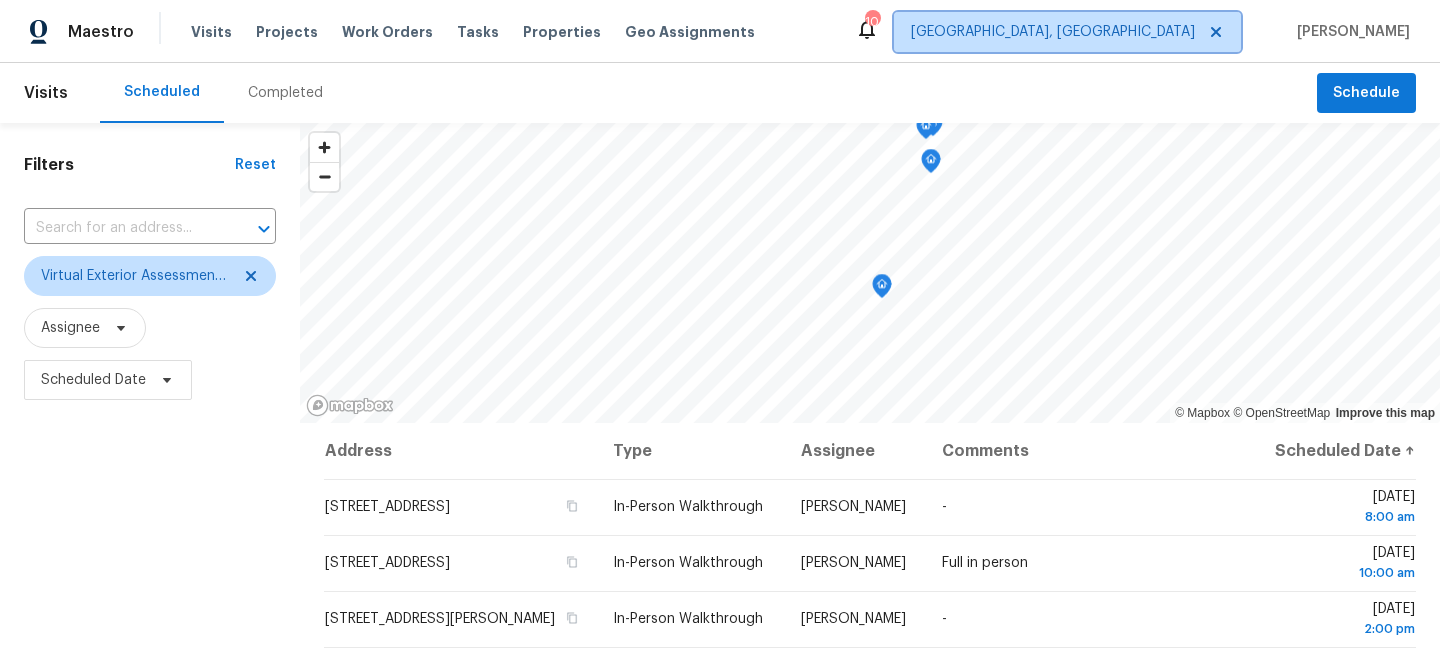 click on "[GEOGRAPHIC_DATA], [GEOGRAPHIC_DATA]" at bounding box center (1053, 32) 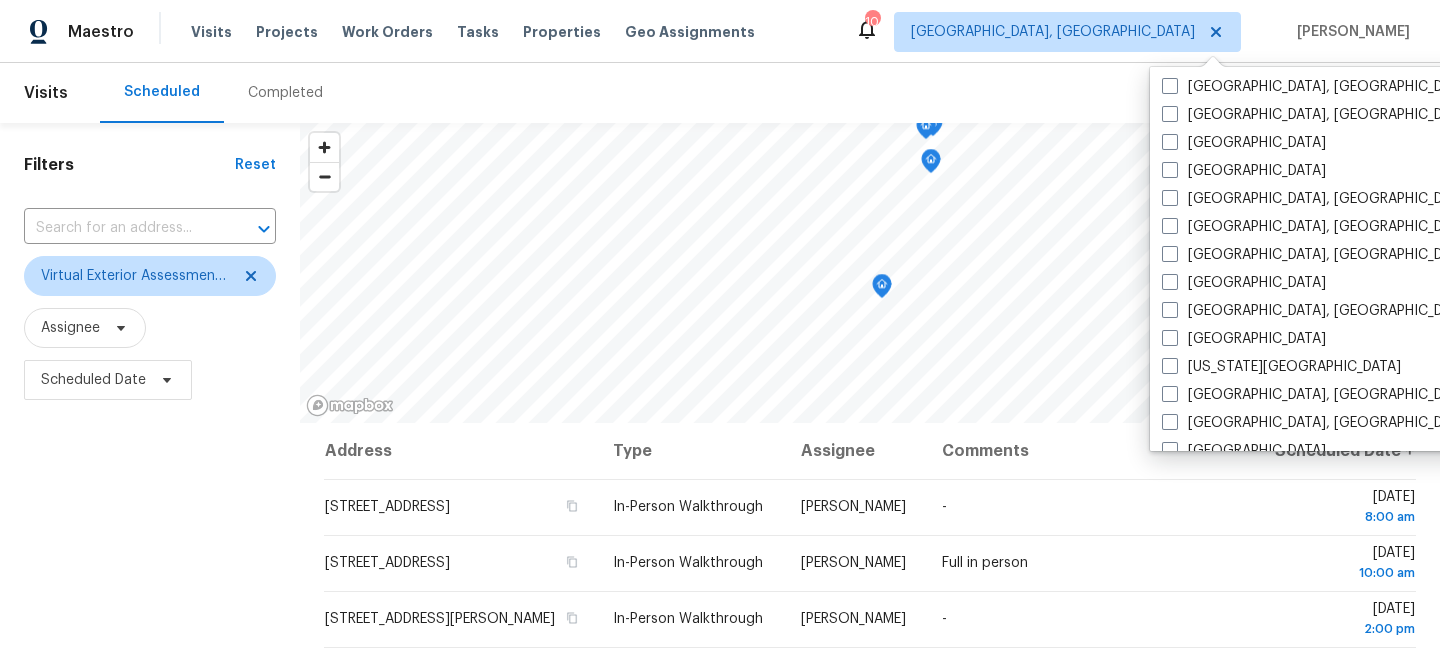 scroll, scrollTop: 575, scrollLeft: 0, axis: vertical 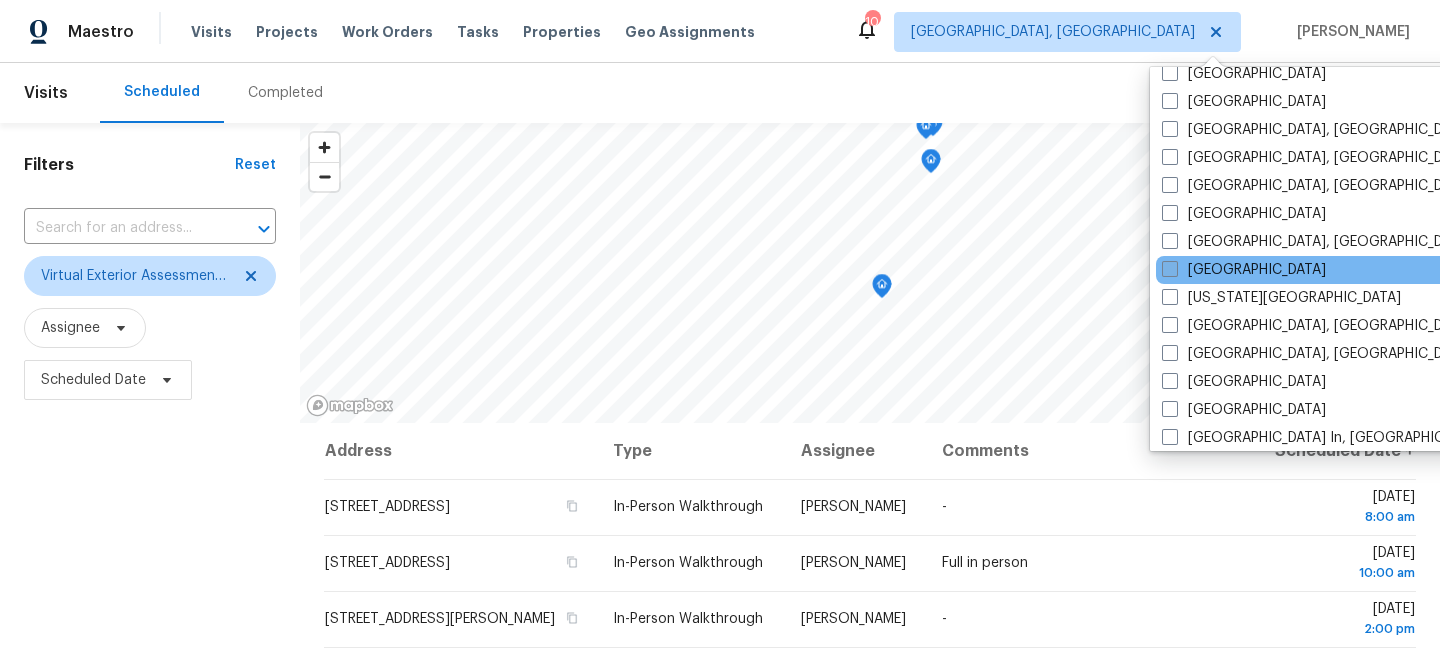 click at bounding box center (1170, 269) 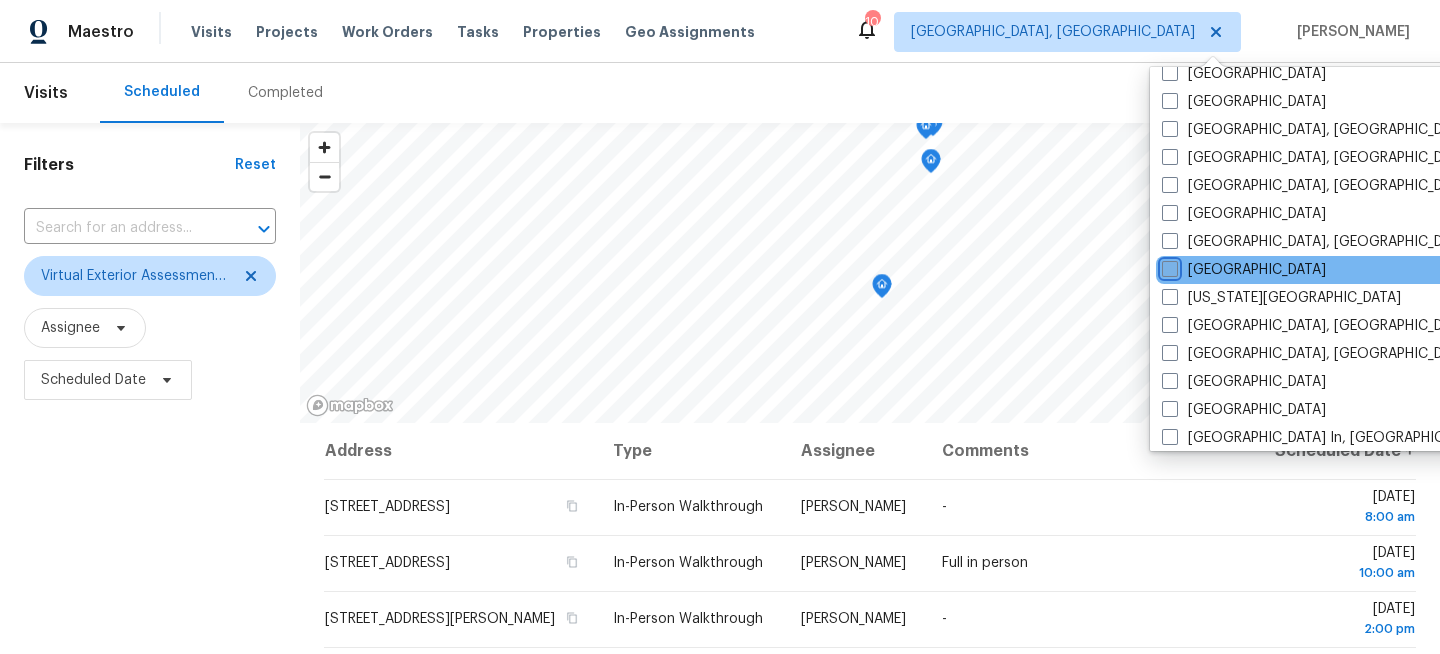 click on "[GEOGRAPHIC_DATA]" at bounding box center [1168, 266] 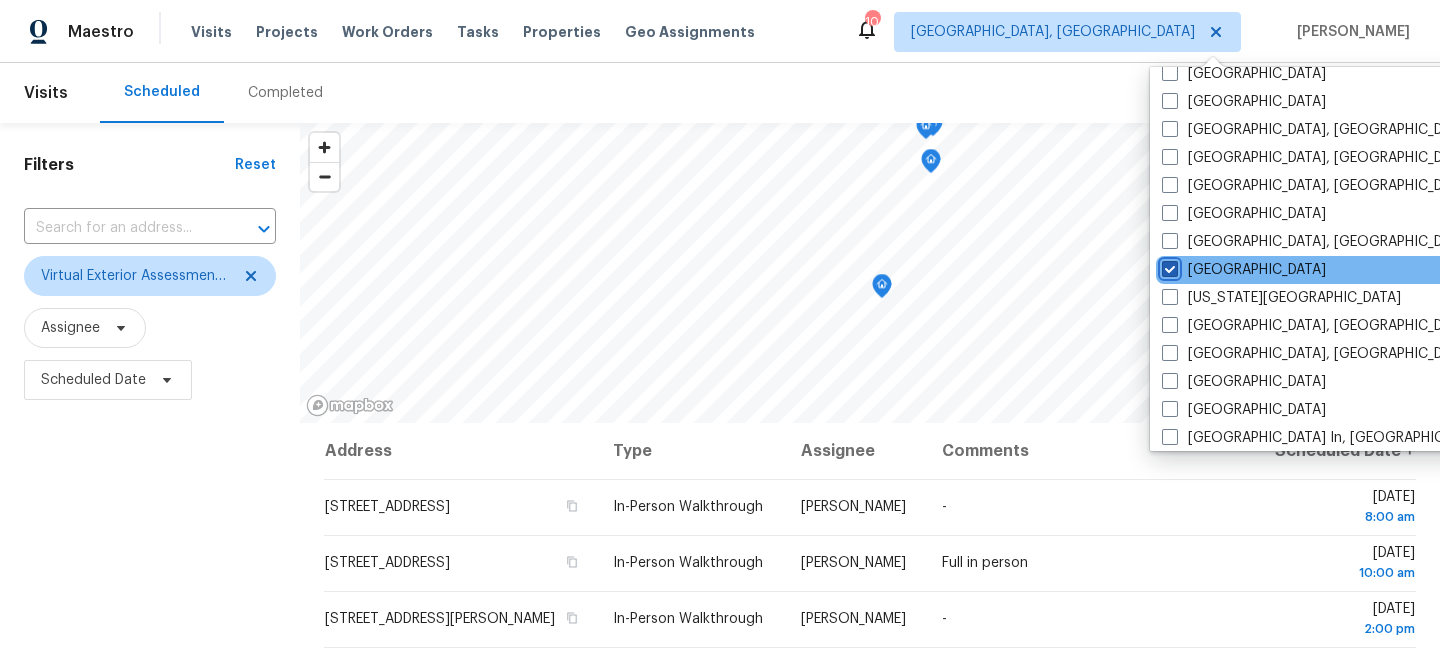checkbox on "true" 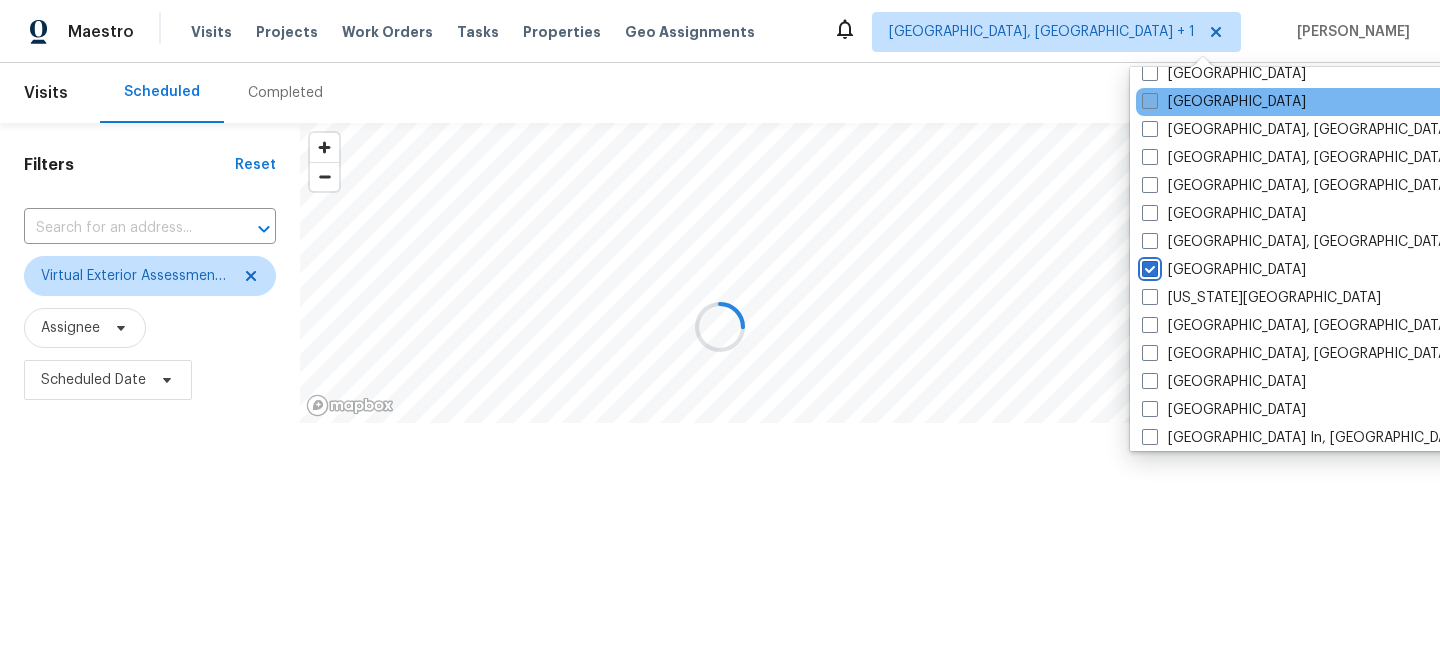 scroll, scrollTop: 0, scrollLeft: 0, axis: both 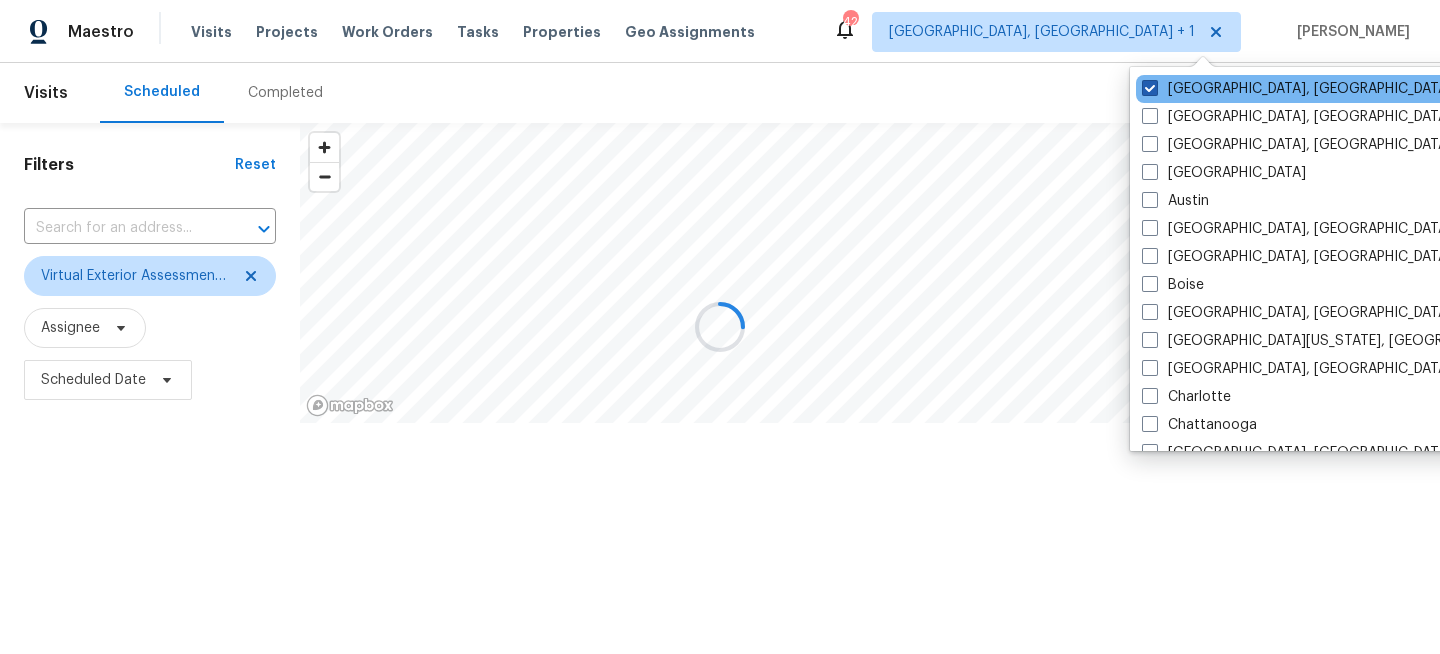 click on "[GEOGRAPHIC_DATA], [GEOGRAPHIC_DATA]" at bounding box center (1297, 89) 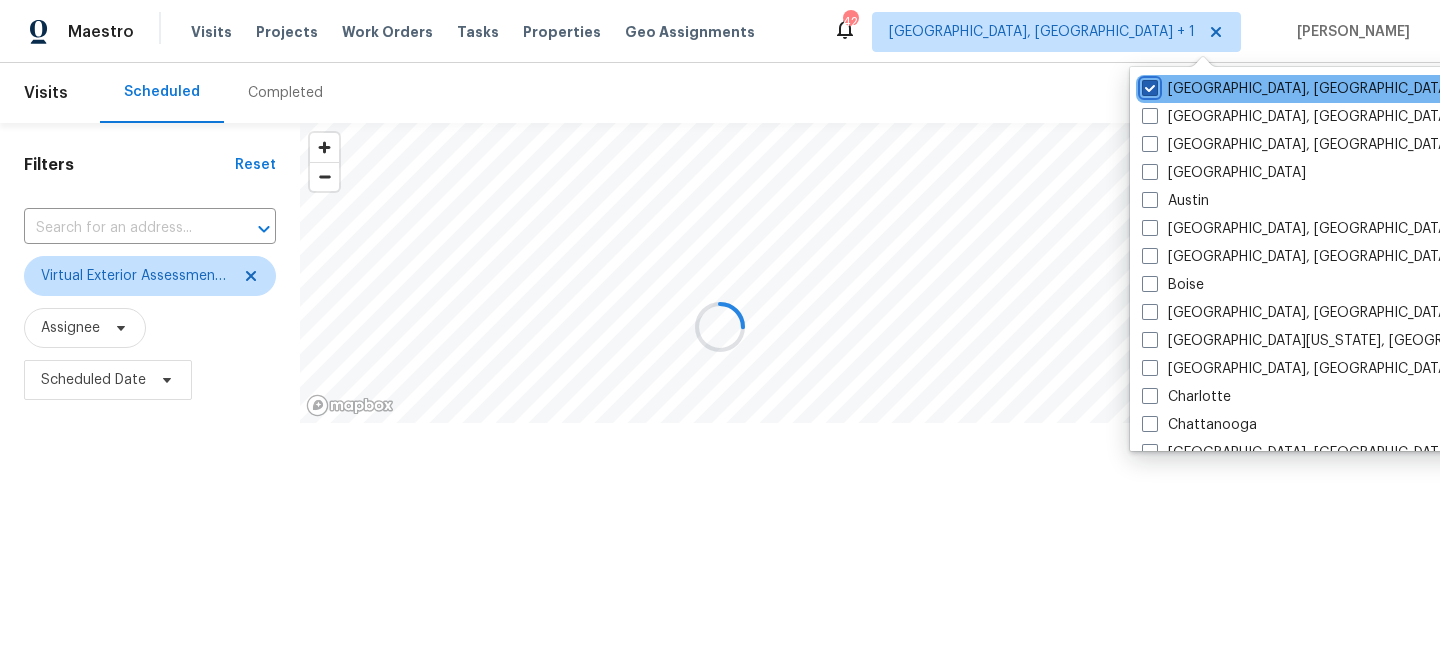 click on "[GEOGRAPHIC_DATA], [GEOGRAPHIC_DATA]" at bounding box center [1148, 85] 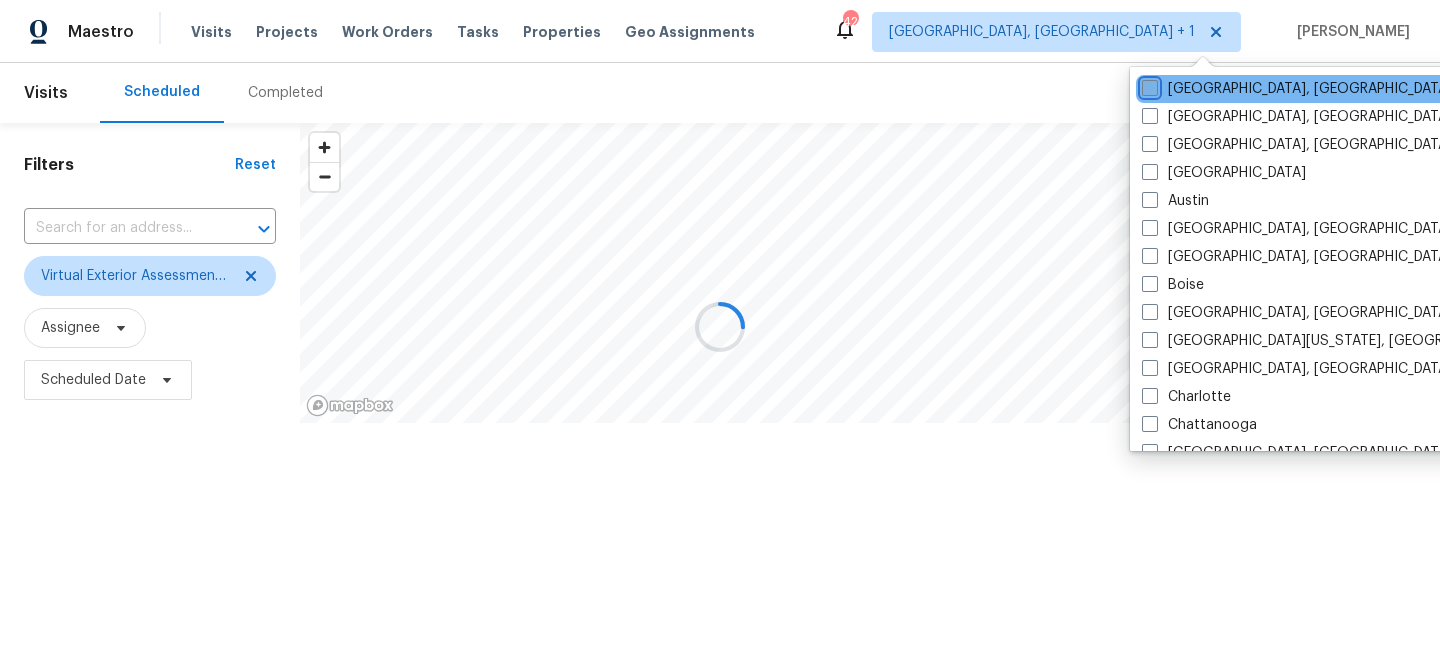 checkbox on "false" 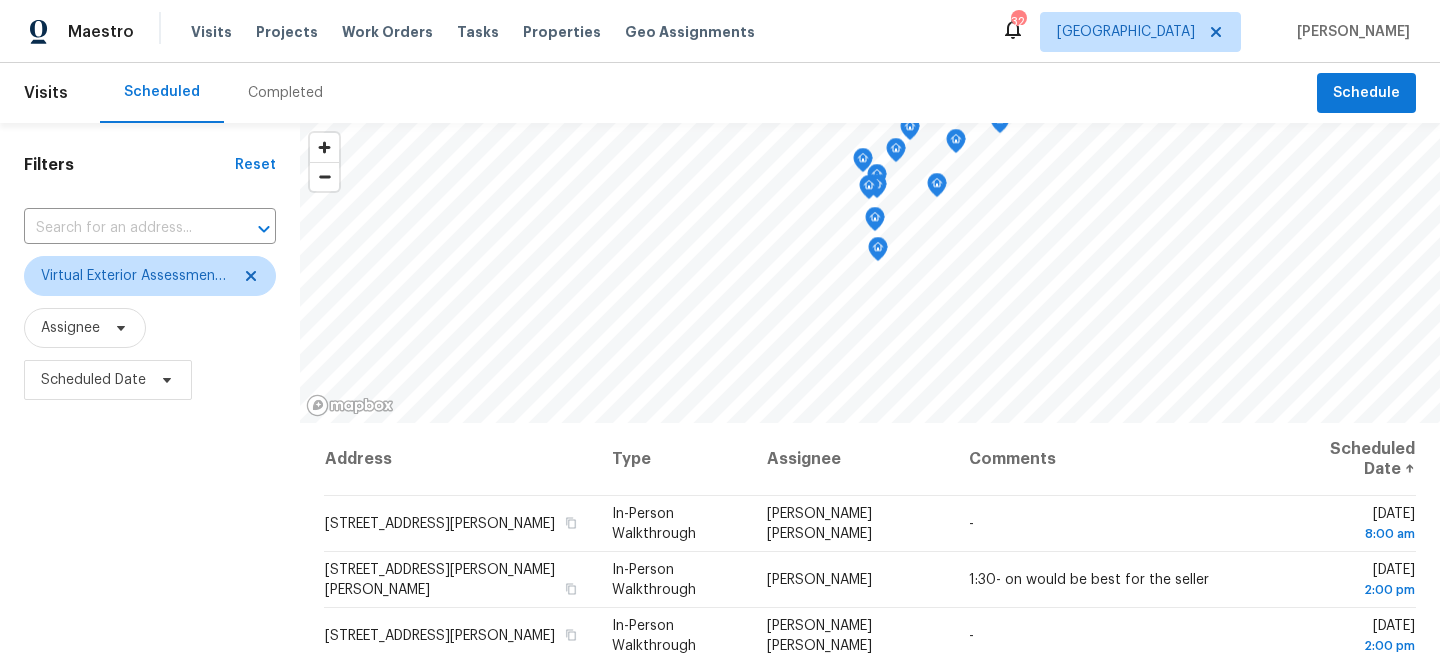 scroll, scrollTop: 0, scrollLeft: 0, axis: both 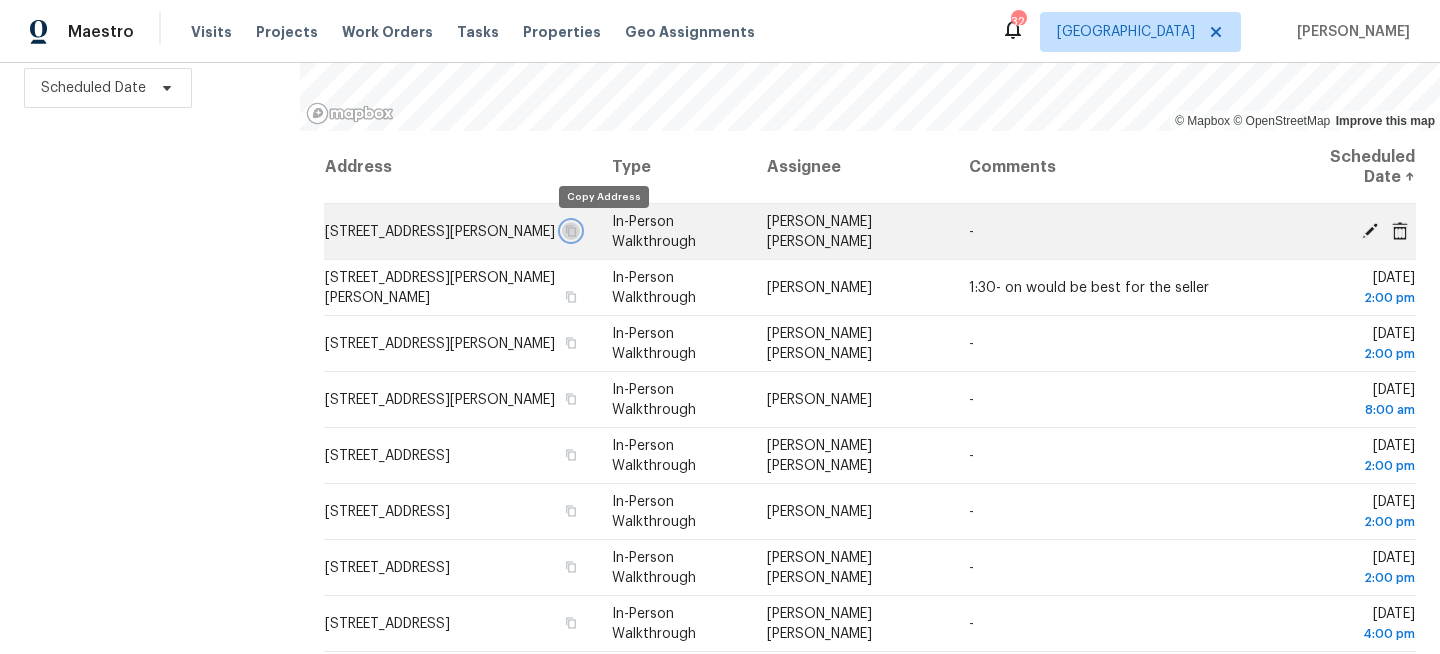 click 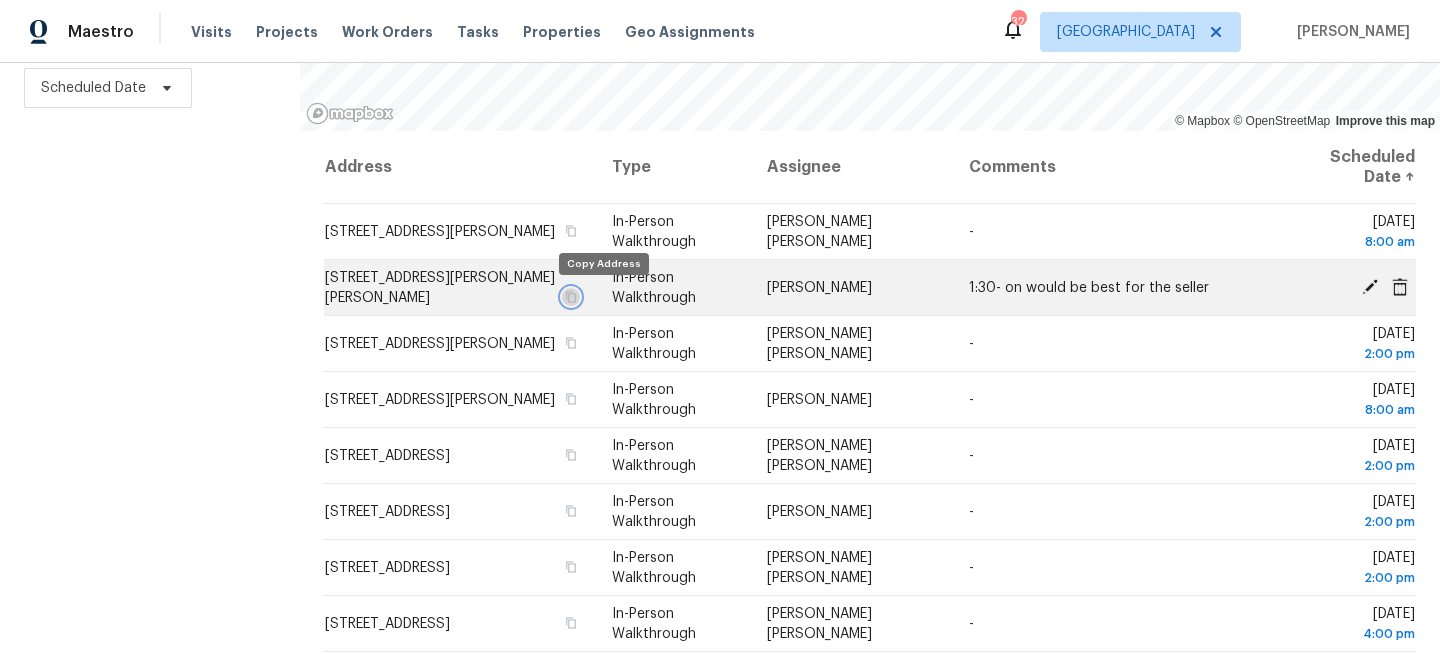 click 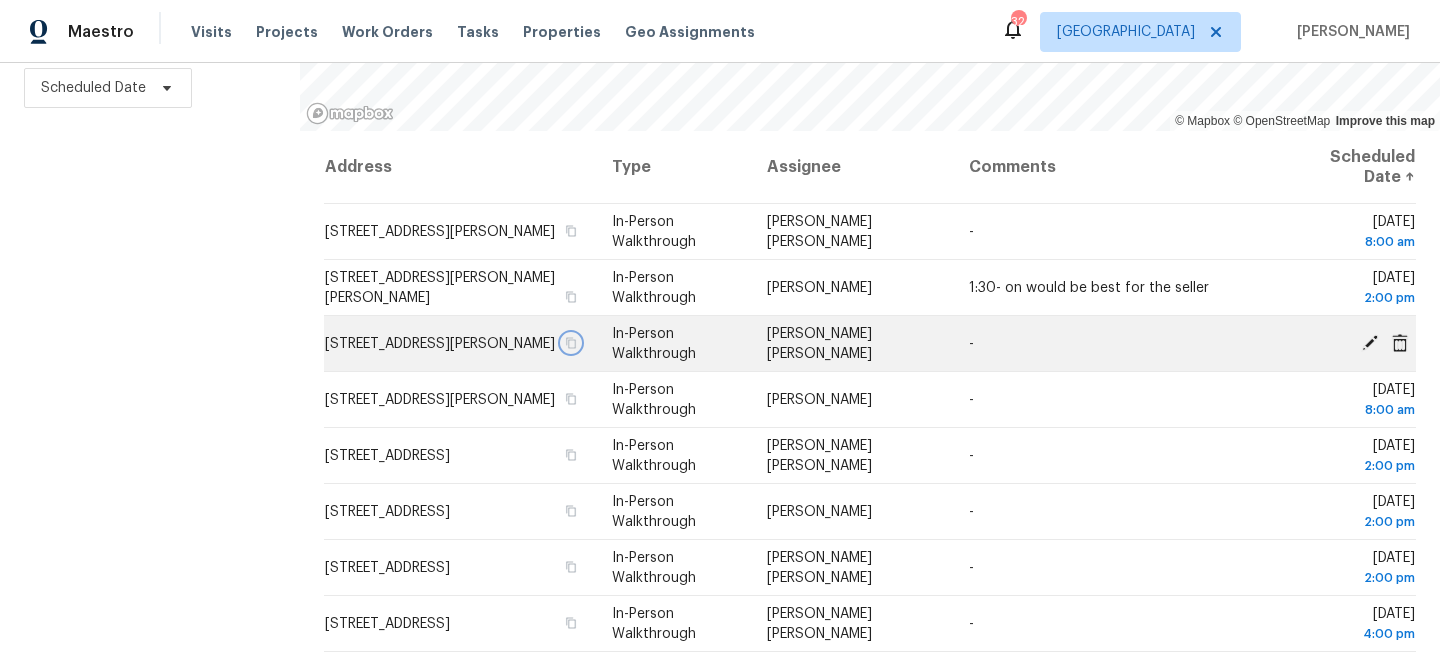 click 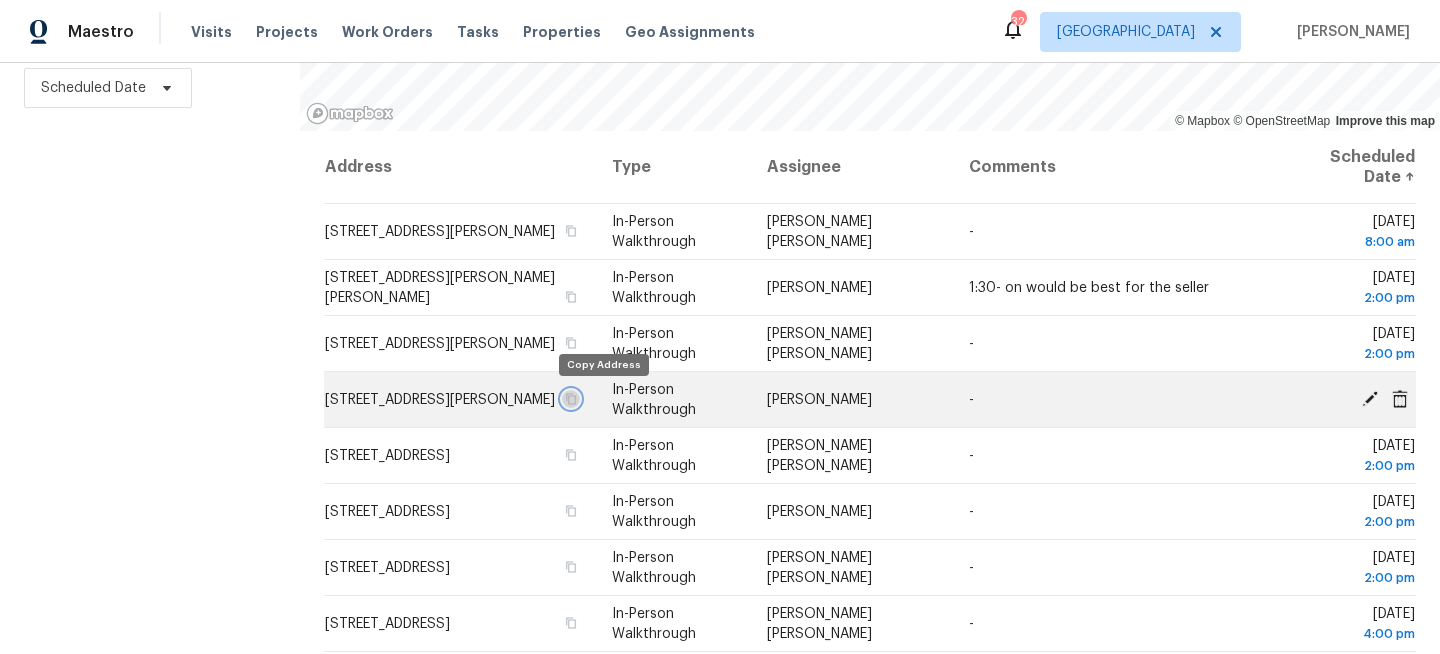 click 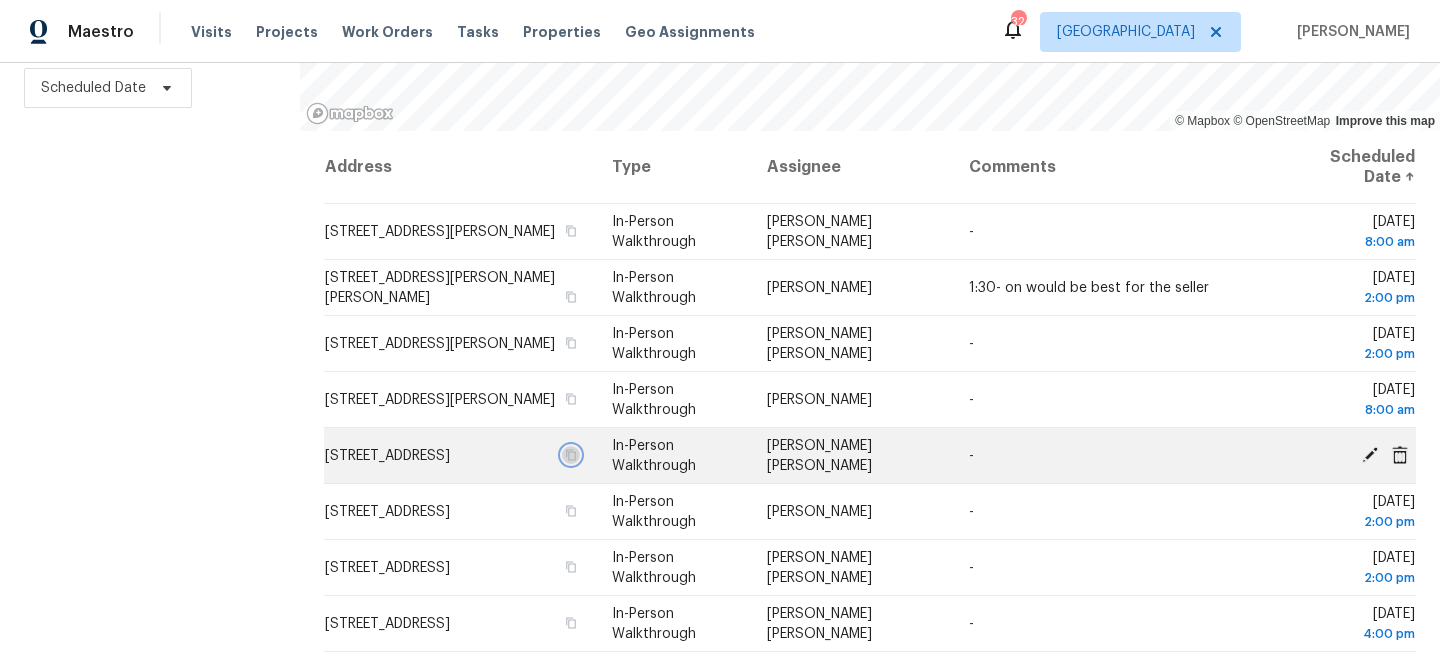 click 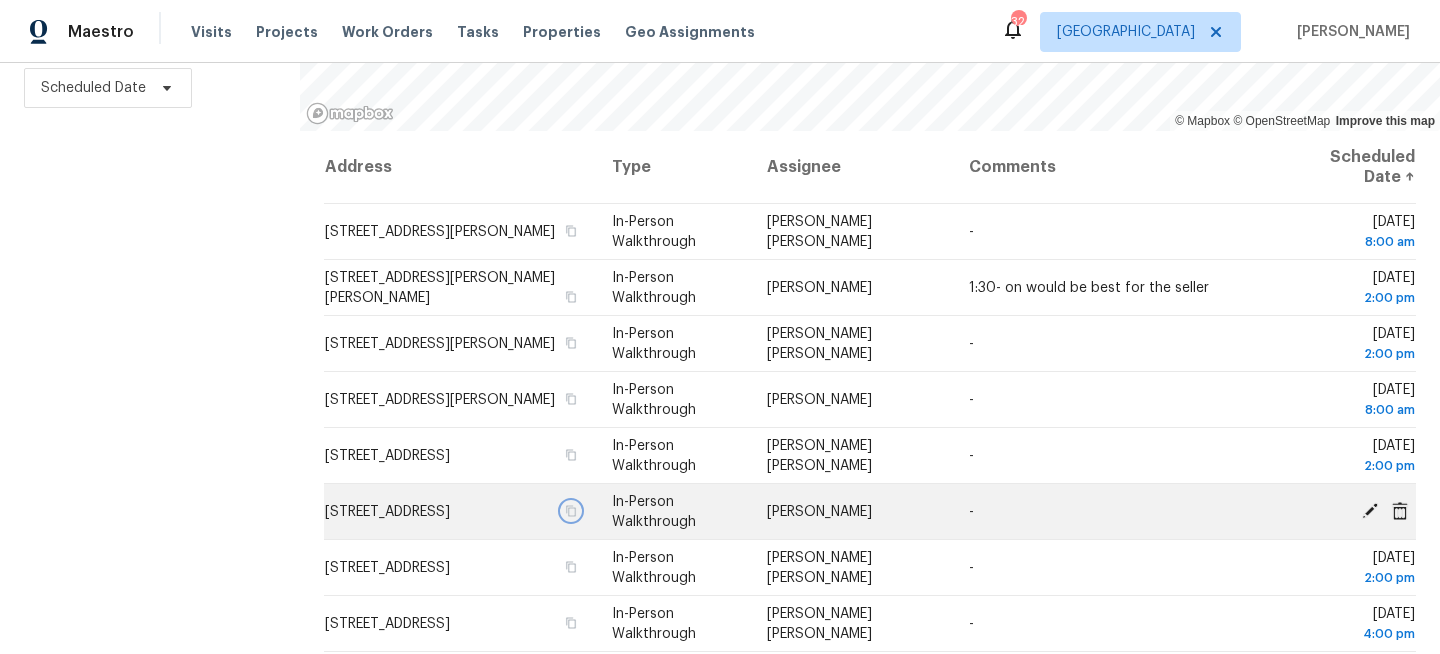 click 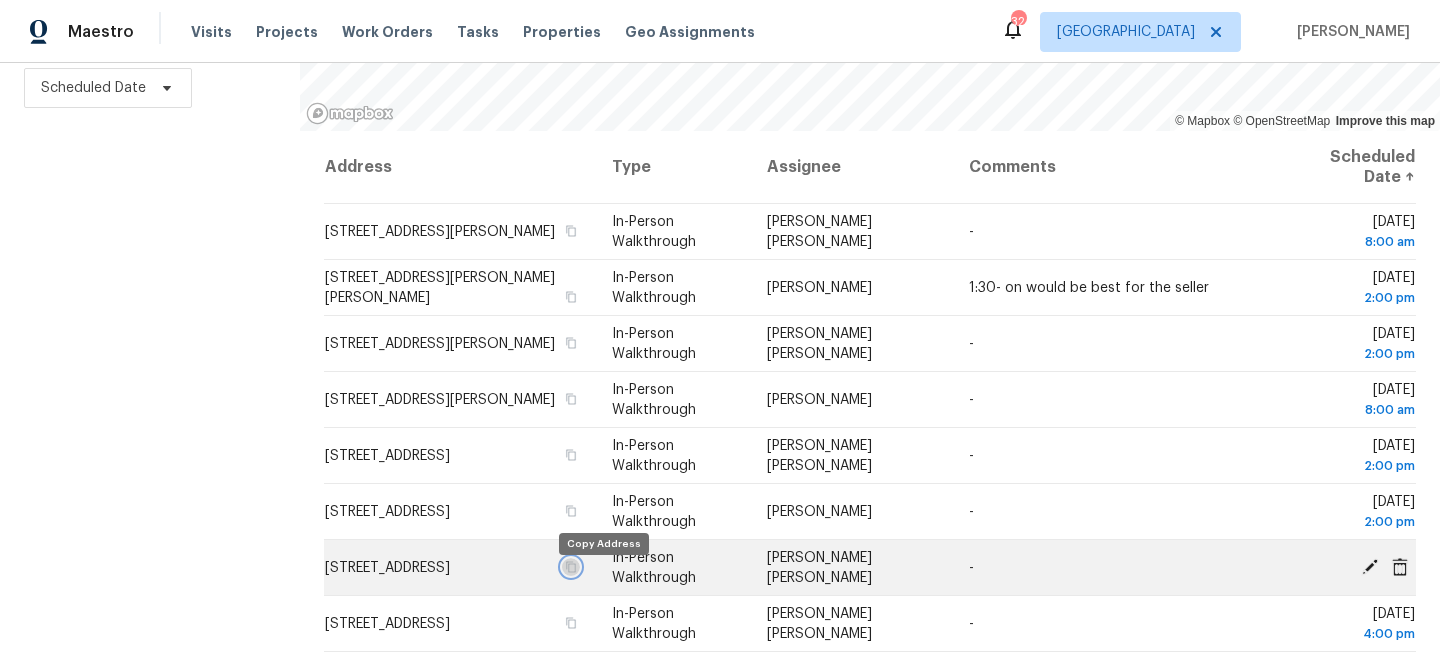 click at bounding box center (571, 567) 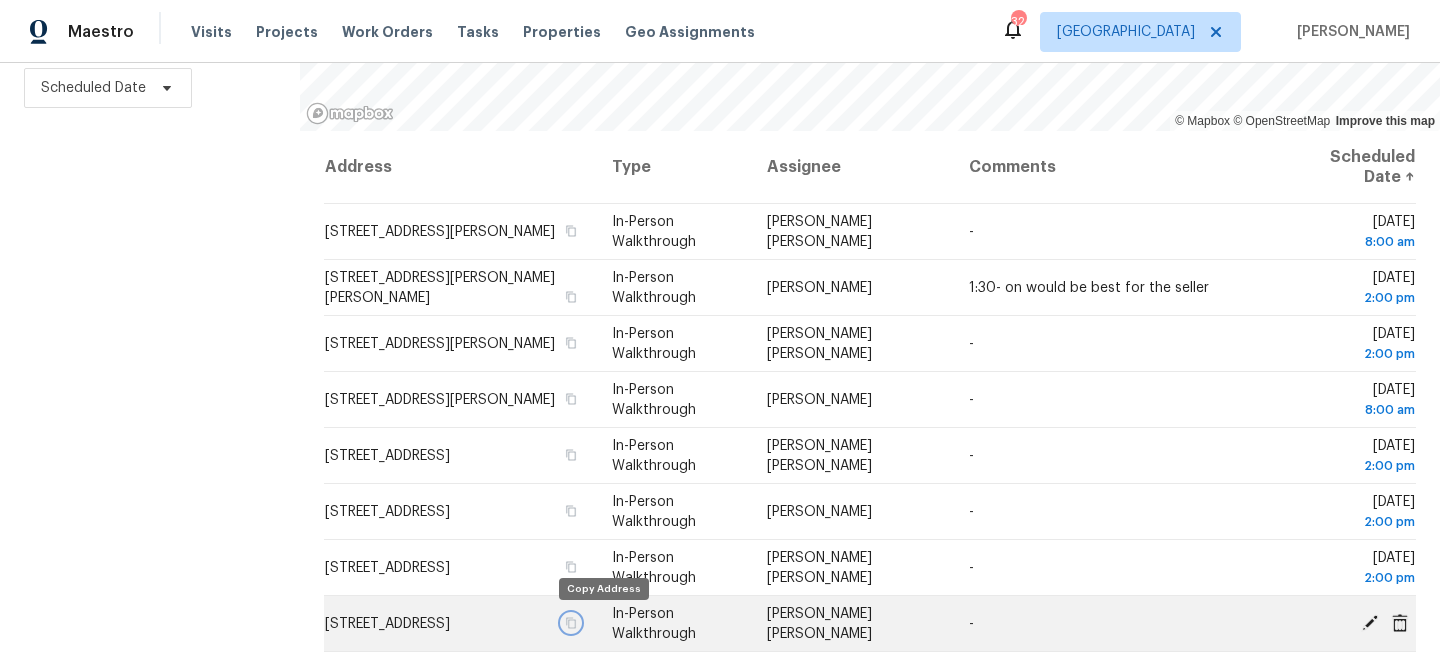 click 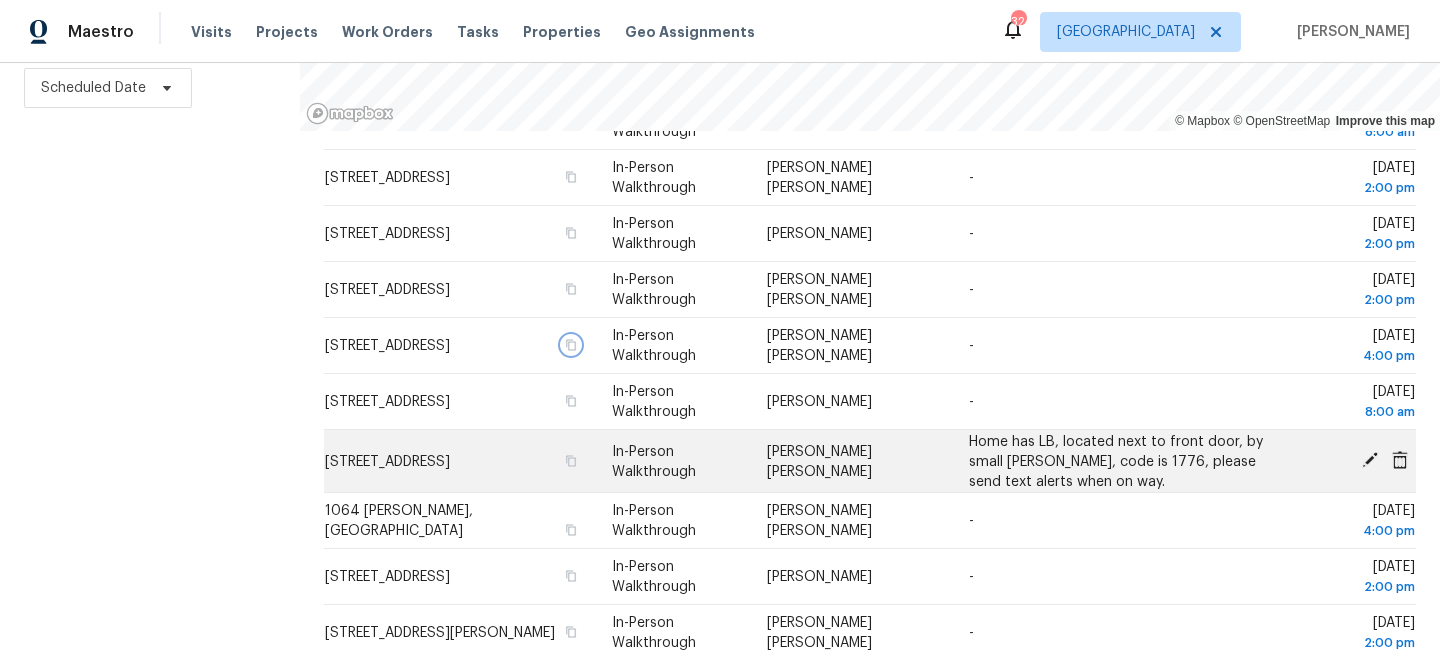 scroll, scrollTop: 295, scrollLeft: 0, axis: vertical 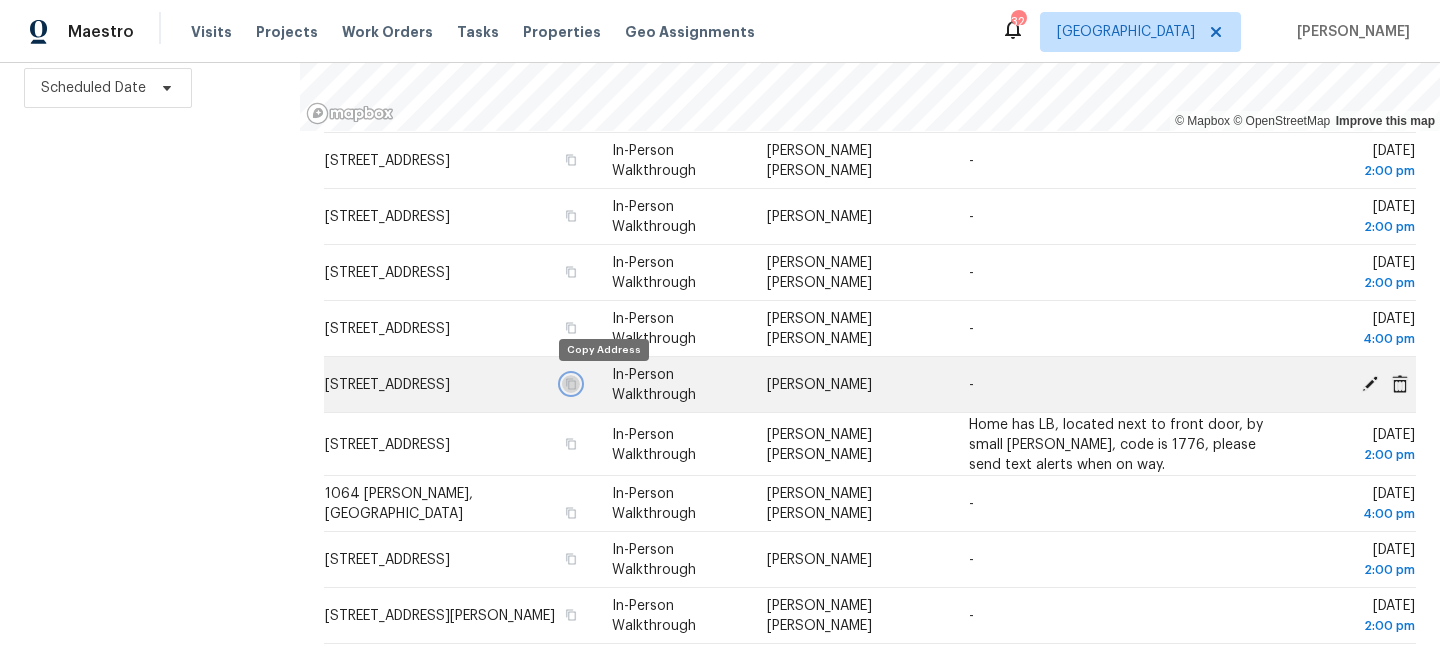 click 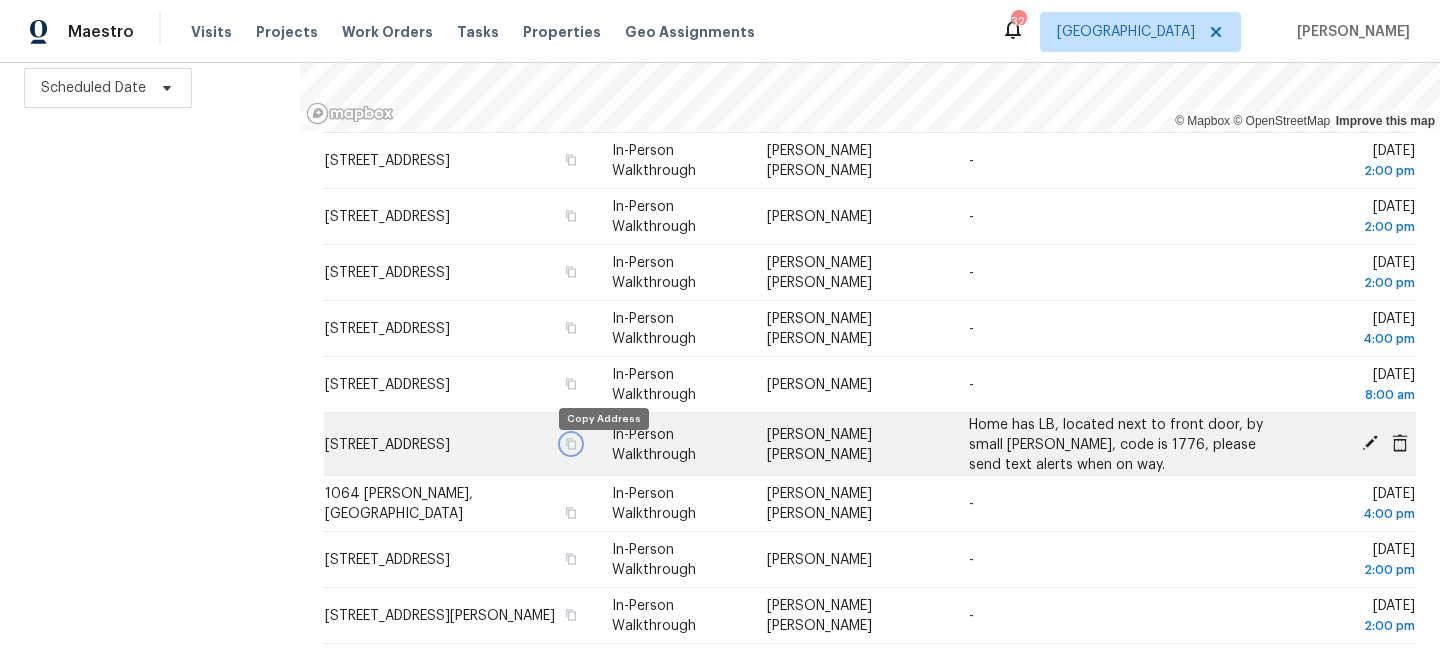 click 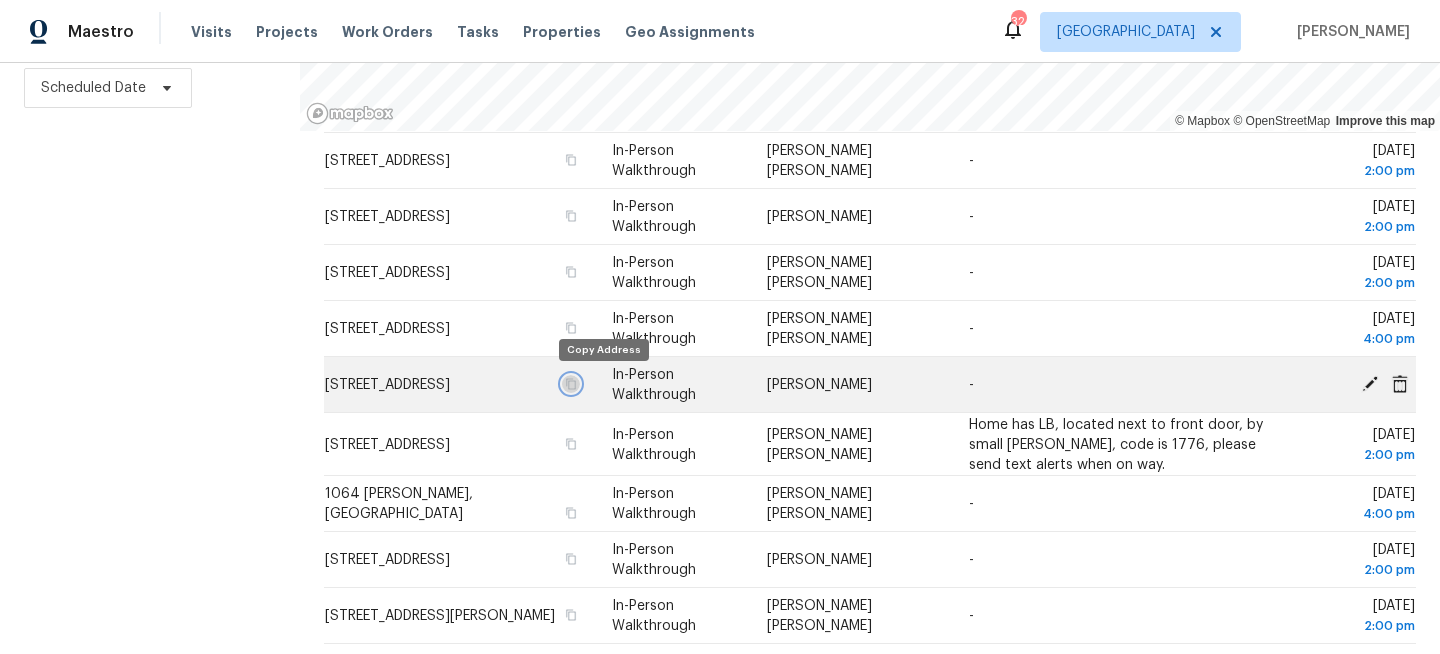 click 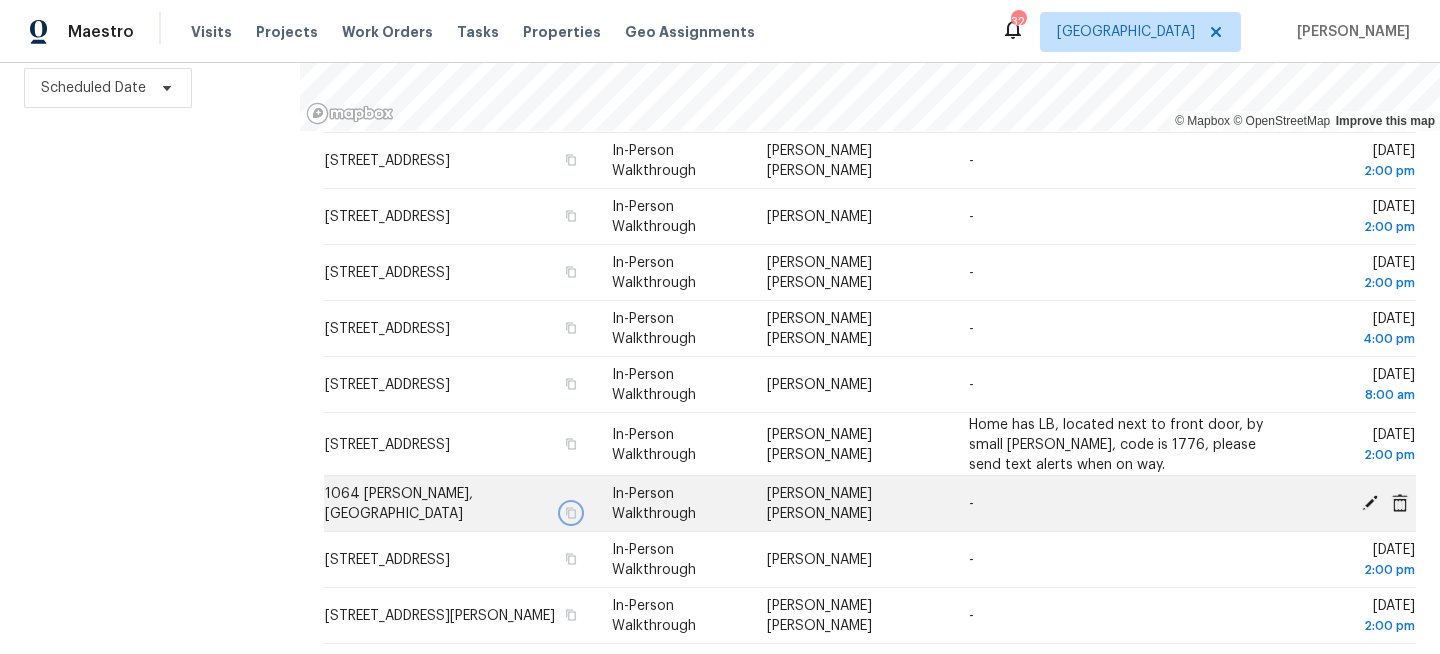 click 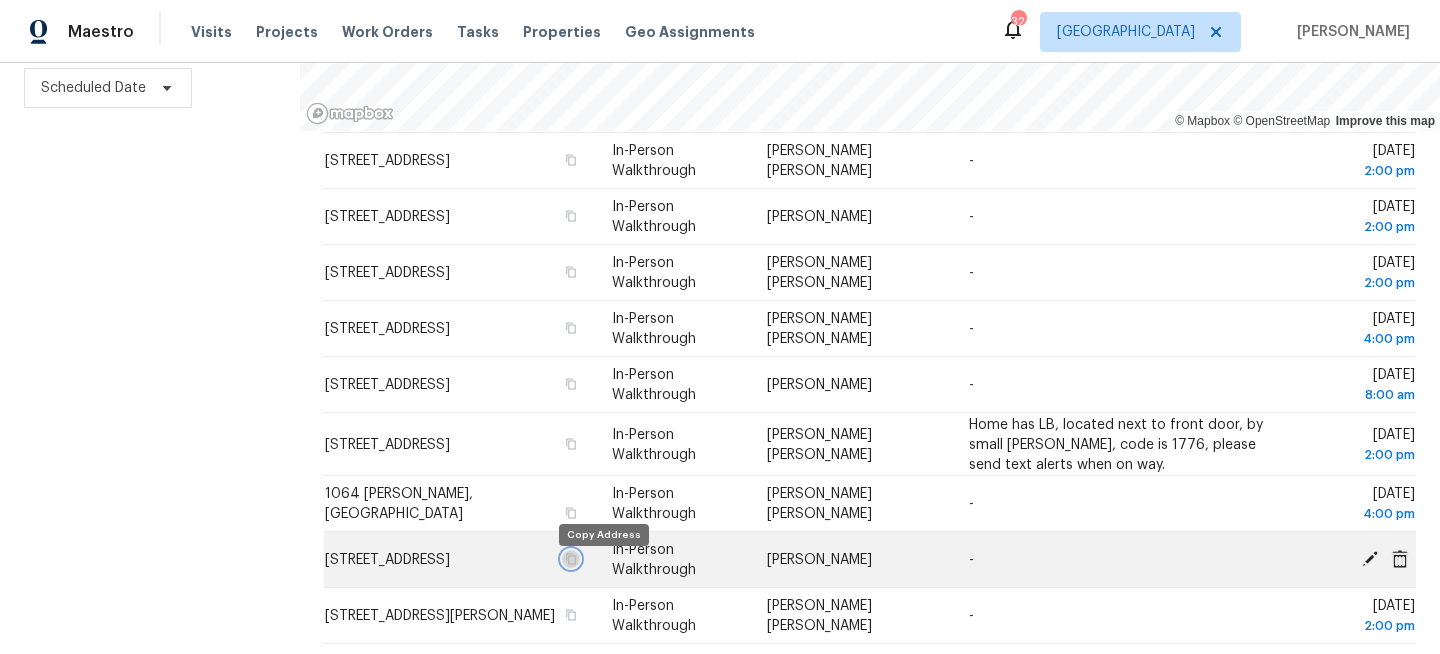 click 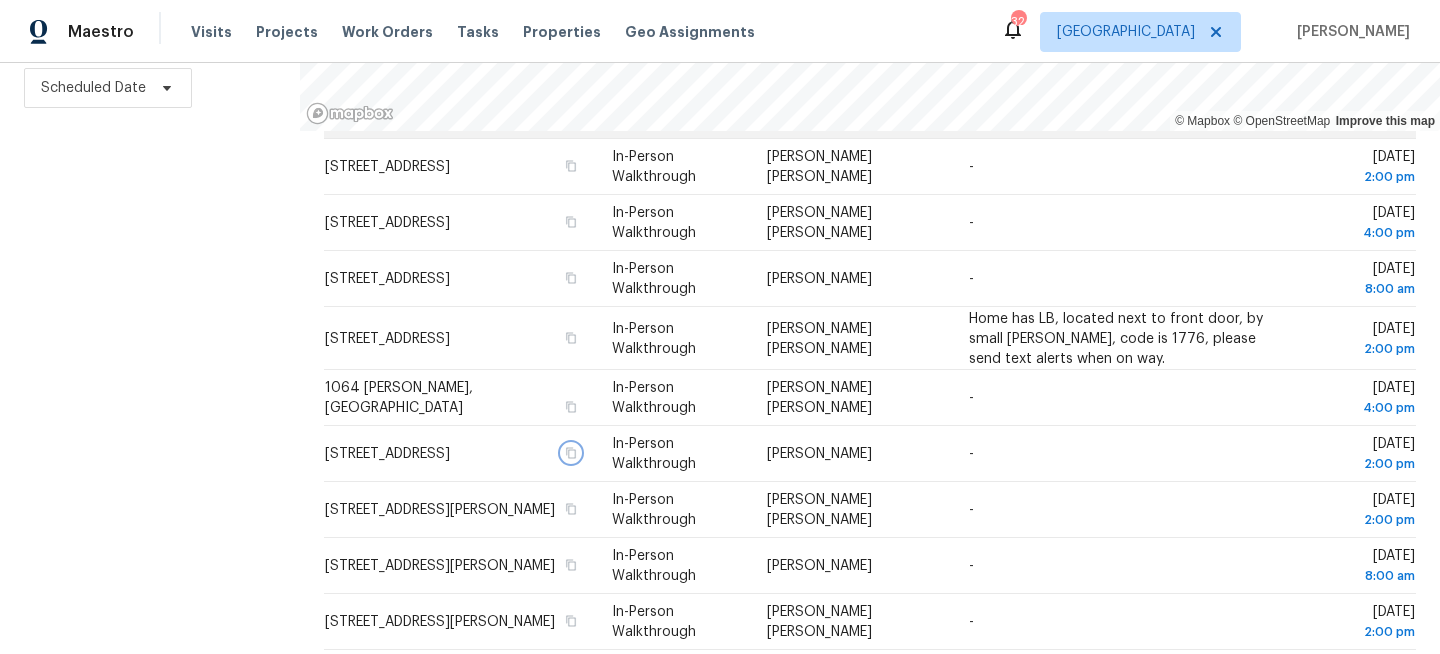 scroll, scrollTop: 410, scrollLeft: 0, axis: vertical 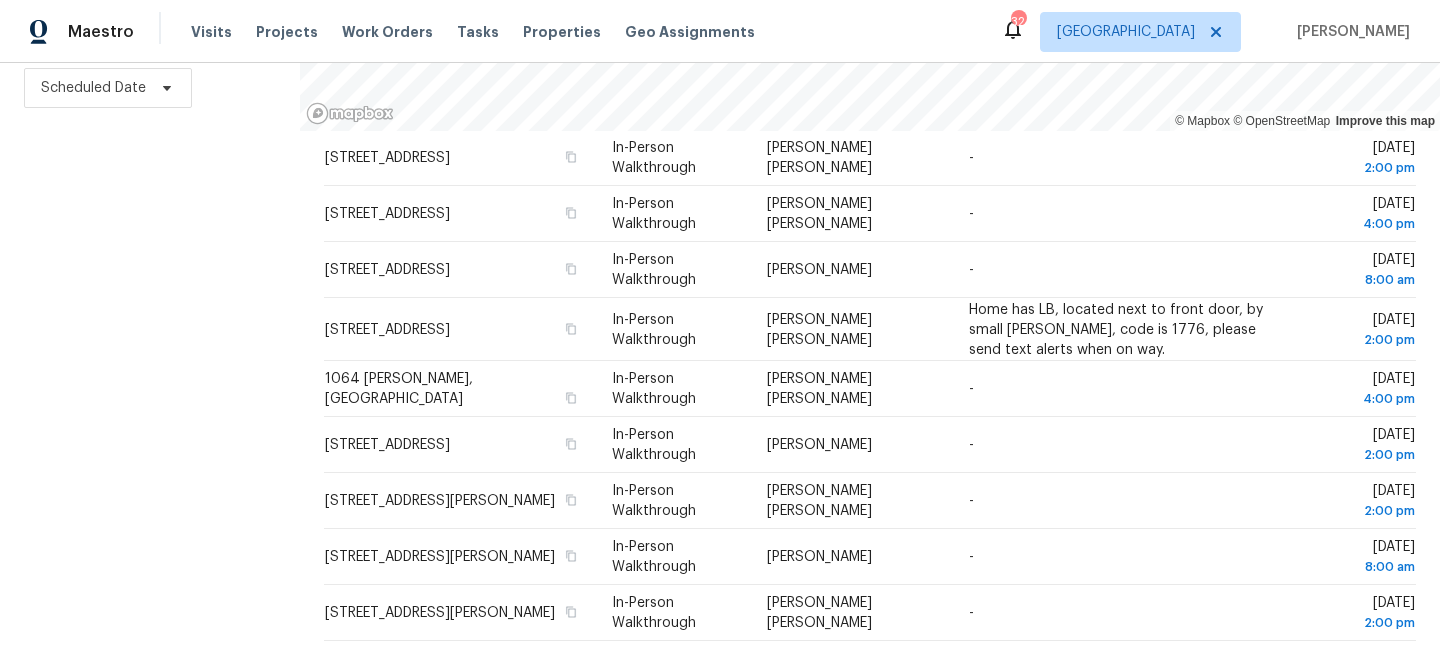 click on "Filters Reset ​ Virtual Exterior Assessment + 2 Assignee Scheduled Date" at bounding box center [150, 242] 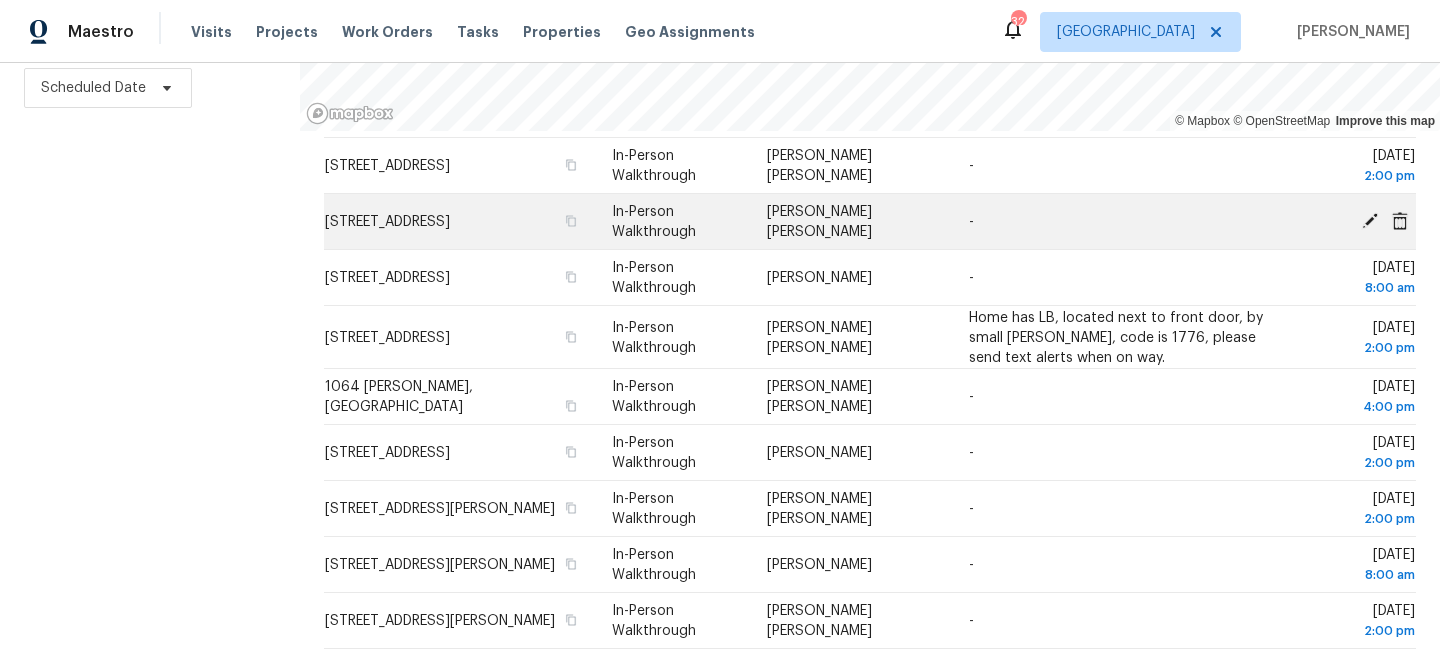 scroll, scrollTop: 400, scrollLeft: 0, axis: vertical 